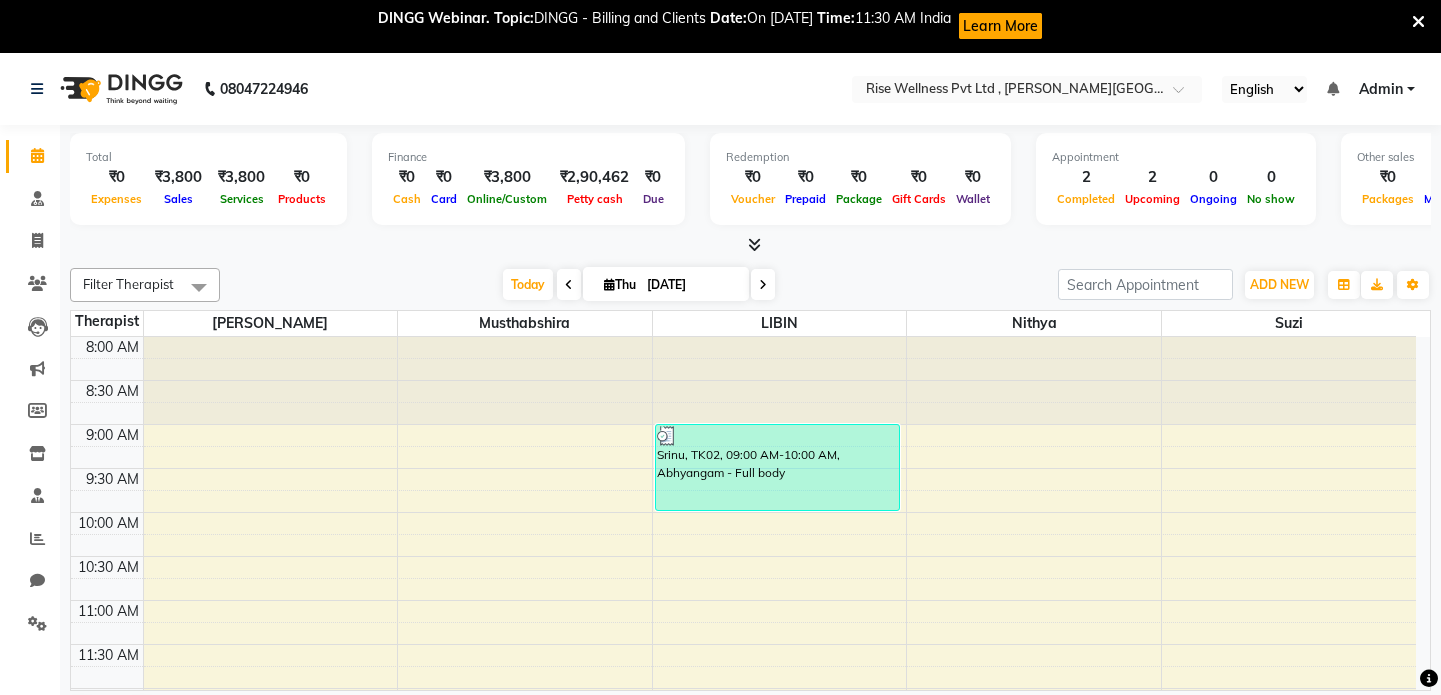 scroll, scrollTop: 0, scrollLeft: 0, axis: both 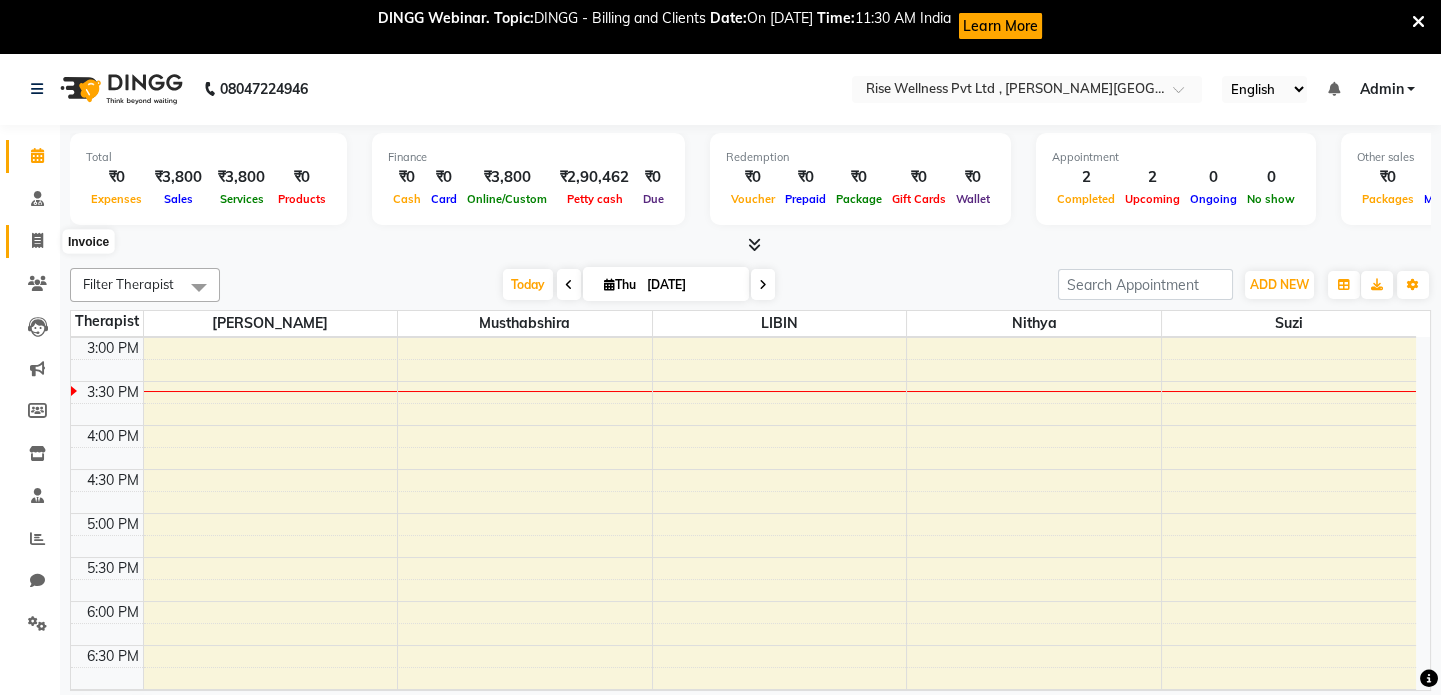 click 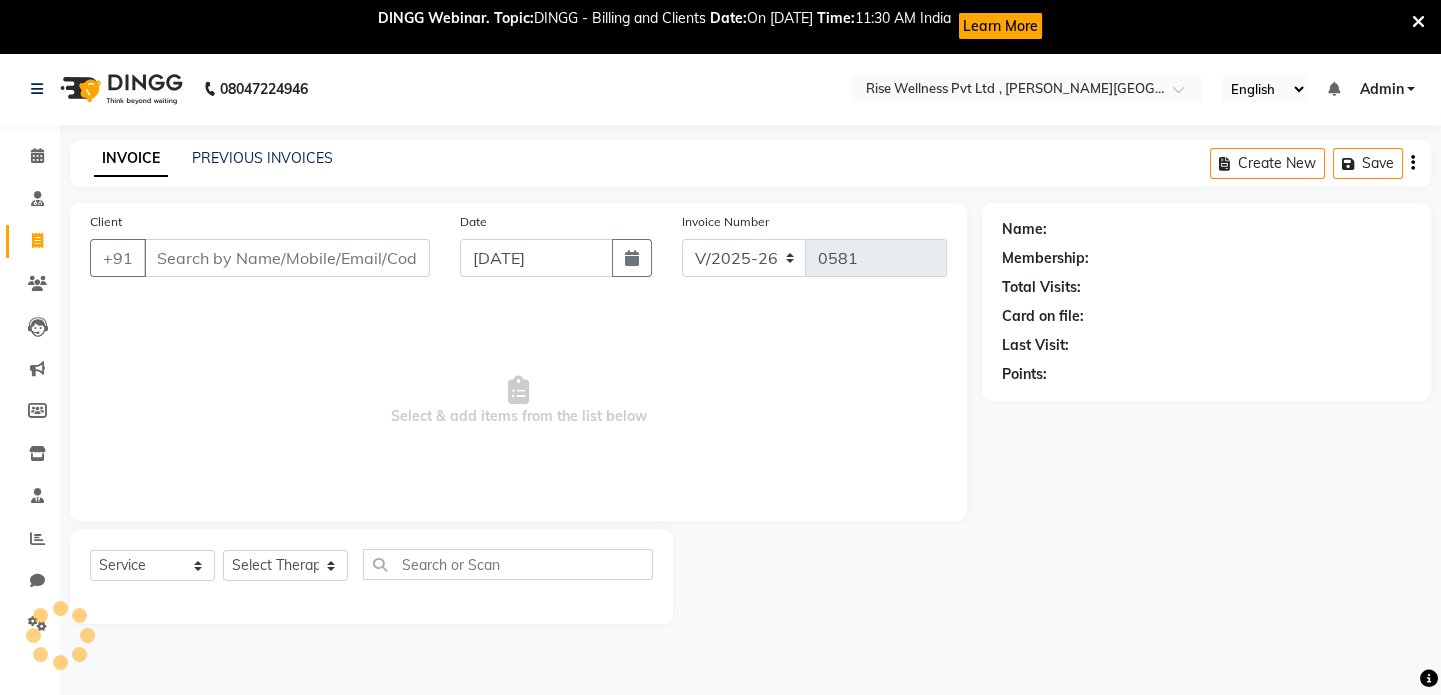 select on "V" 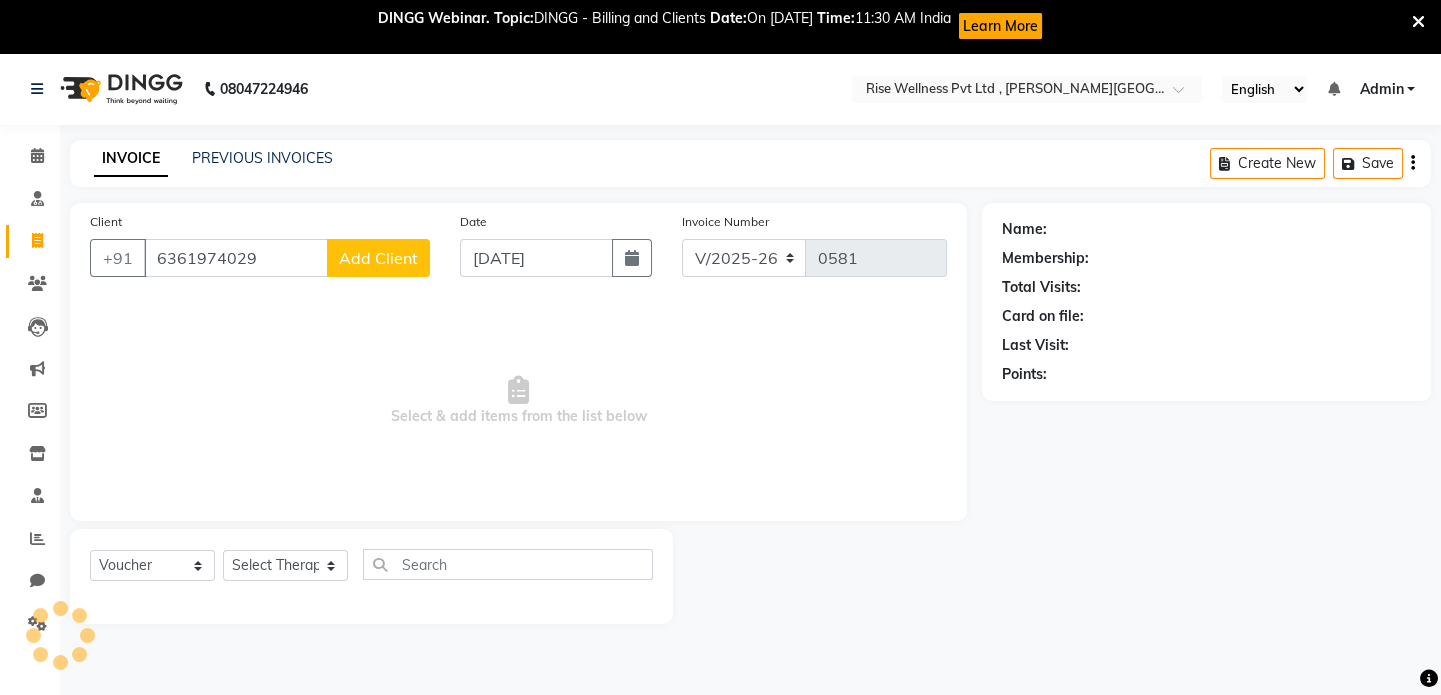 type on "6361974029" 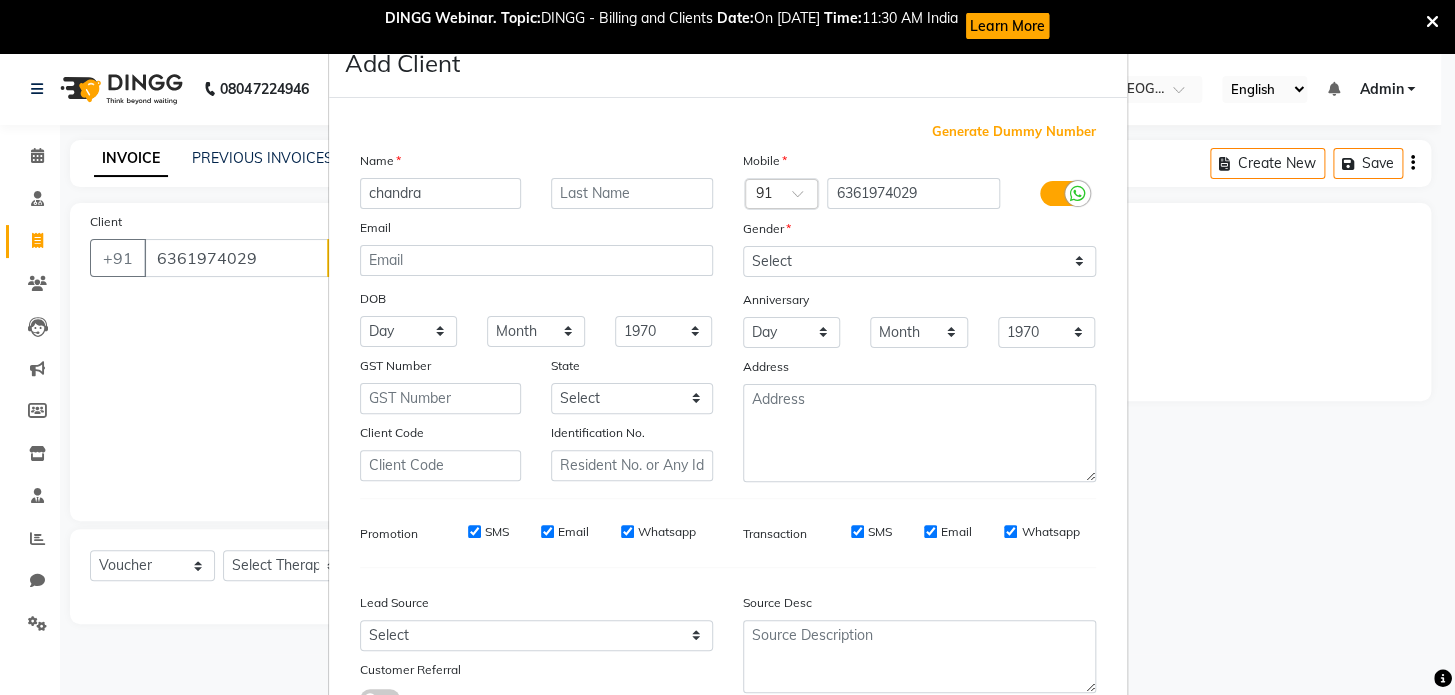 type on "chandra" 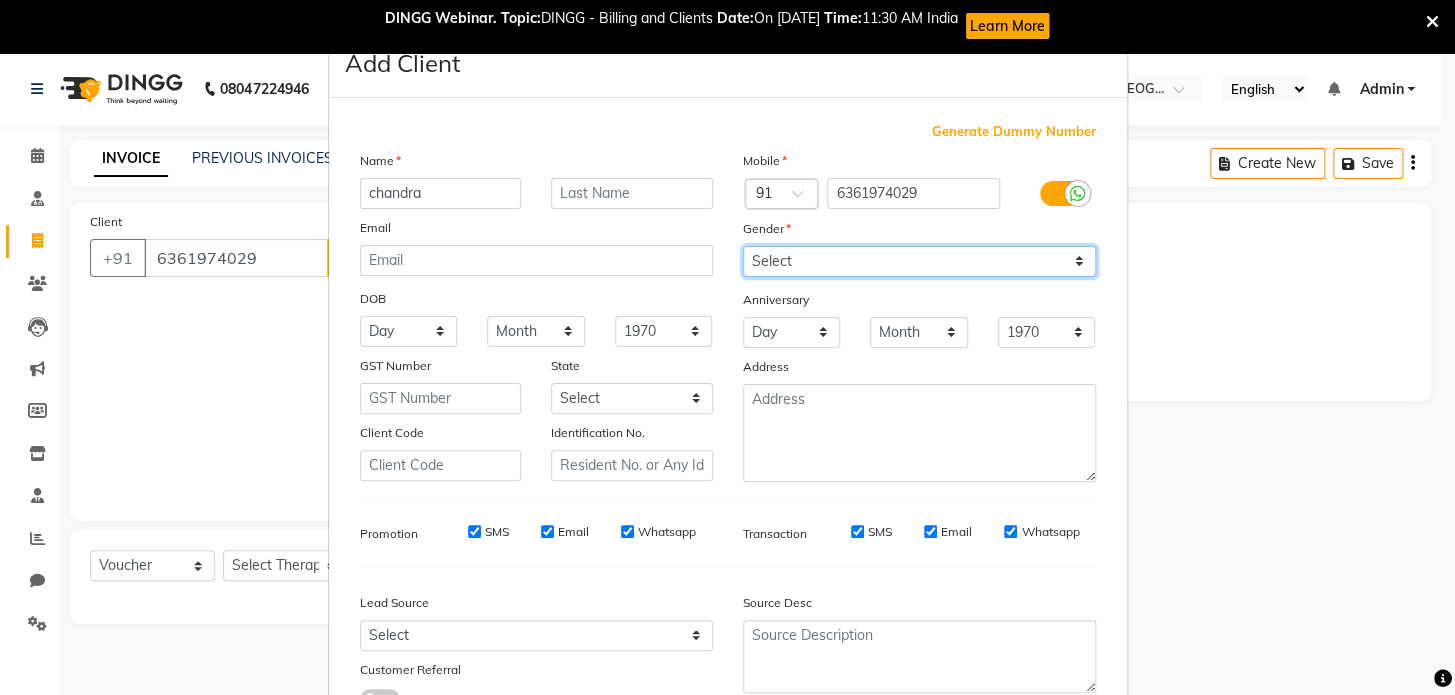 click on "Select [DEMOGRAPHIC_DATA] [DEMOGRAPHIC_DATA] Other Prefer Not To Say" at bounding box center (919, 261) 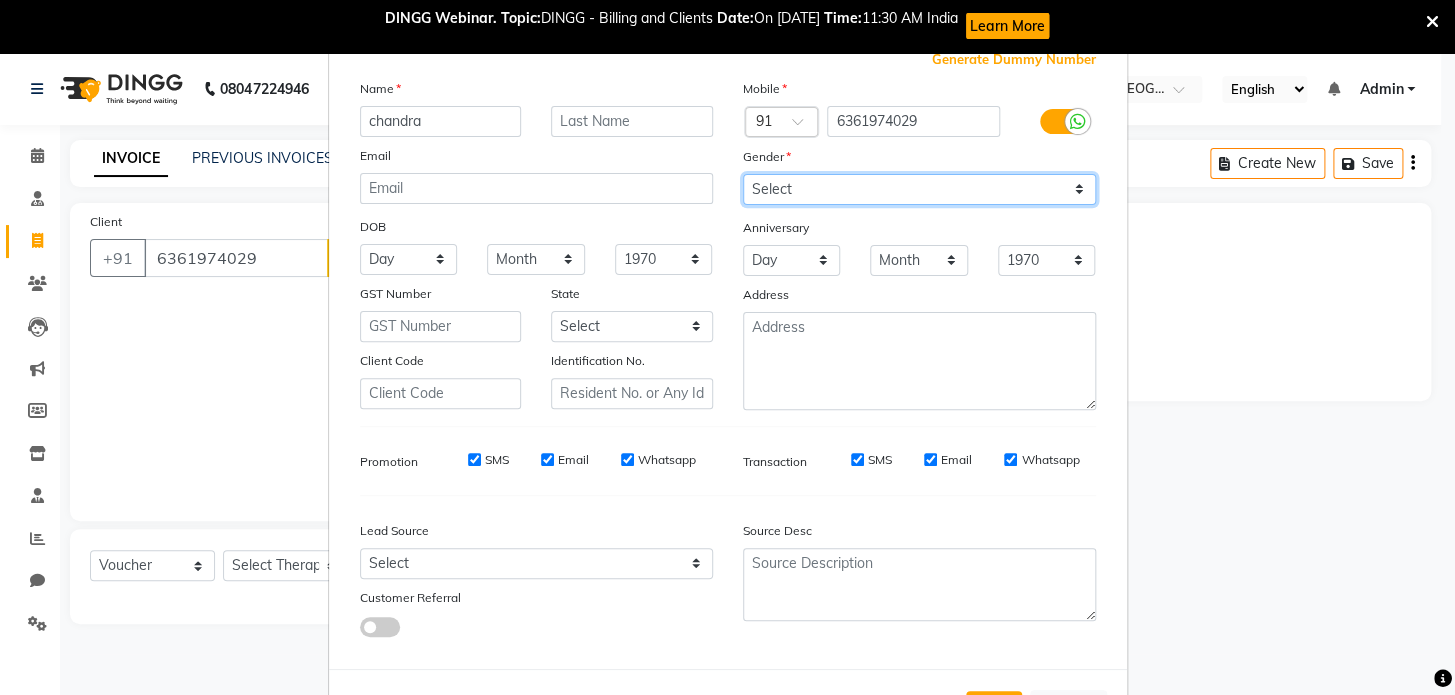 scroll, scrollTop: 158, scrollLeft: 0, axis: vertical 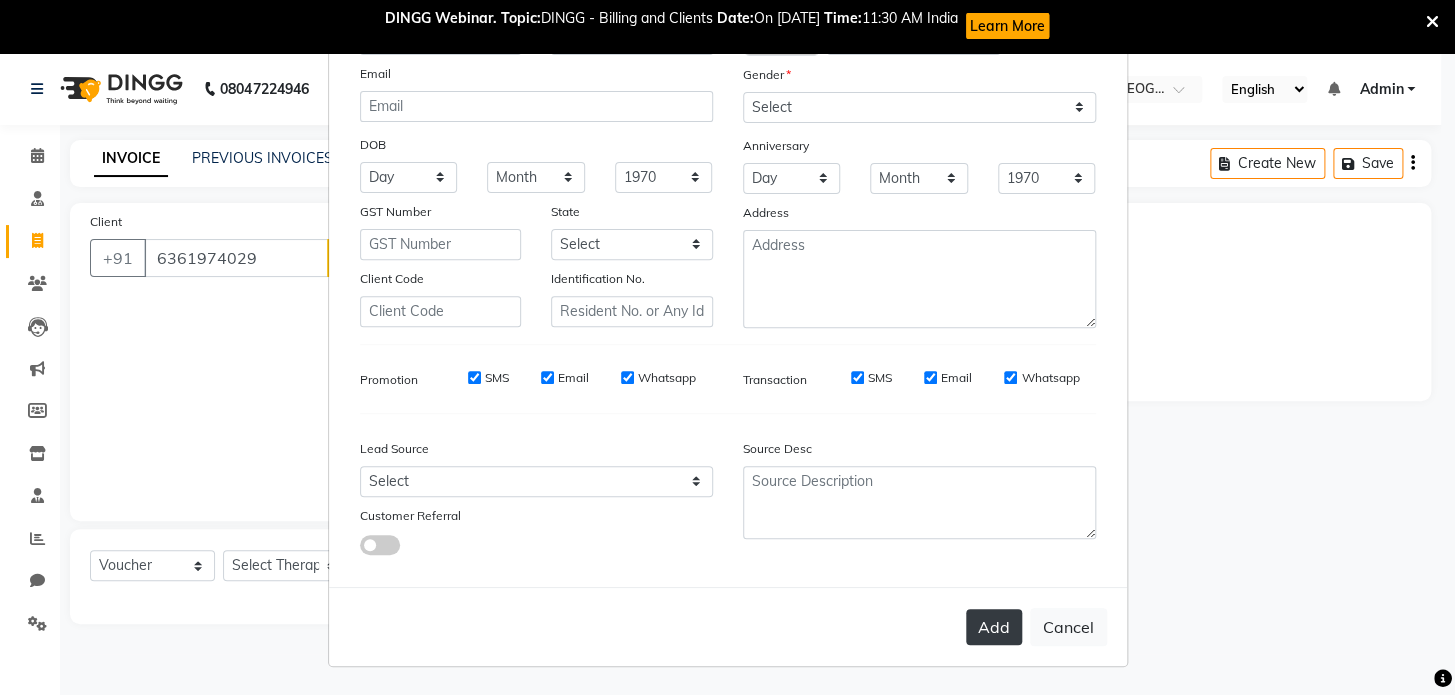 click on "Add" at bounding box center (994, 627) 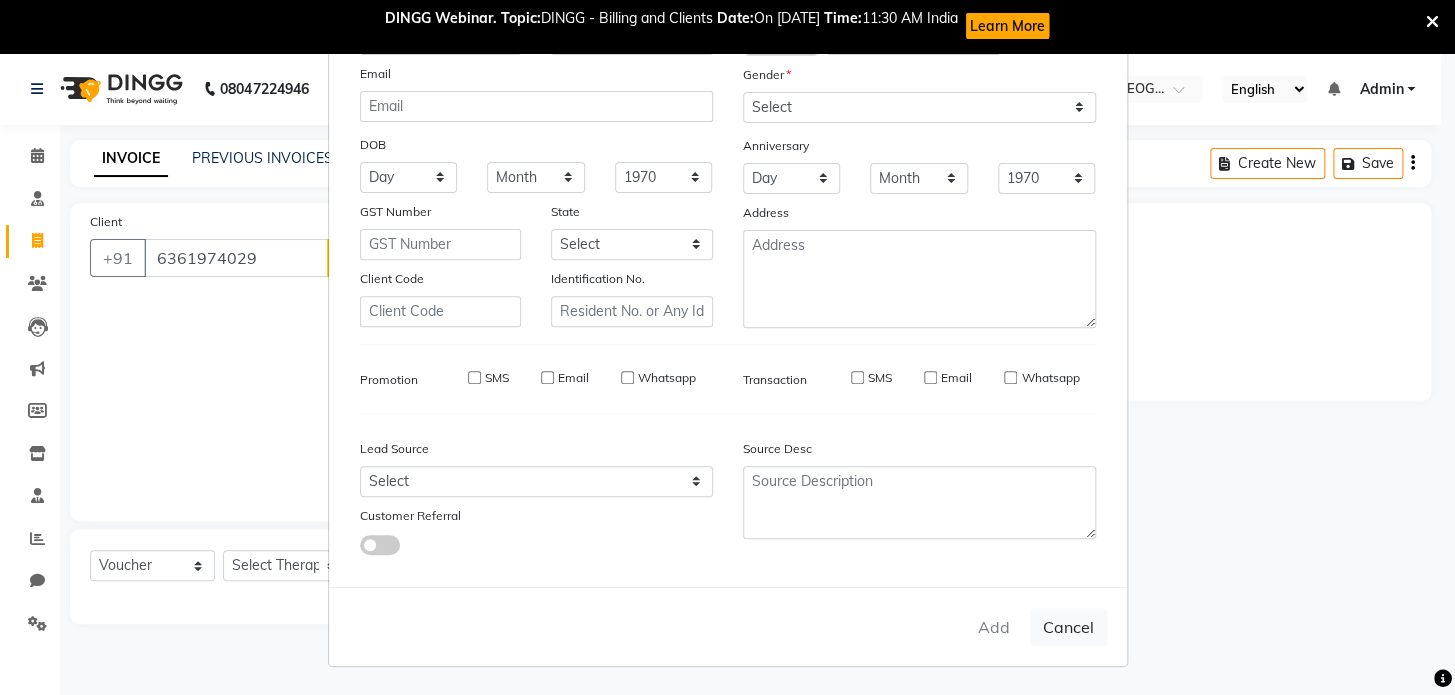 type 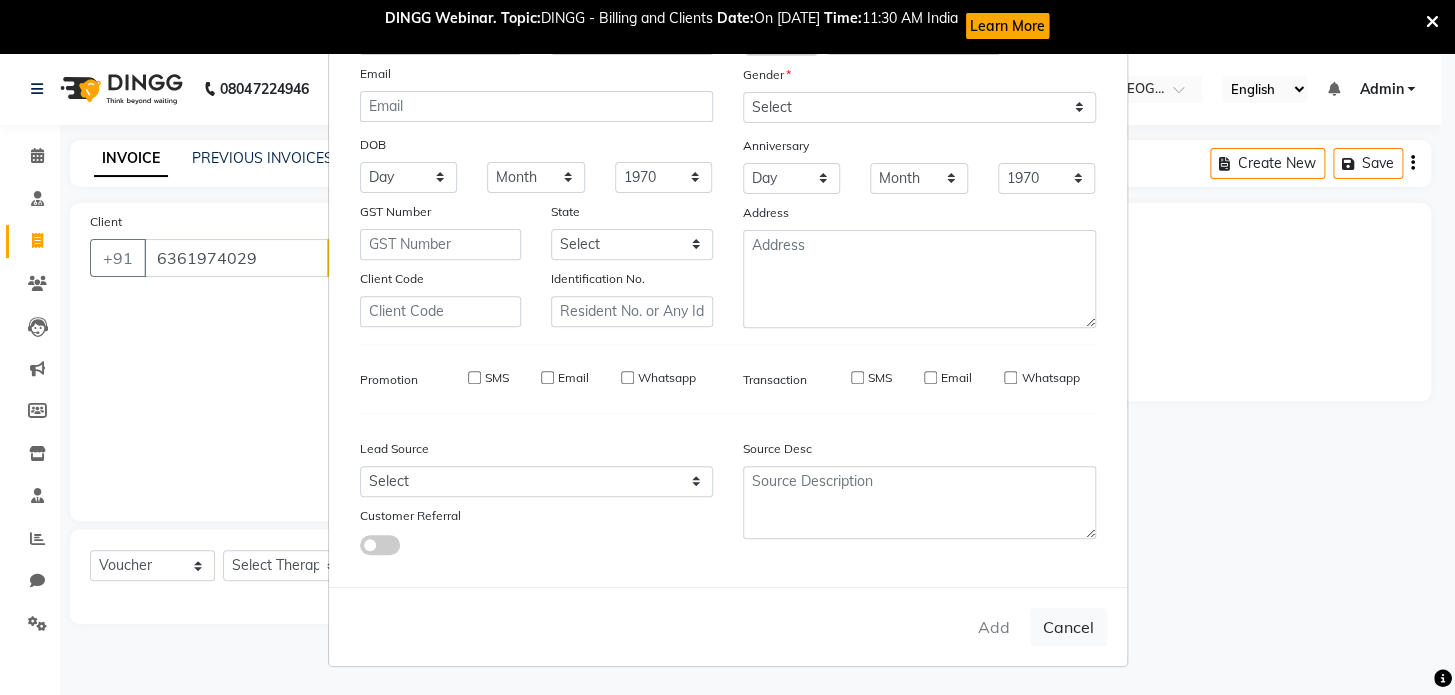 select 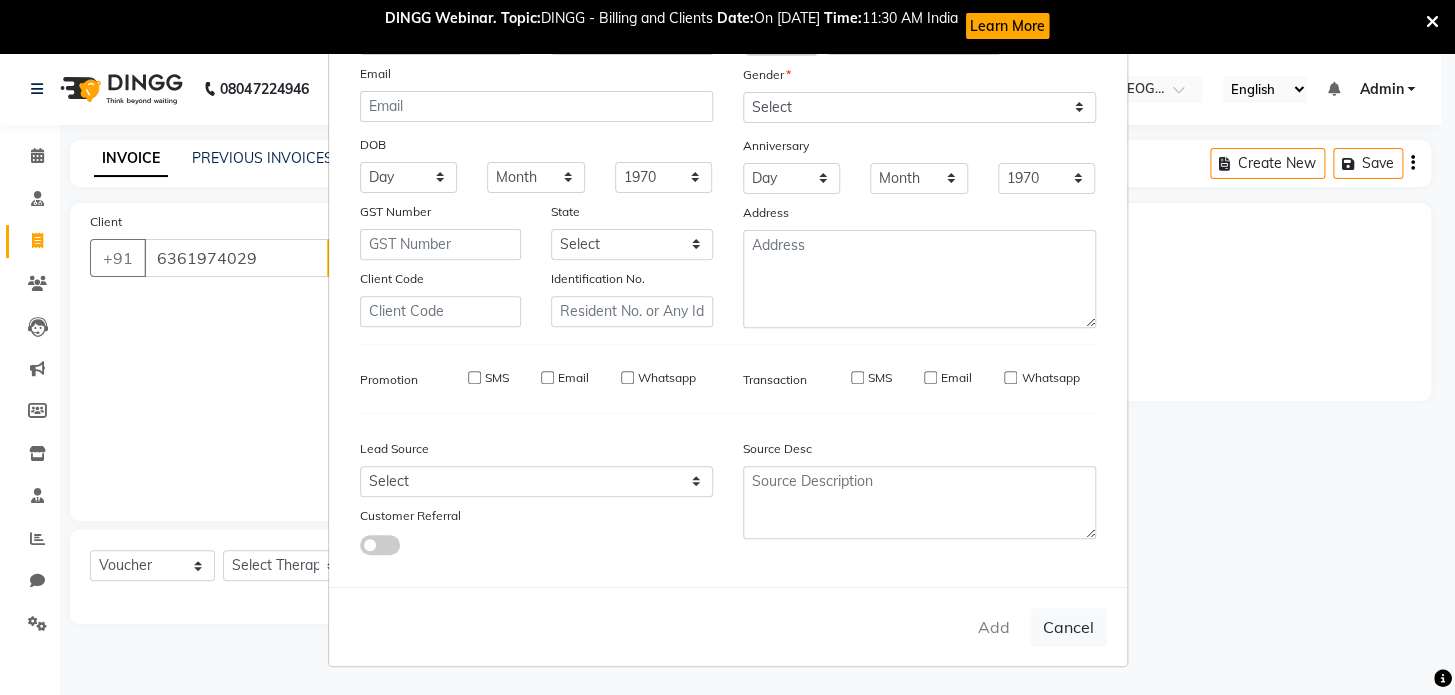 select 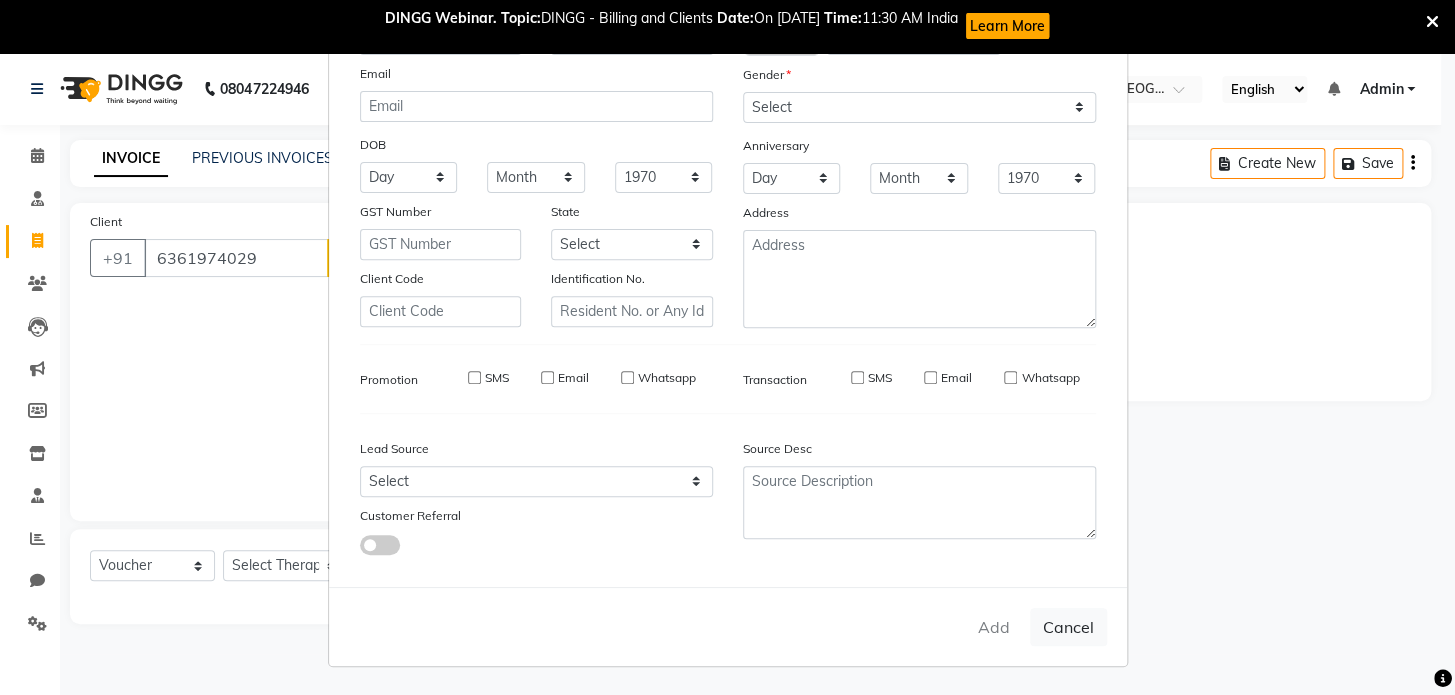 select 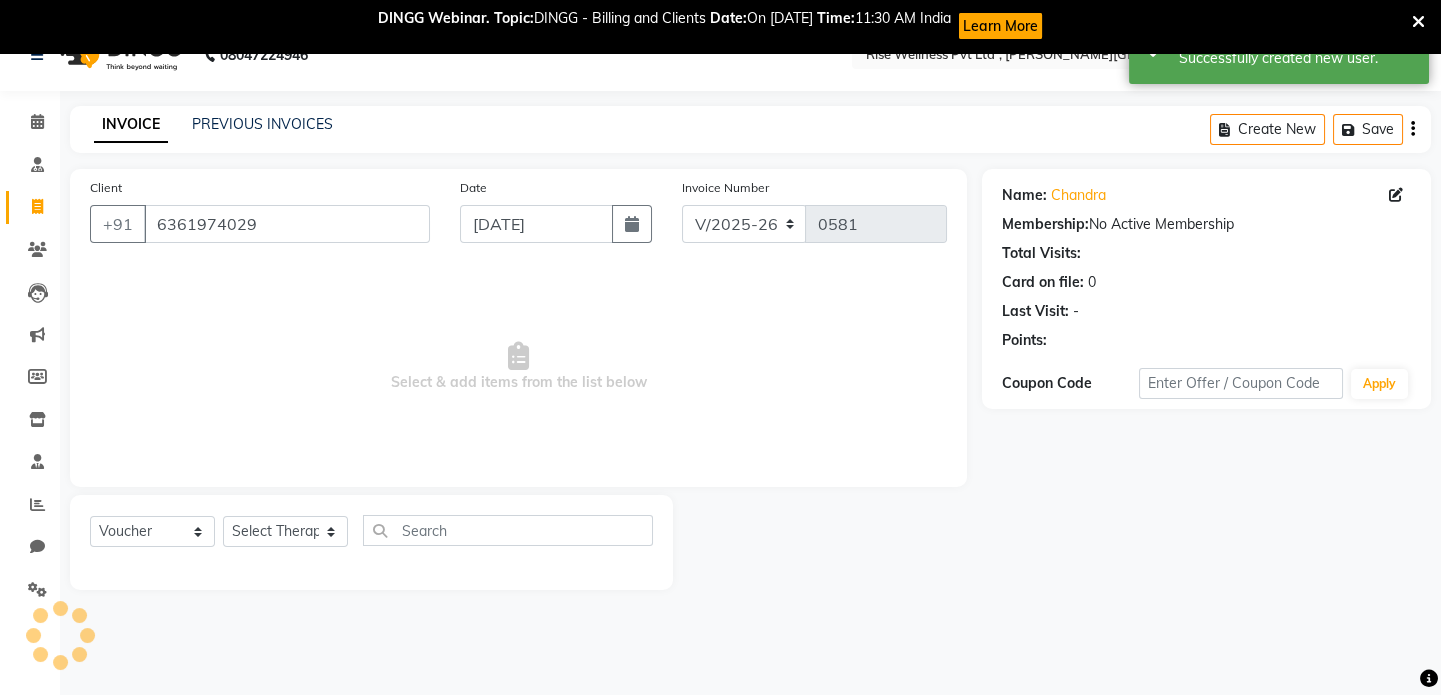 scroll, scrollTop: 52, scrollLeft: 0, axis: vertical 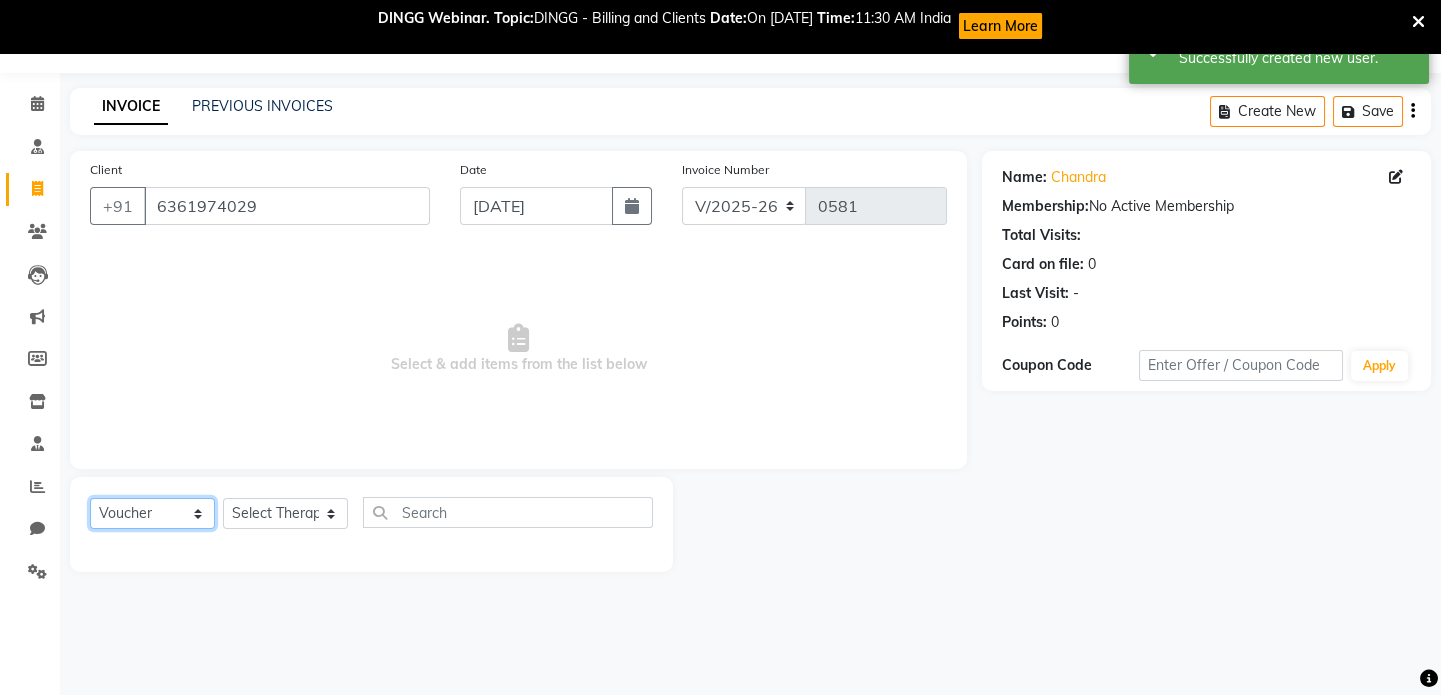 click on "Select  Service  Product  Membership  Package Voucher Prepaid Gift Card" 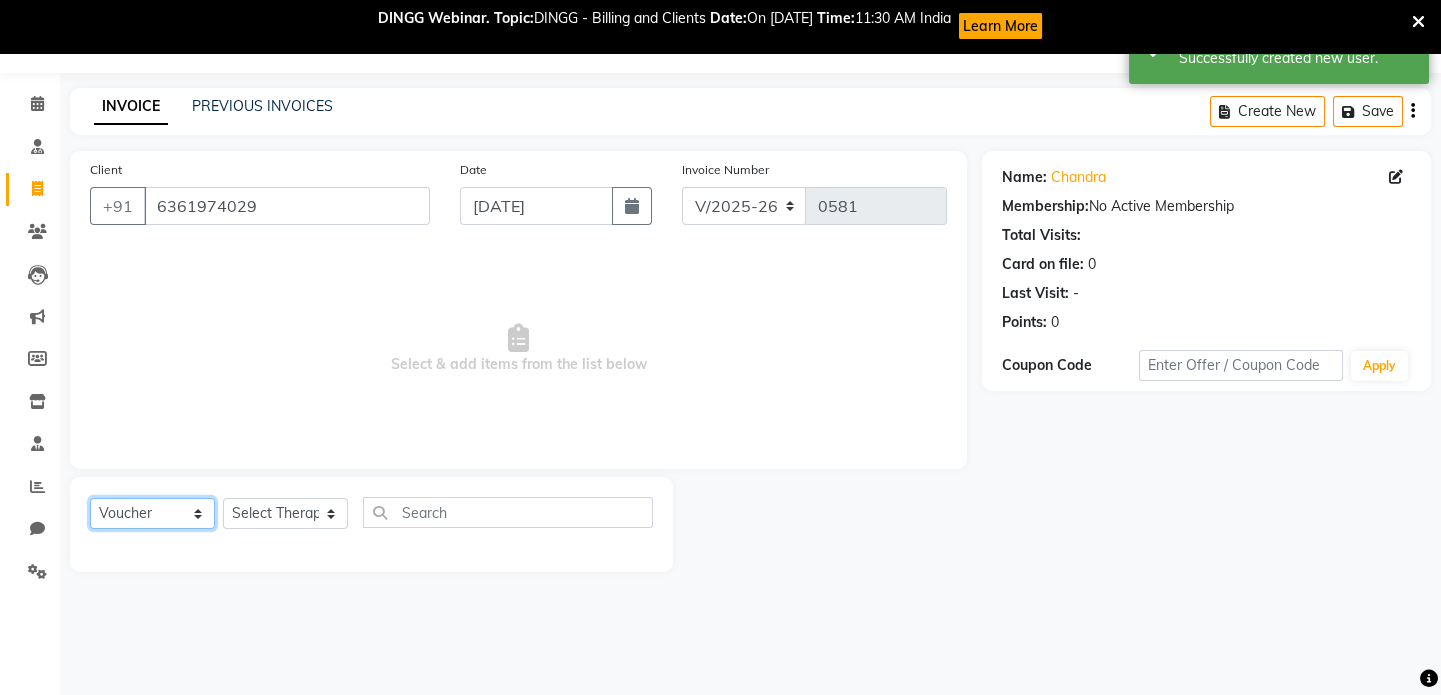 select on "service" 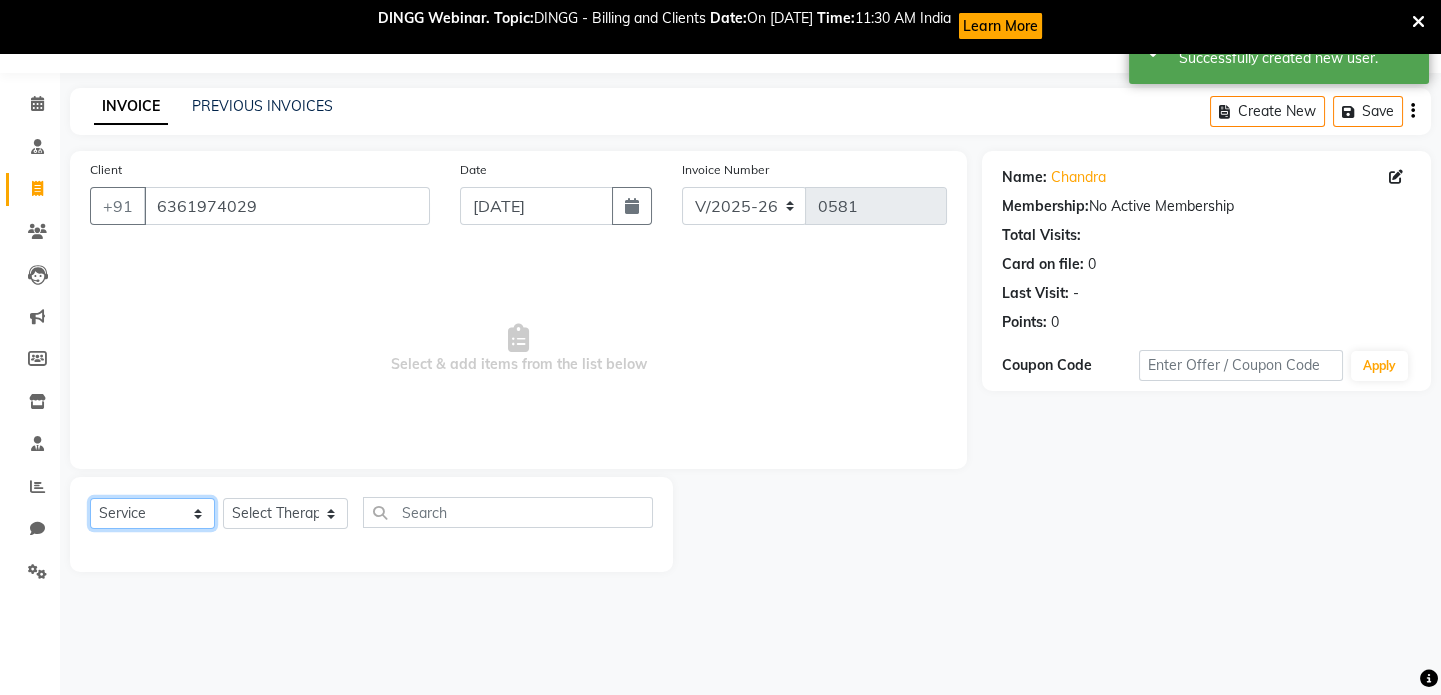 click on "Select  Service  Product  Membership  Package Voucher Prepaid Gift Card" 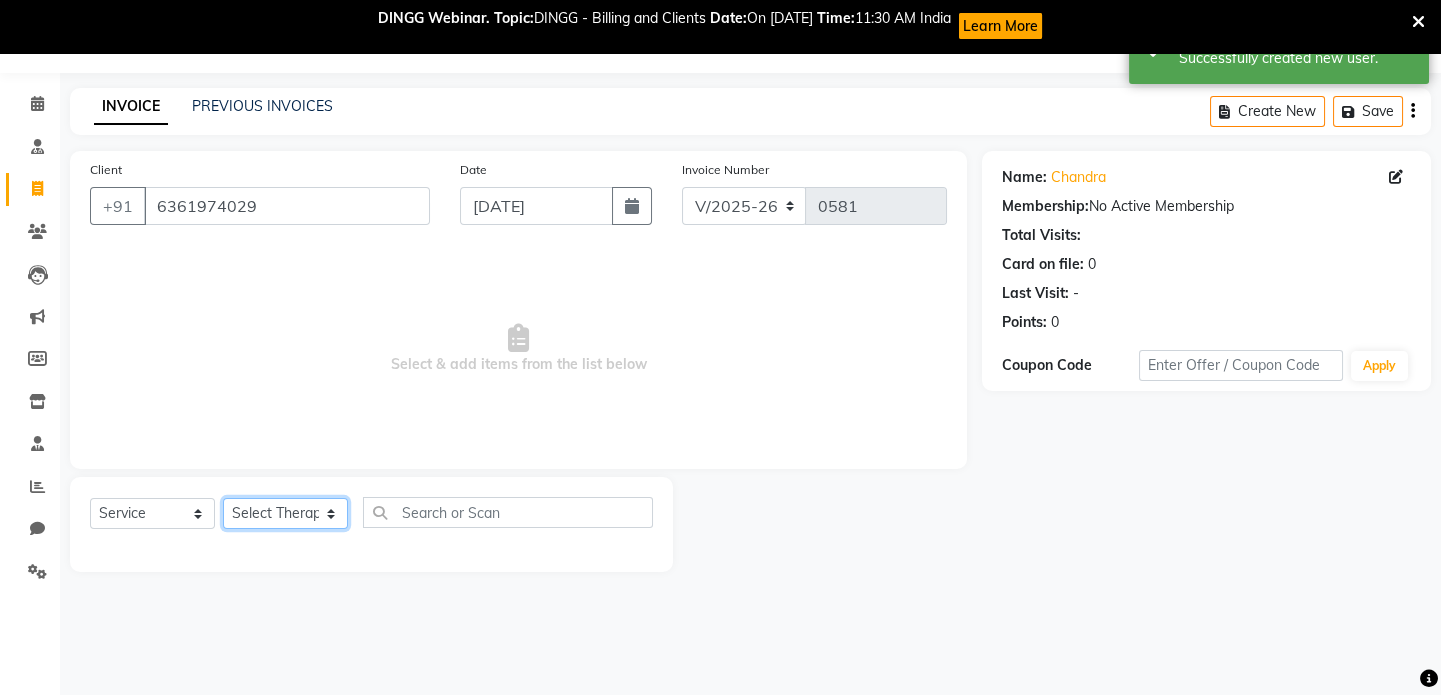 click on "Select Therapist LIBIN musthabshira nithya Reception [PERSON_NAME]" 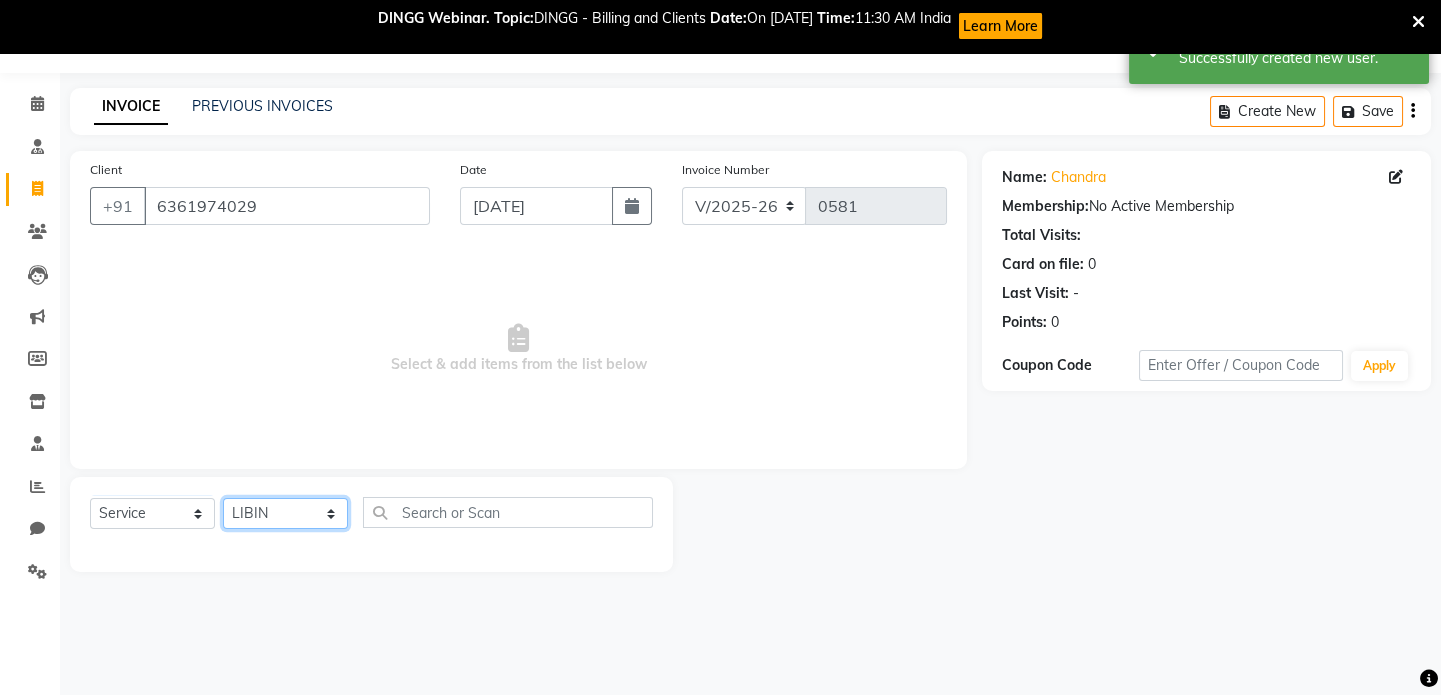 click on "Select Therapist LIBIN musthabshira nithya Reception [PERSON_NAME]" 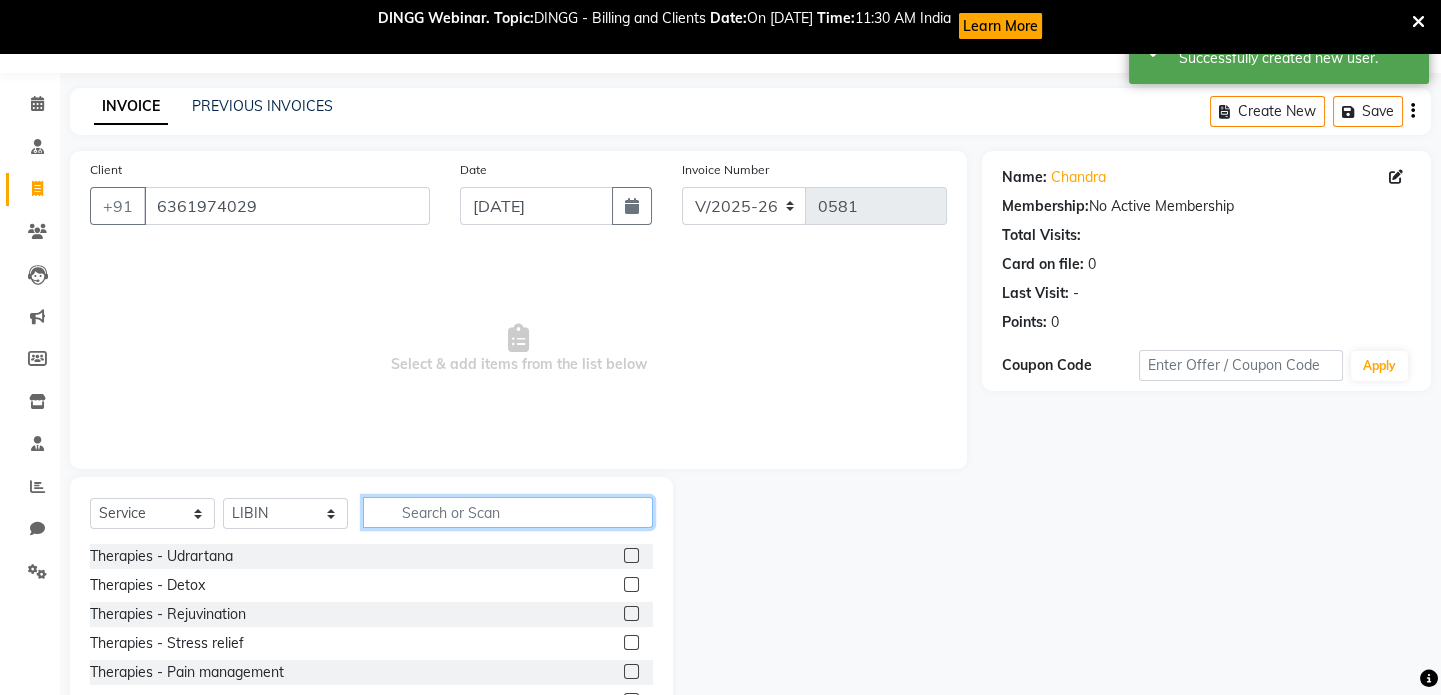 click 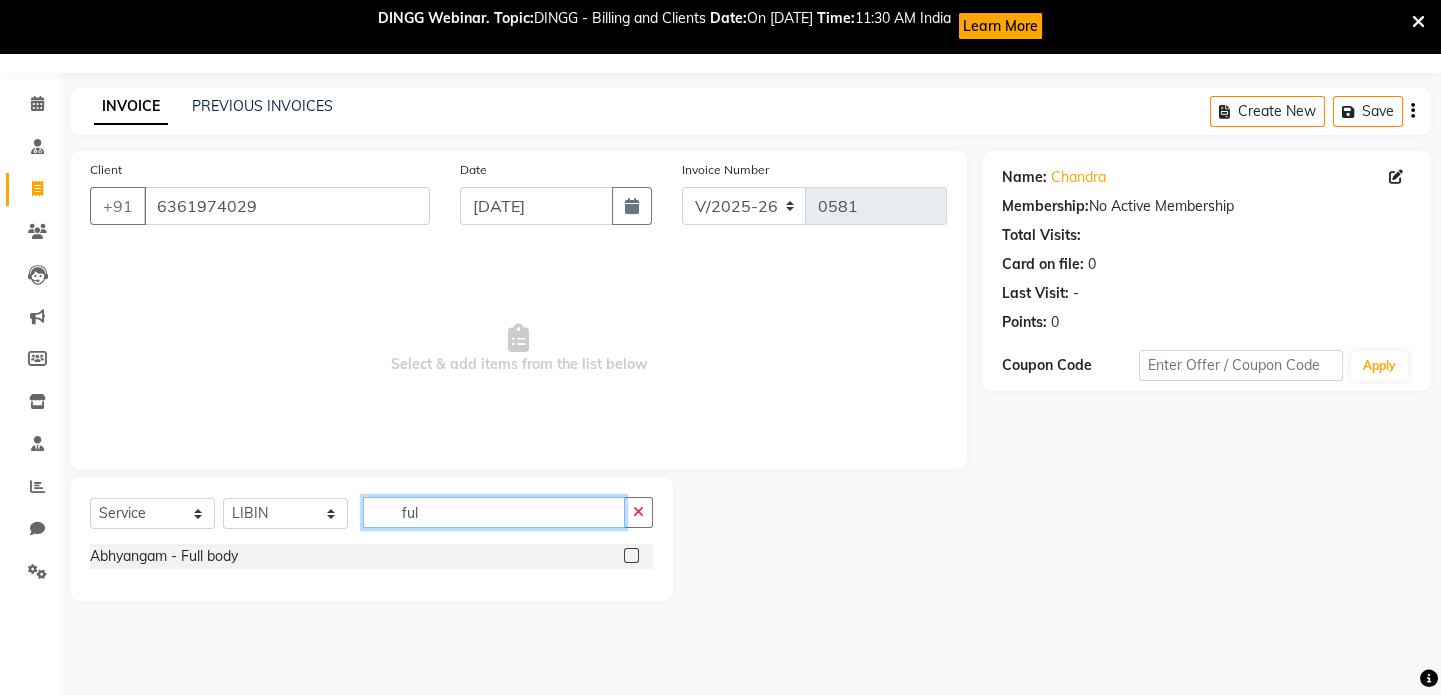 type on "ful" 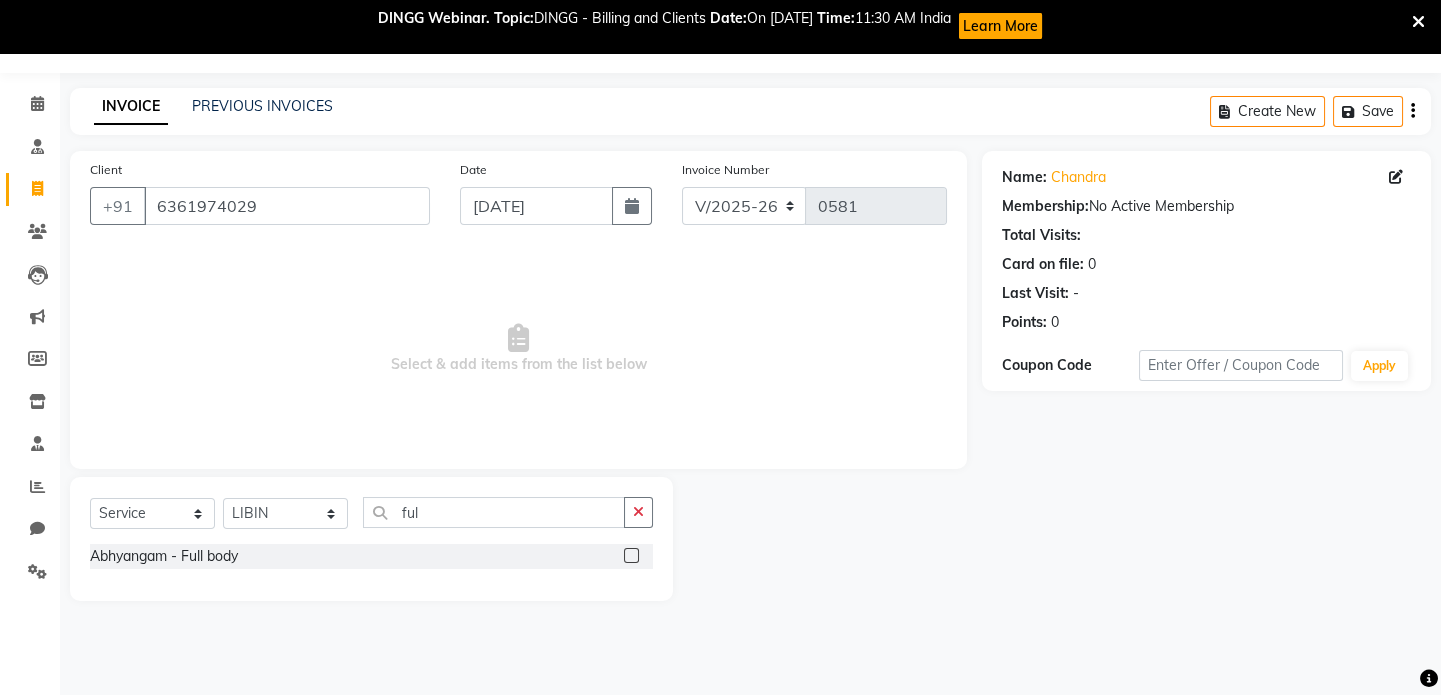 click 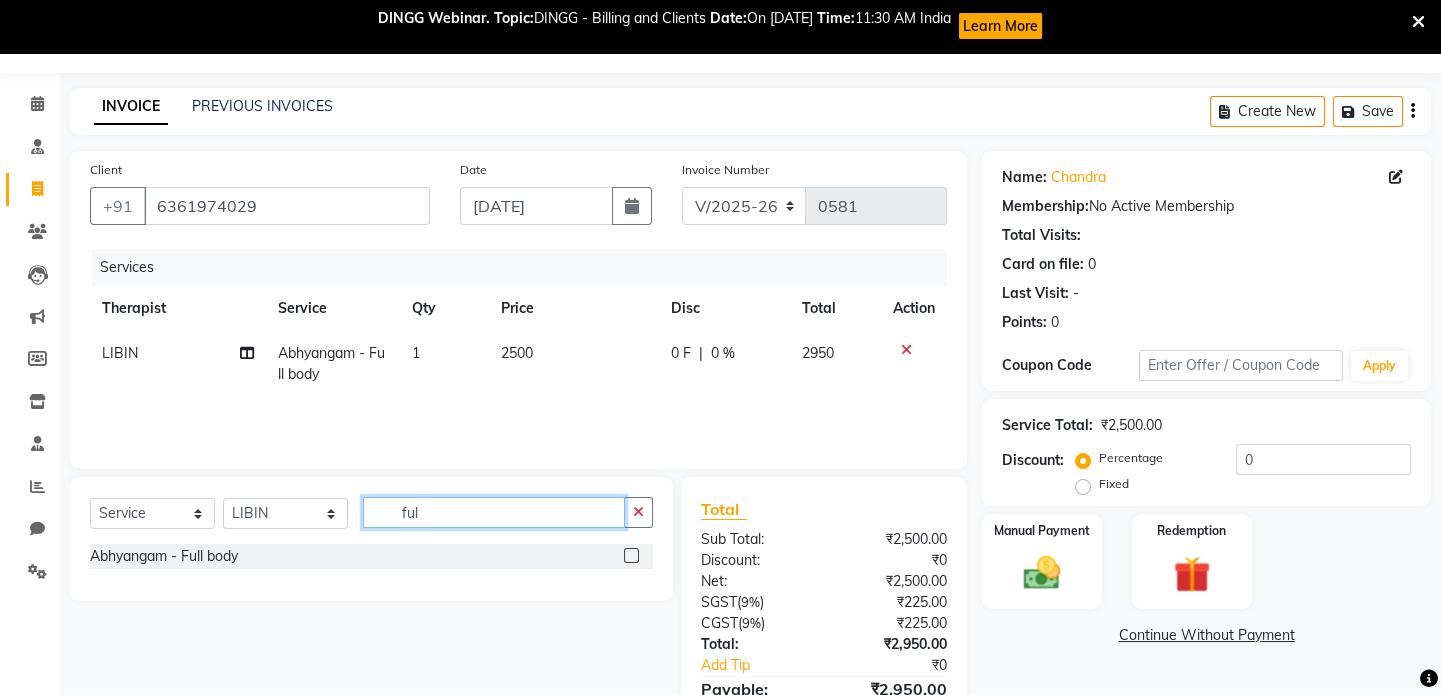 checkbox on "false" 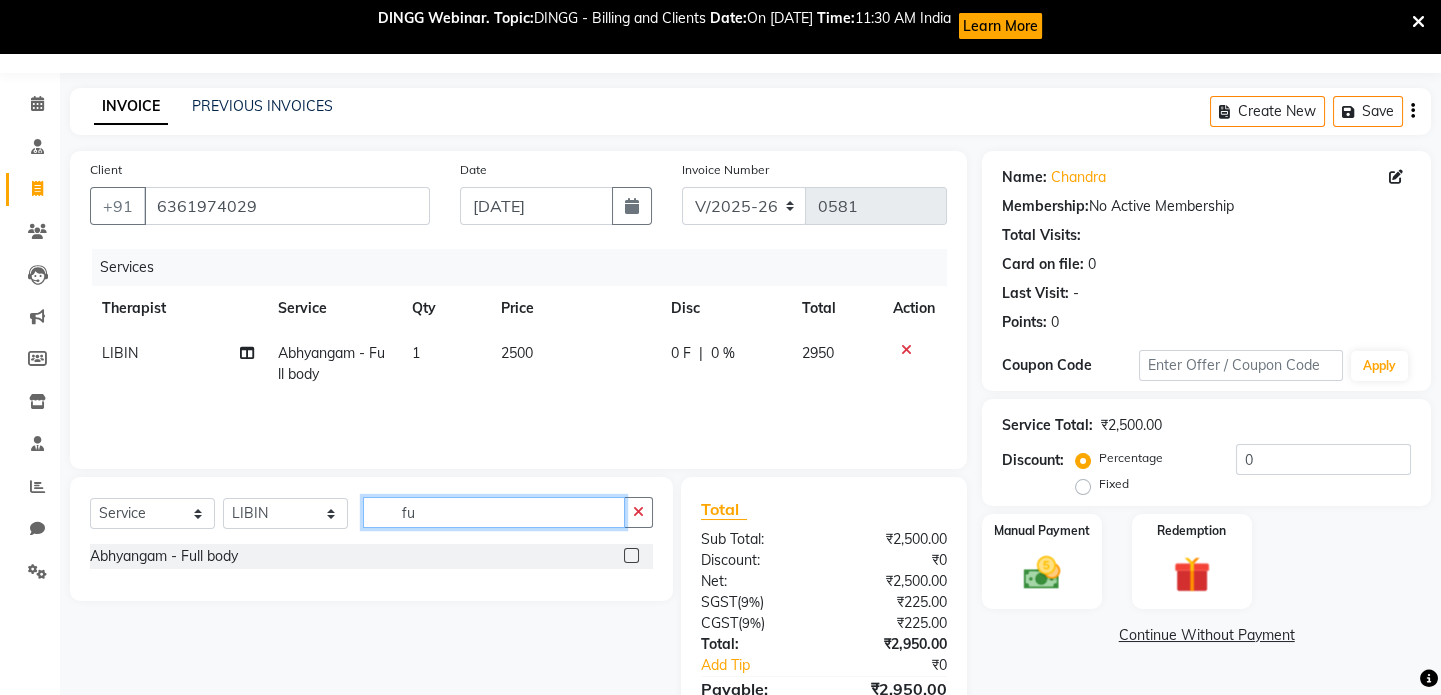 type on "f" 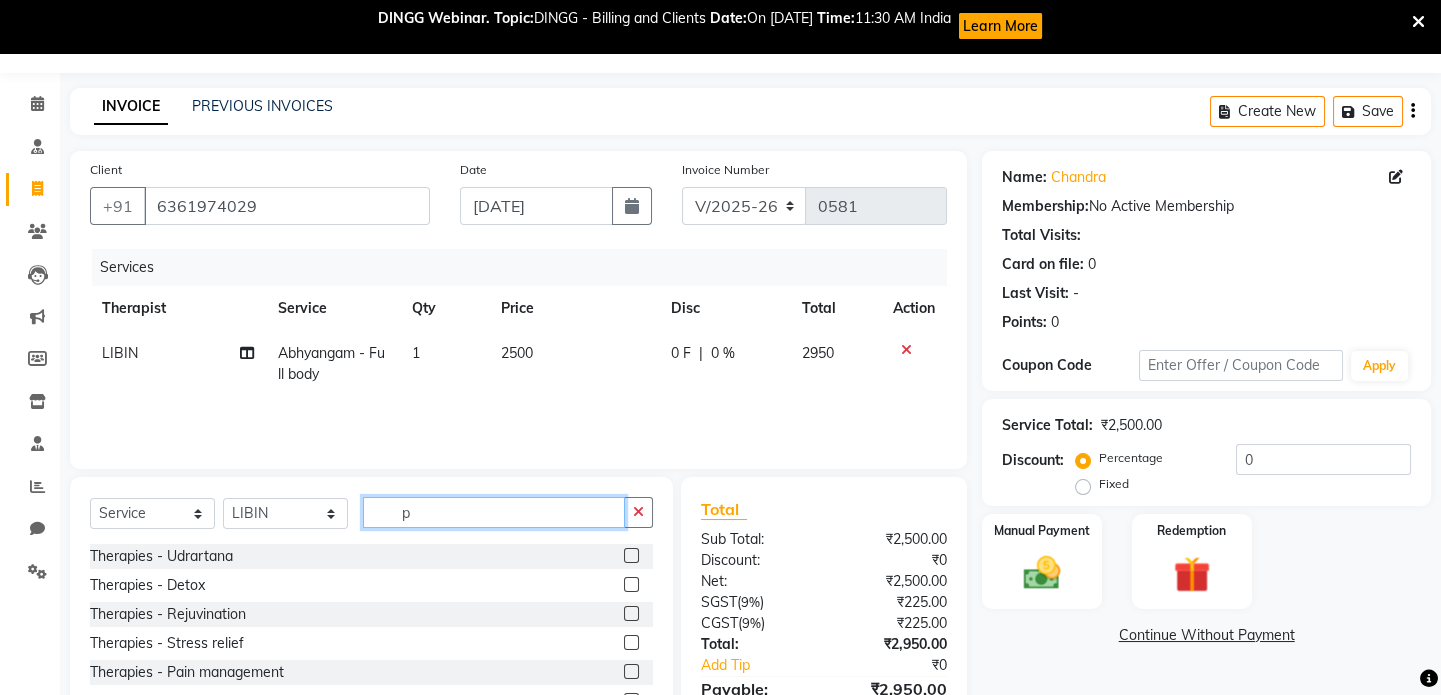 type on "p" 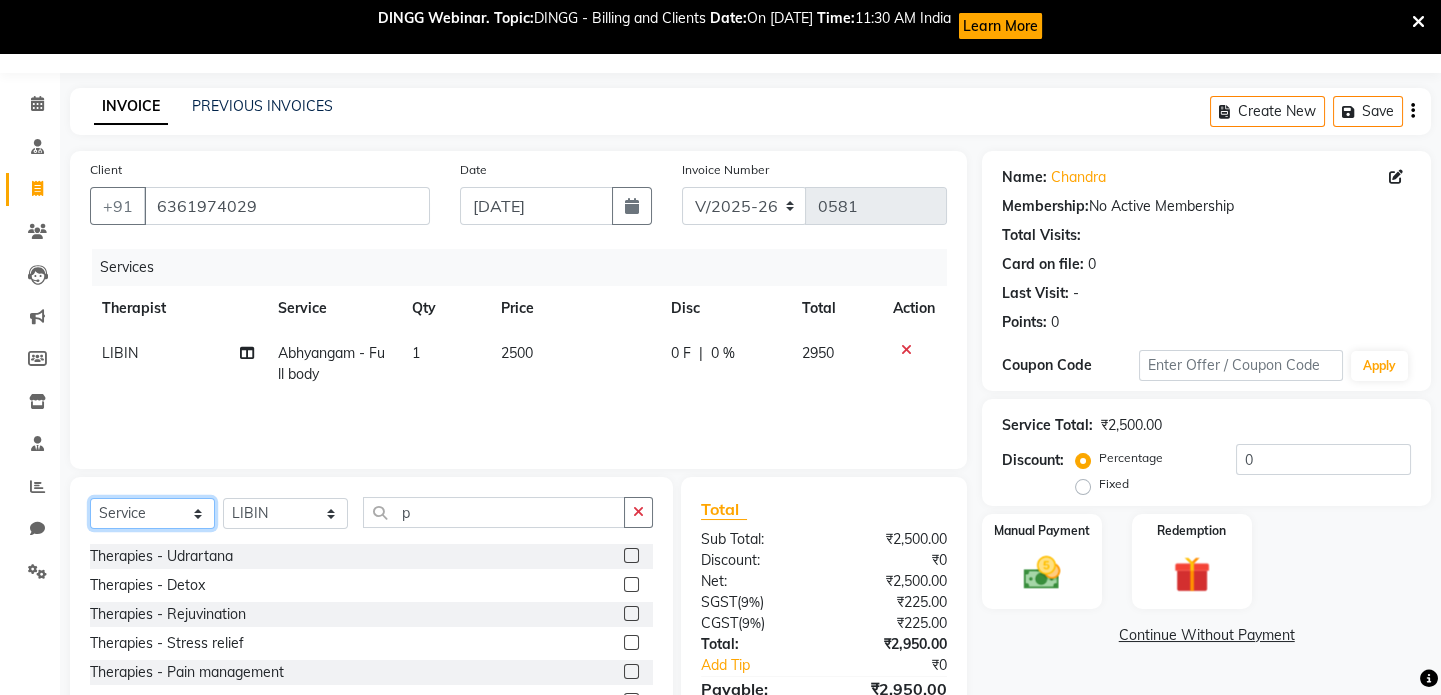 click on "Select  Service  Product  Membership  Package Voucher Prepaid Gift Card" 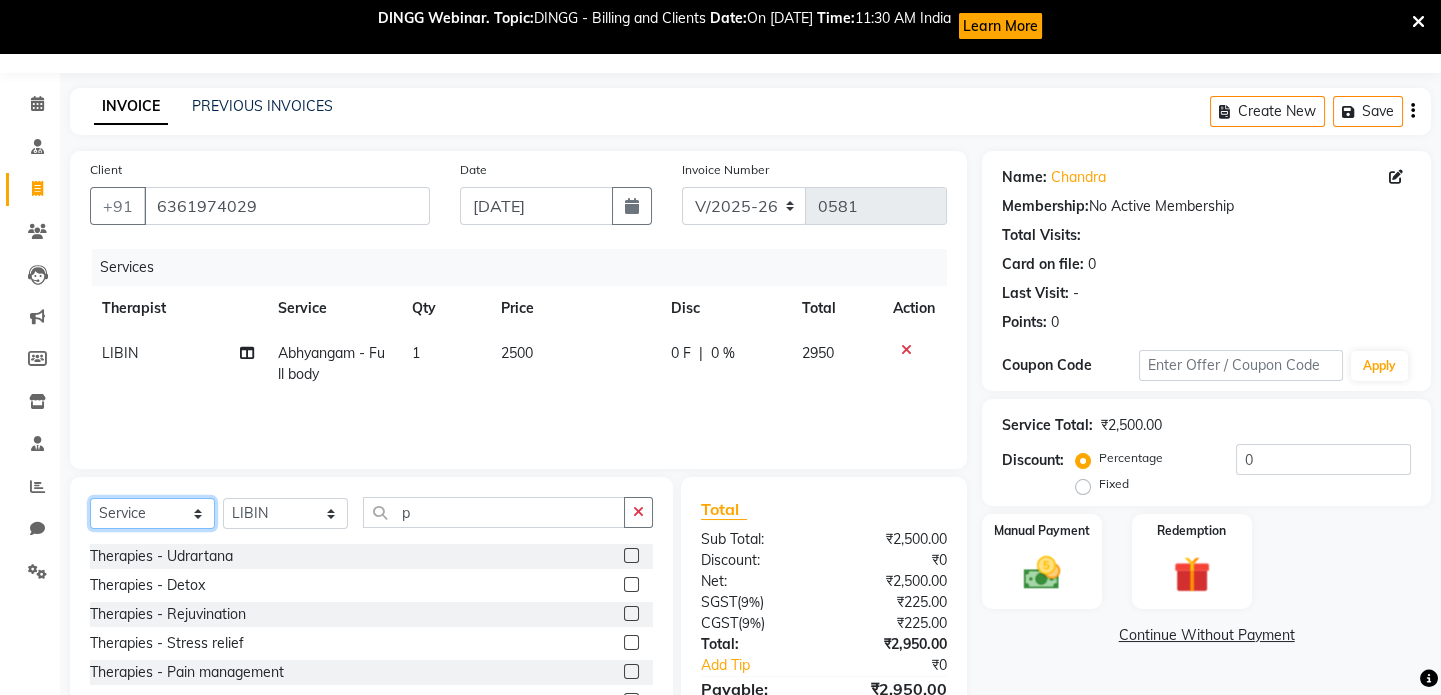 select on "product" 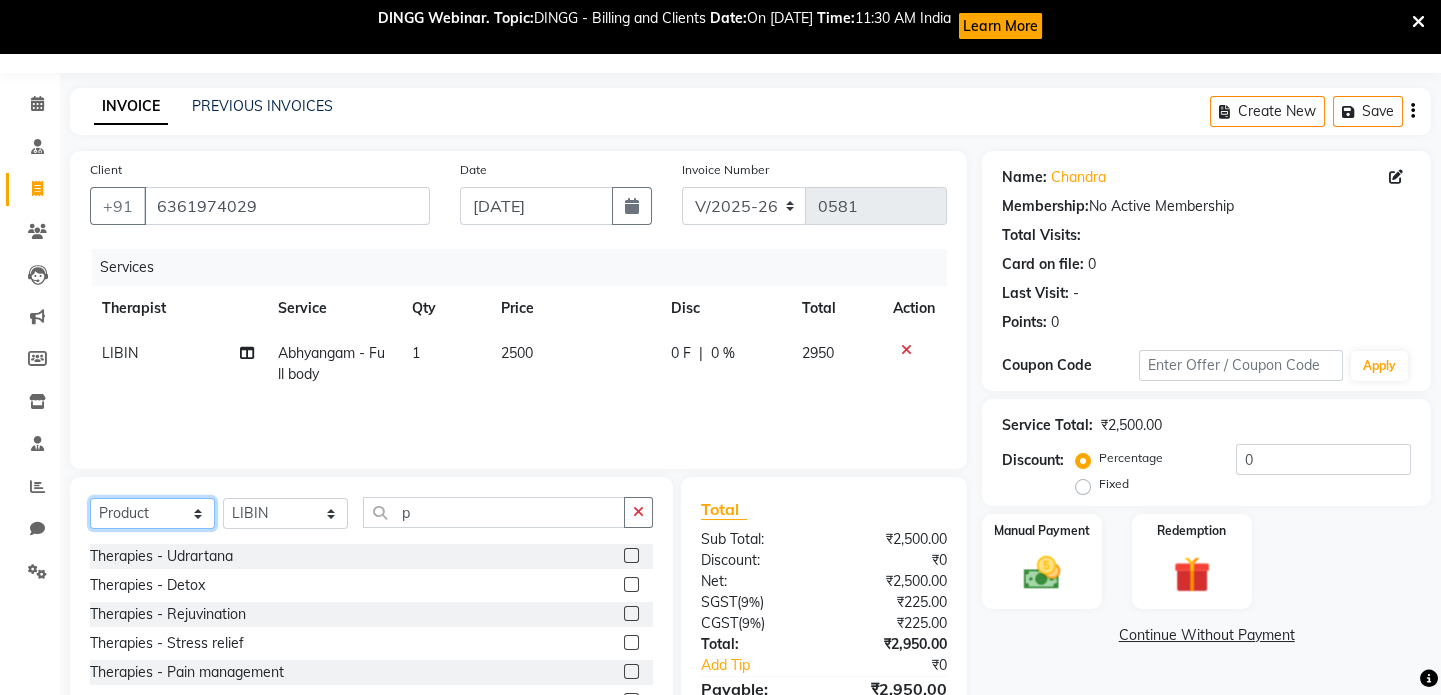 click on "Select  Service  Product  Membership  Package Voucher Prepaid Gift Card" 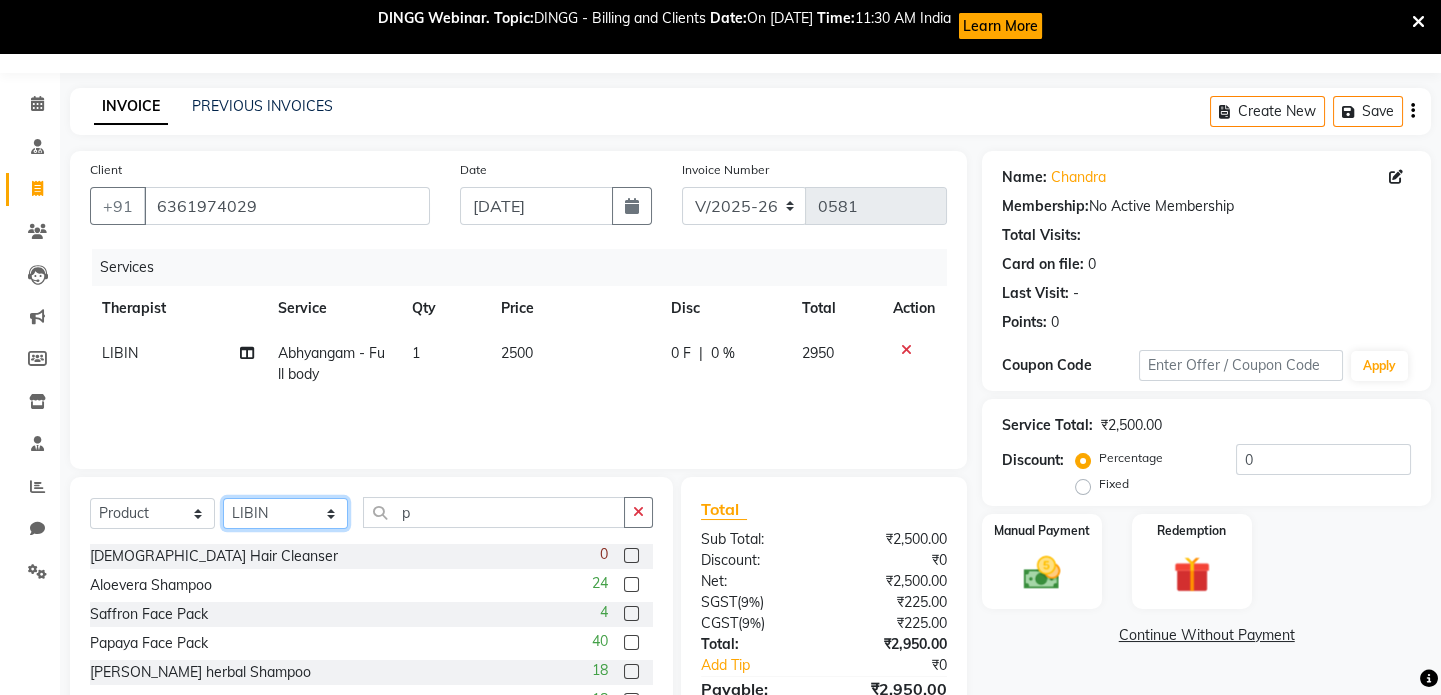 click on "Select Therapist LIBIN musthabshira nithya Reception [PERSON_NAME]" 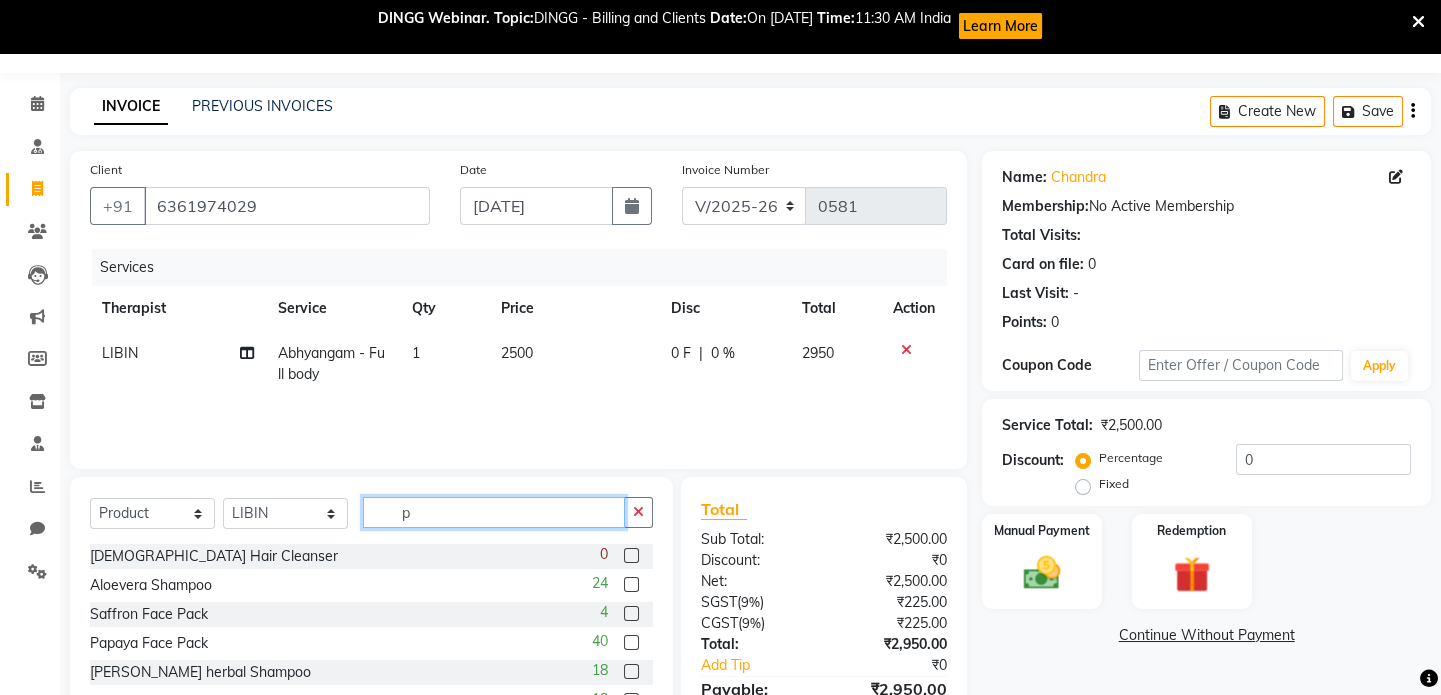 click on "p" 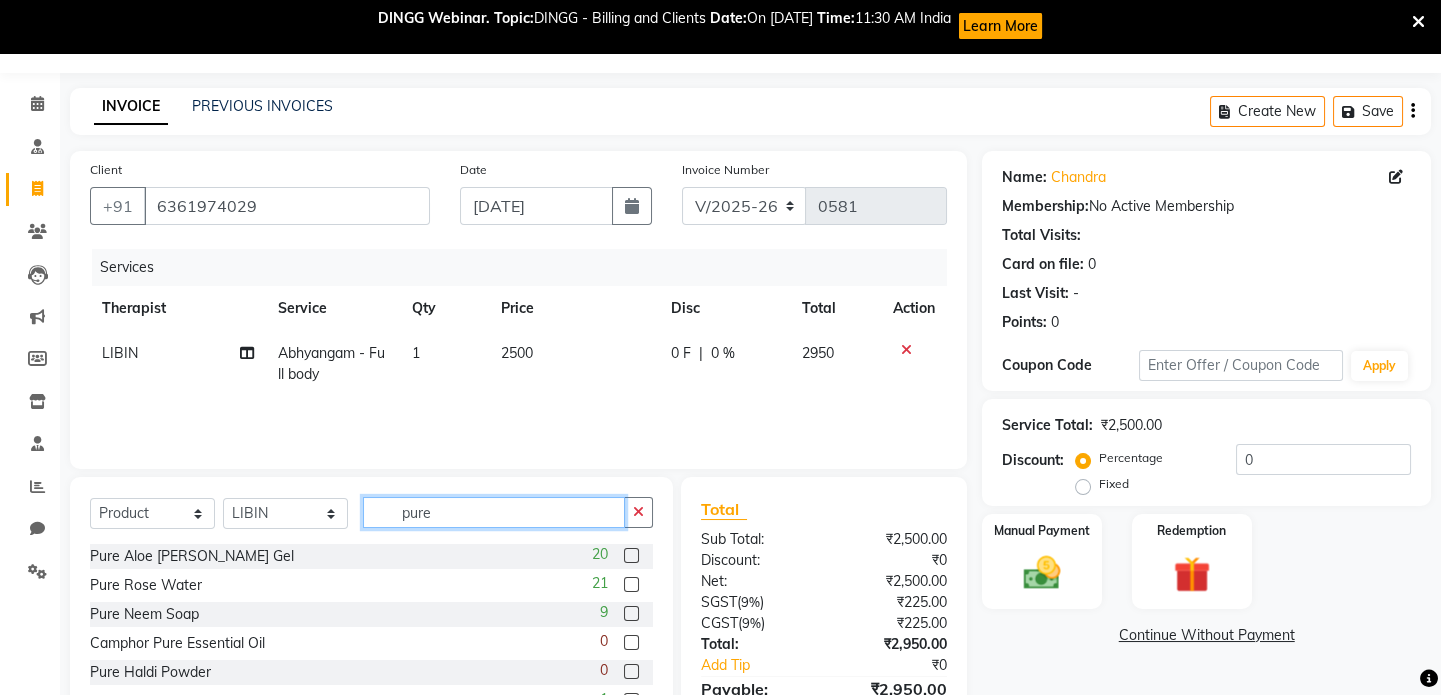 type on "pure" 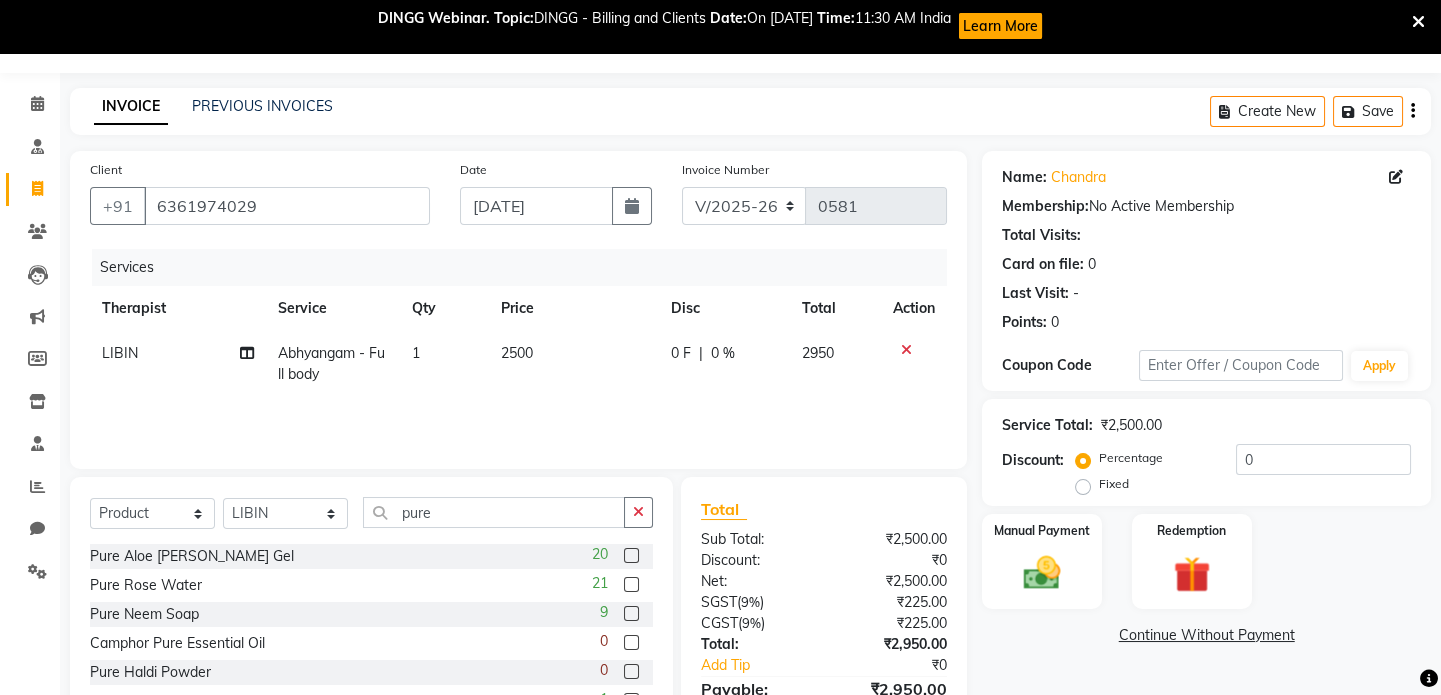 click 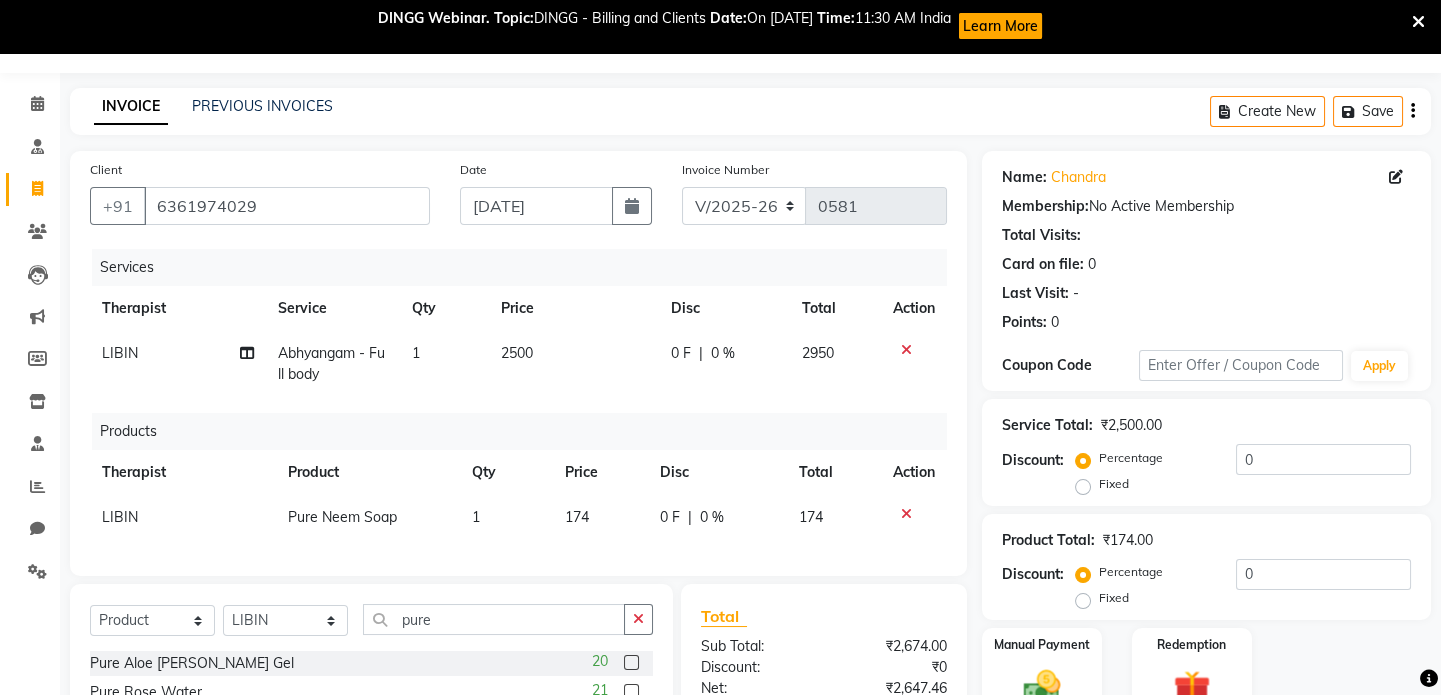 checkbox on "false" 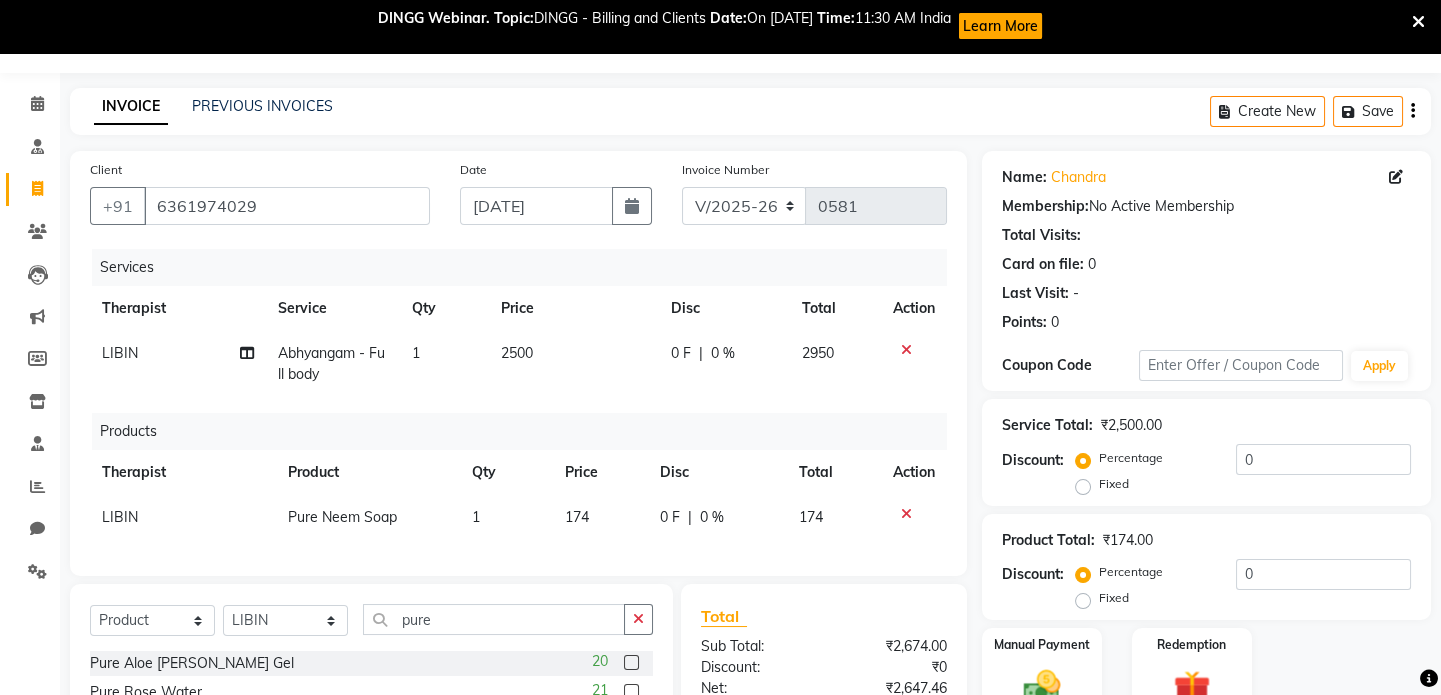 scroll, scrollTop: 280, scrollLeft: 0, axis: vertical 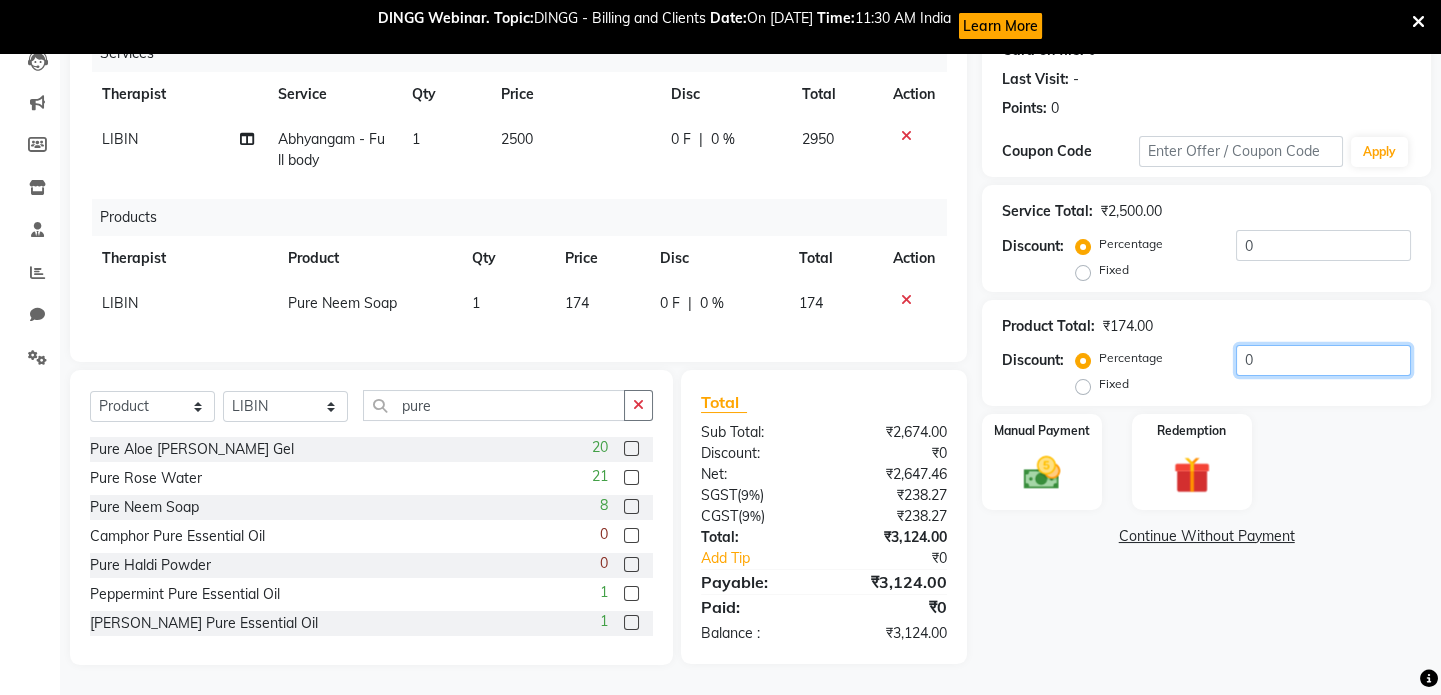 click on "0" 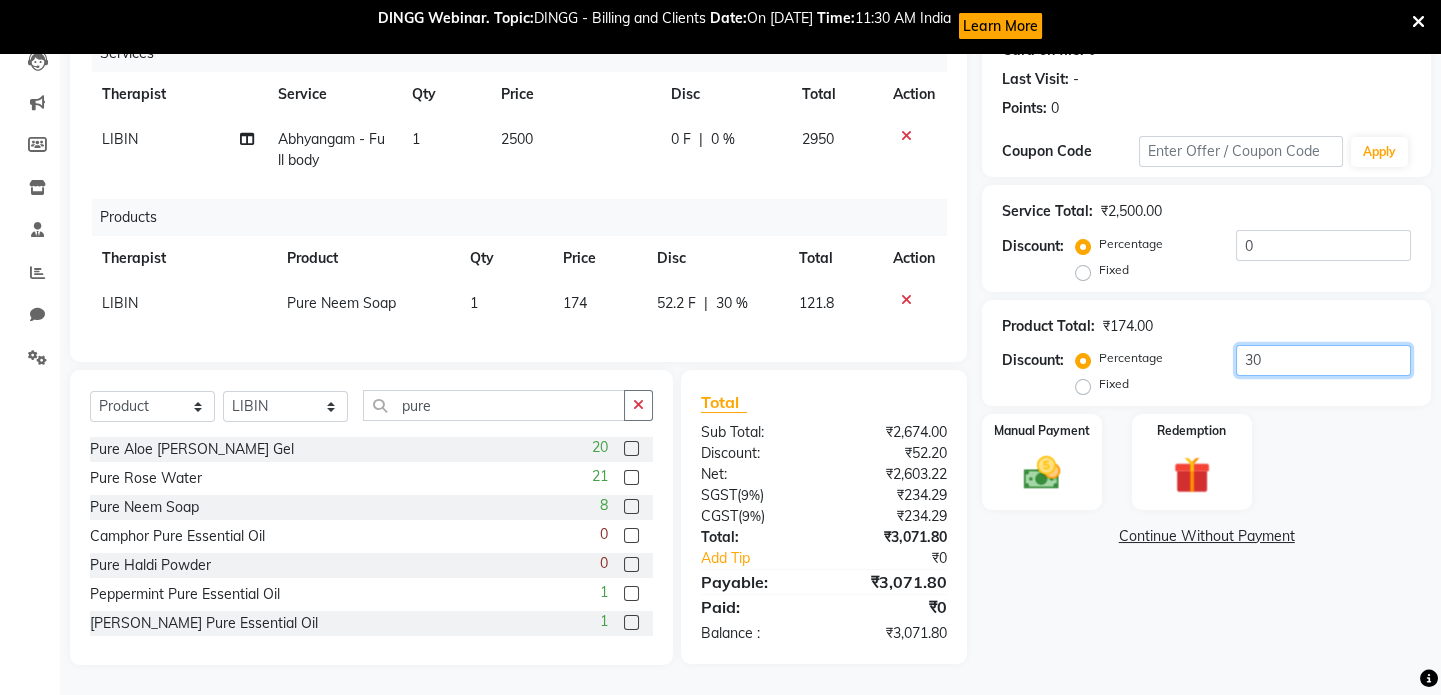 type on "30" 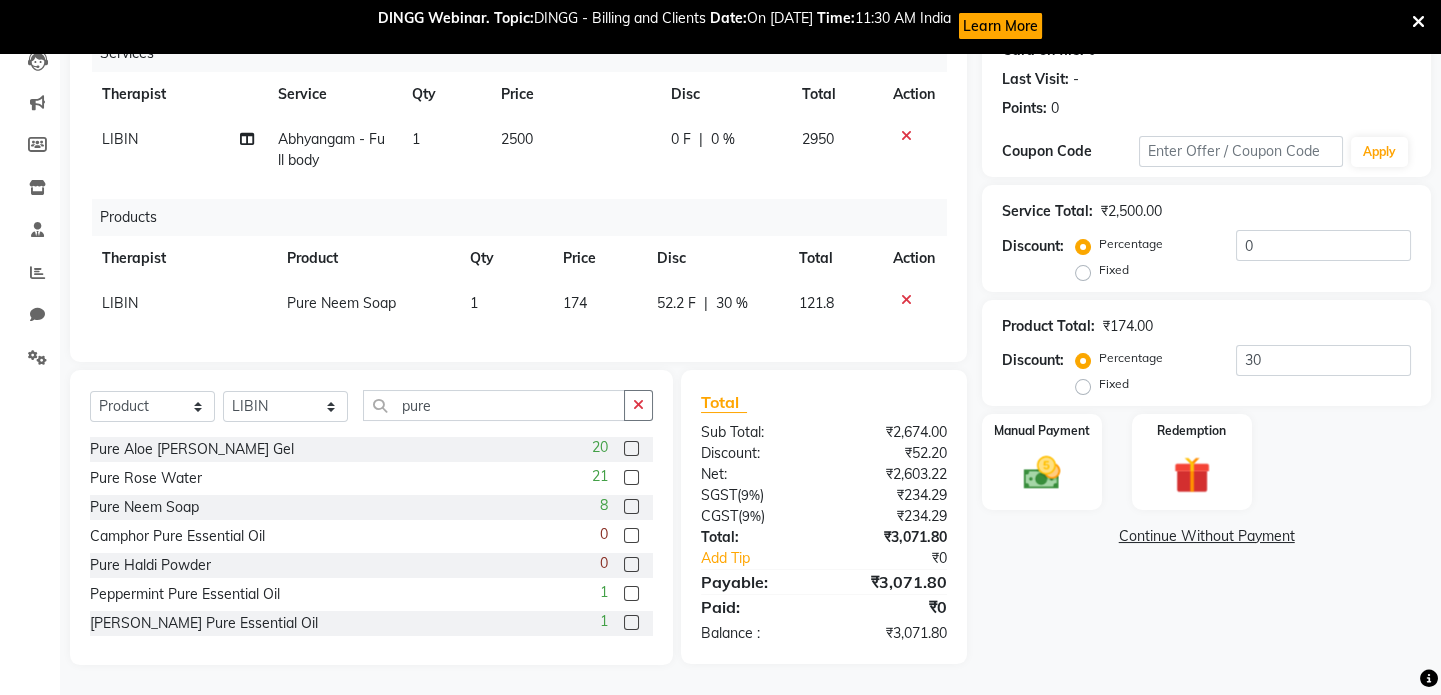click 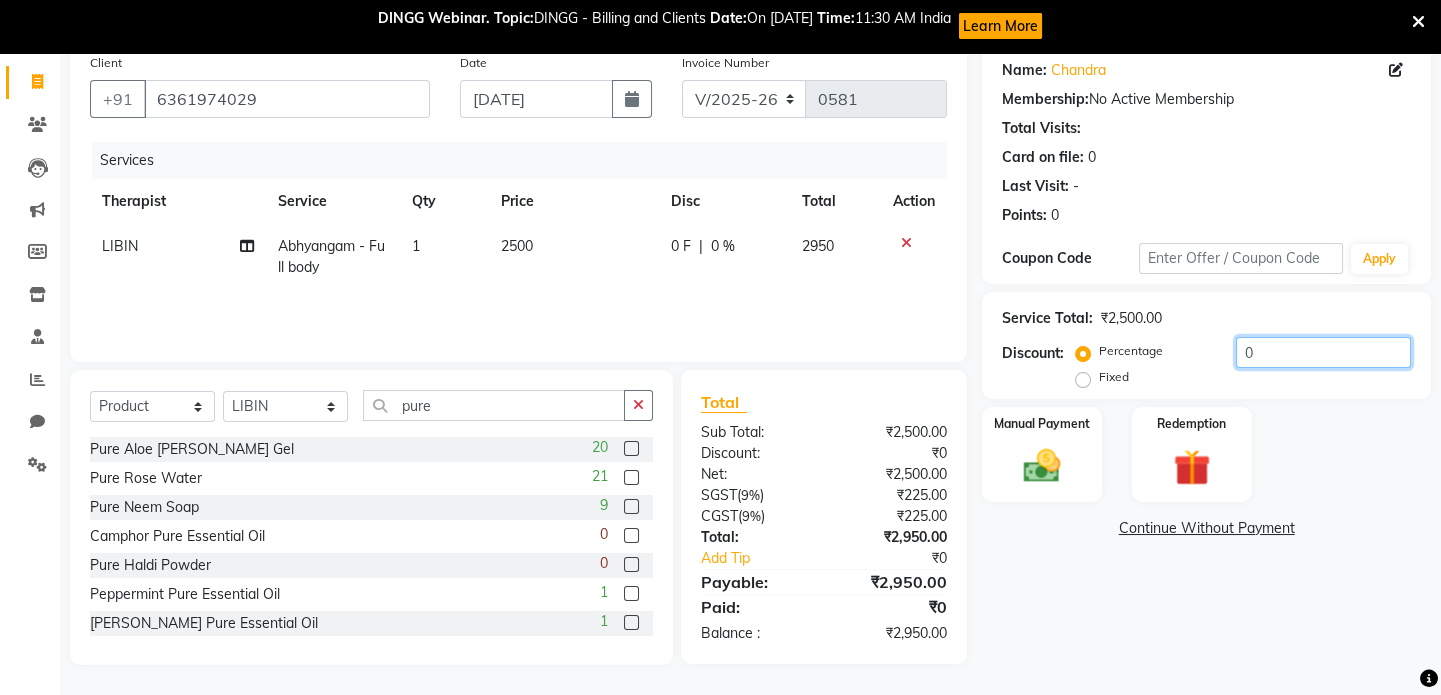 click on "0" 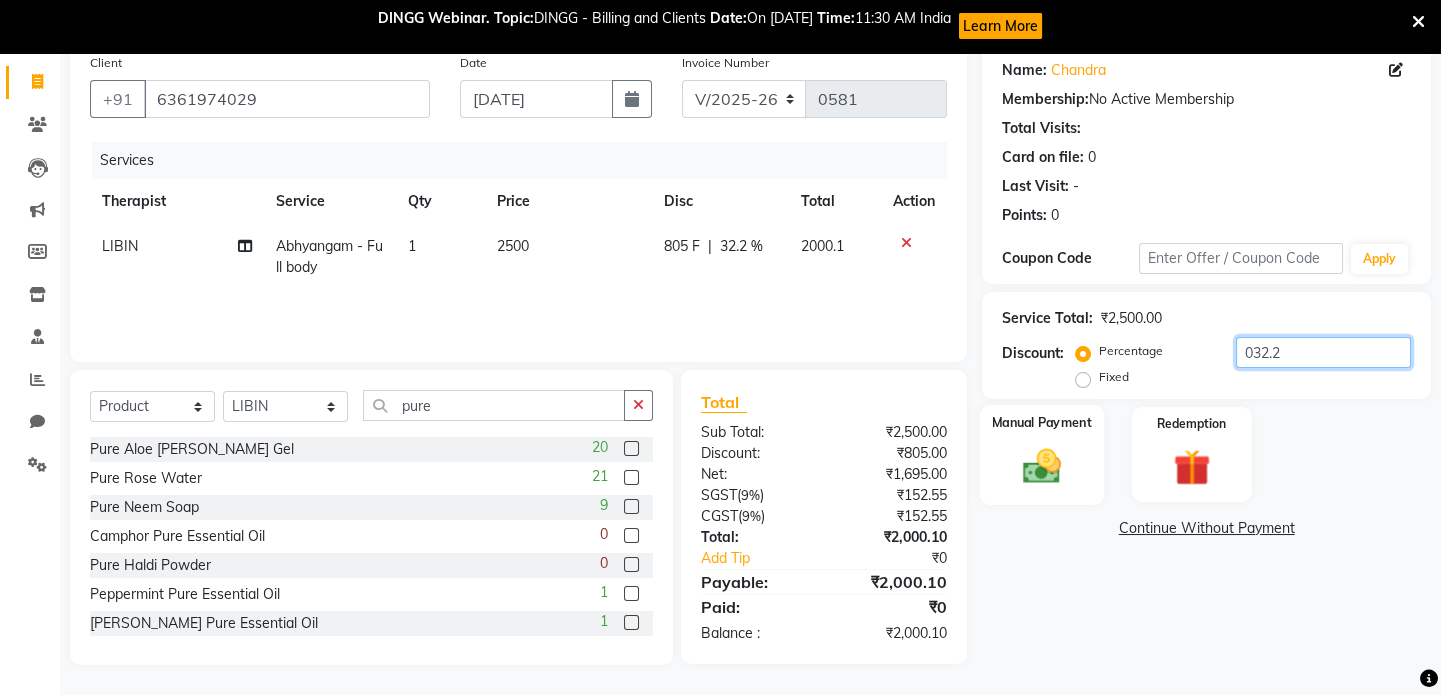 type on "032.2" 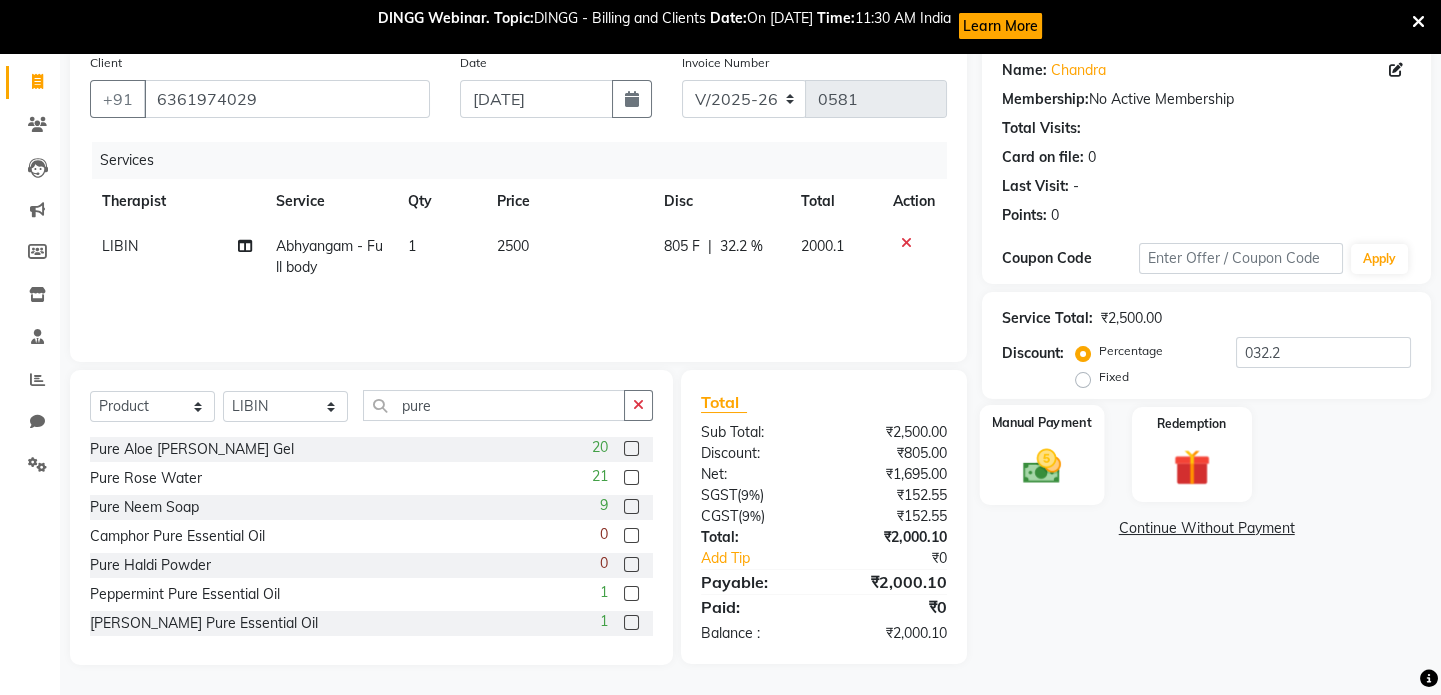 click on "Manual Payment" 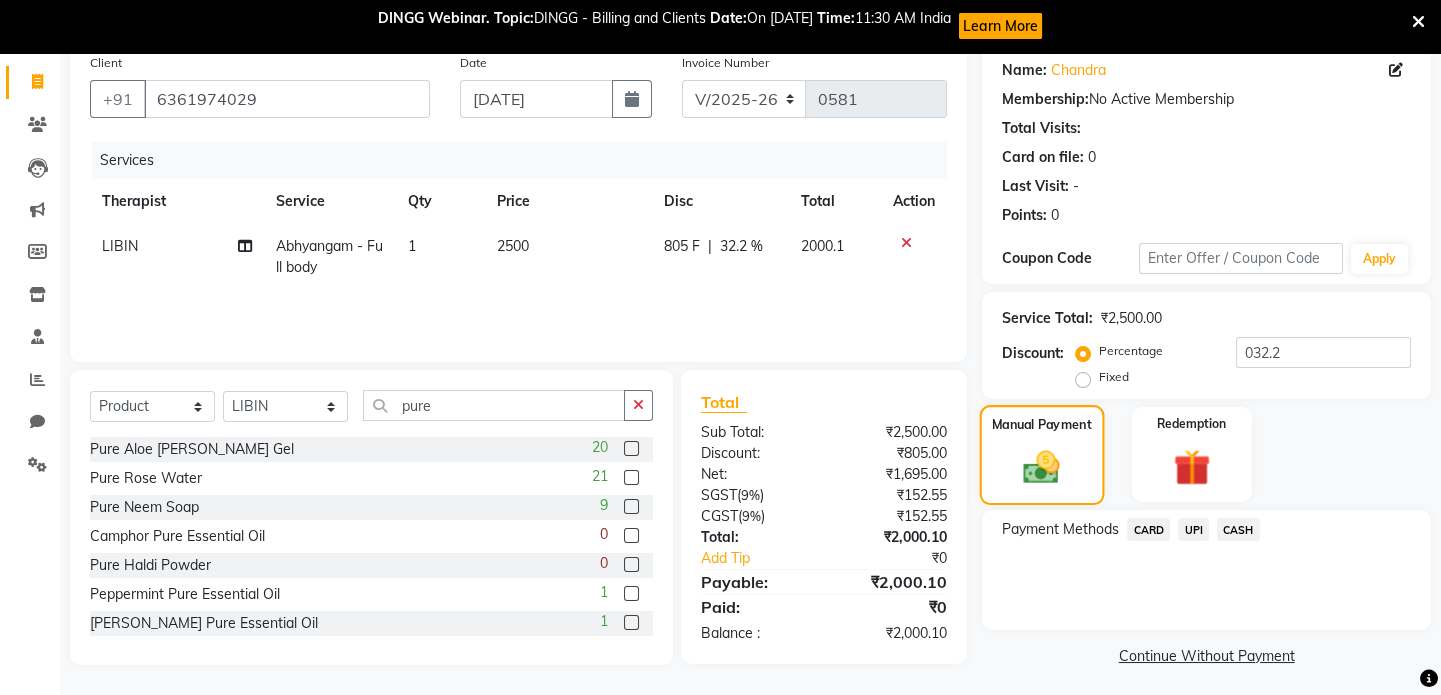 click on "Manual Payment" 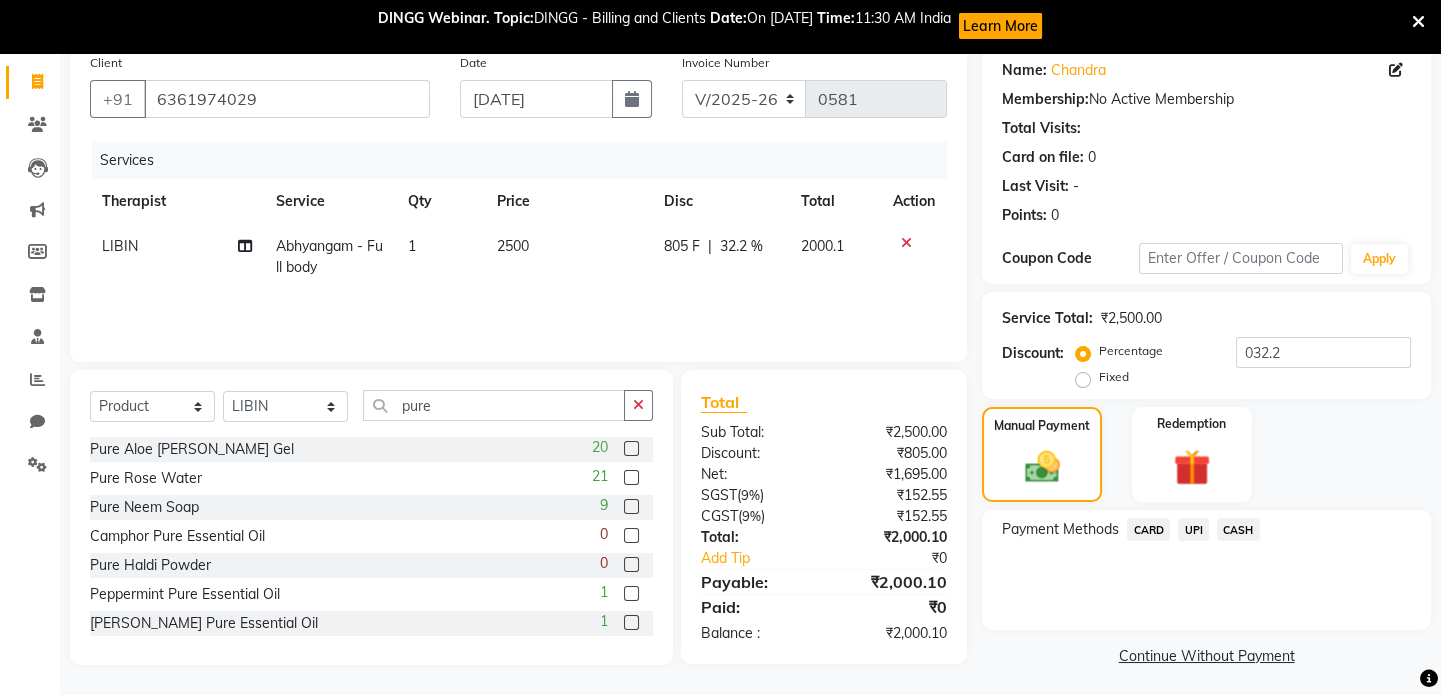 click 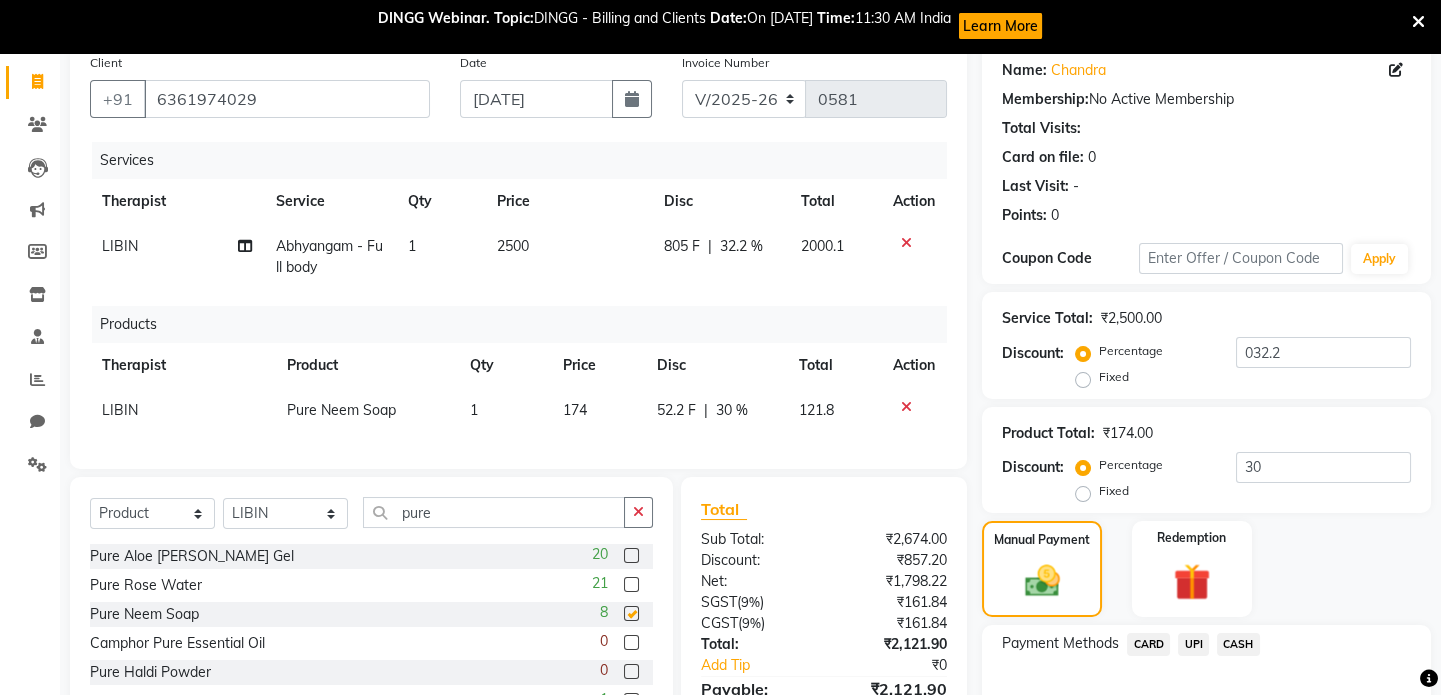 checkbox on "false" 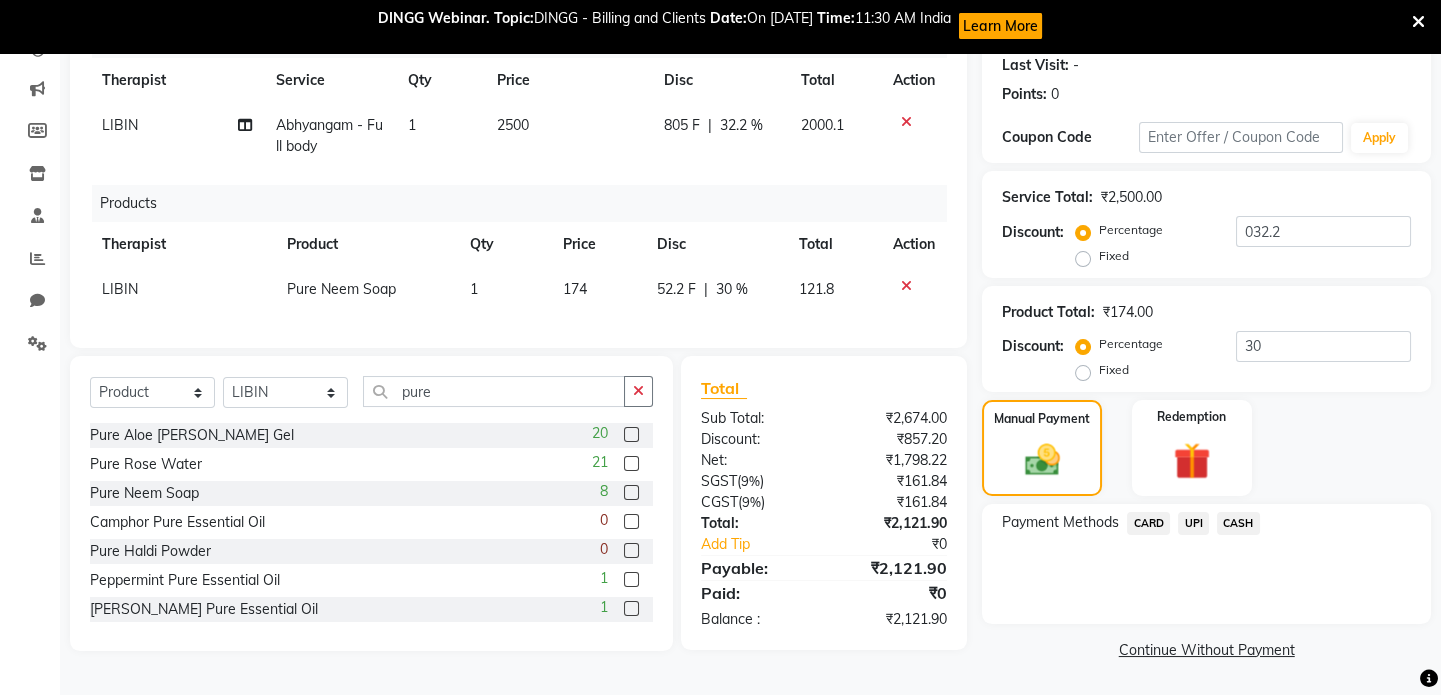 scroll, scrollTop: 0, scrollLeft: 0, axis: both 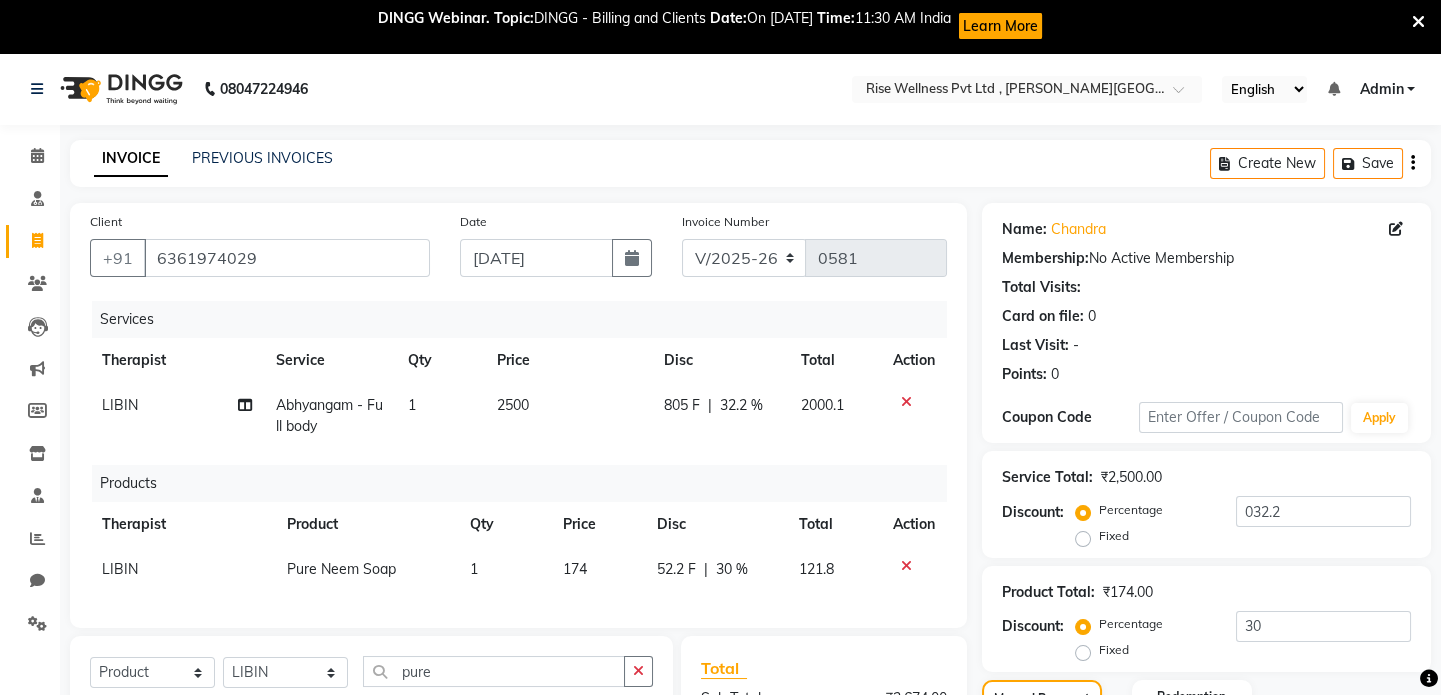 click 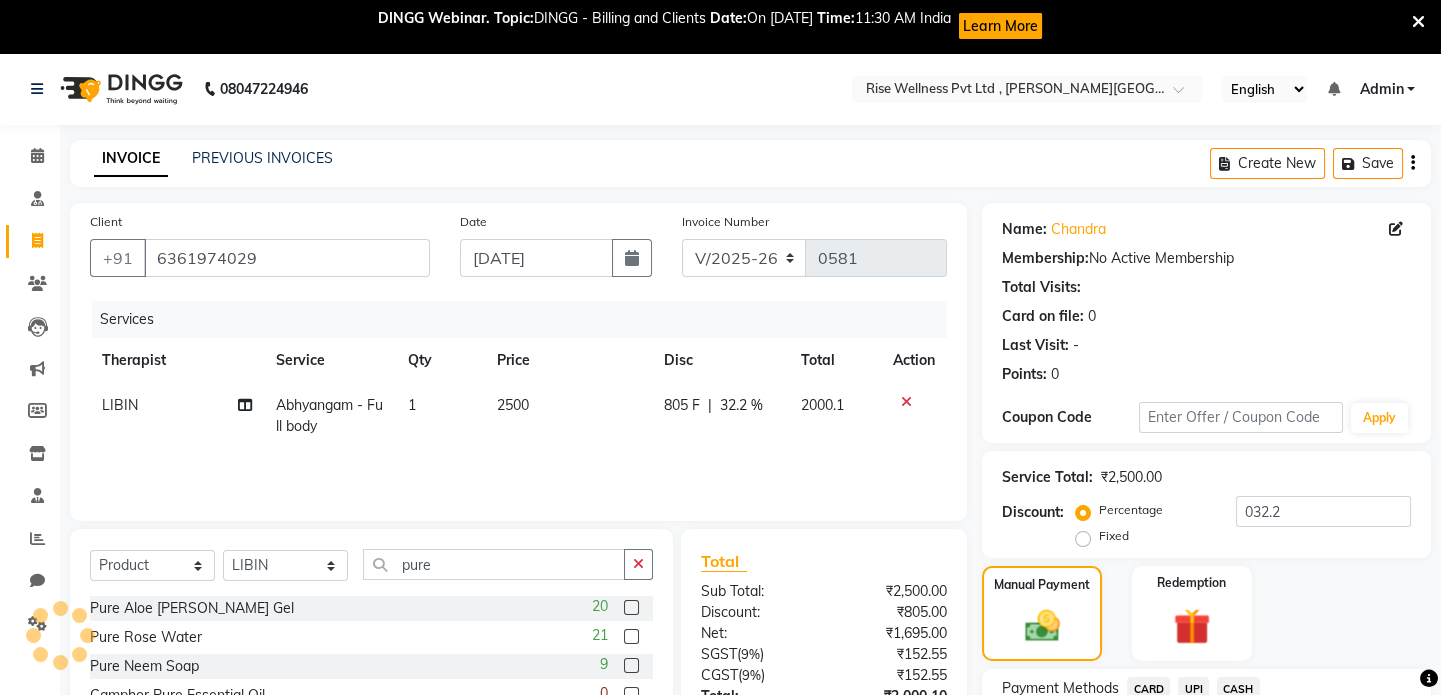 scroll, scrollTop: 164, scrollLeft: 0, axis: vertical 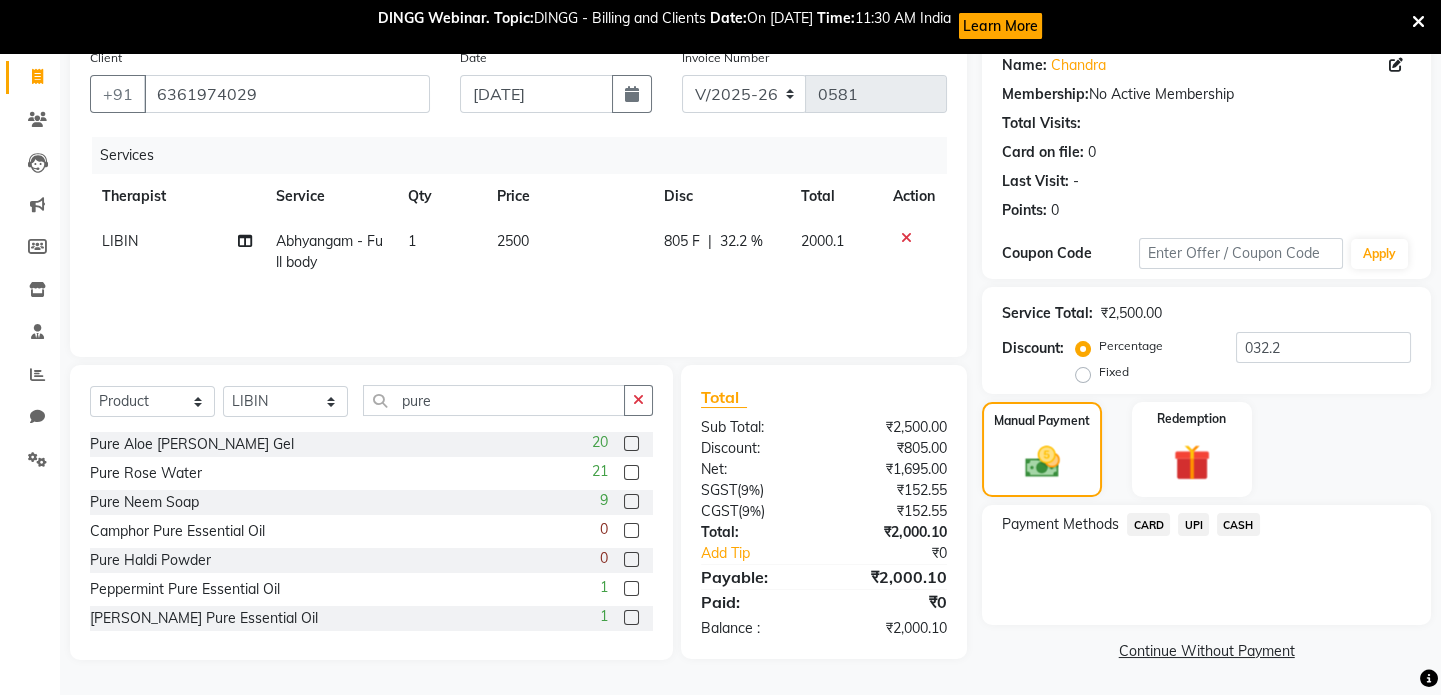 click on "CASH" 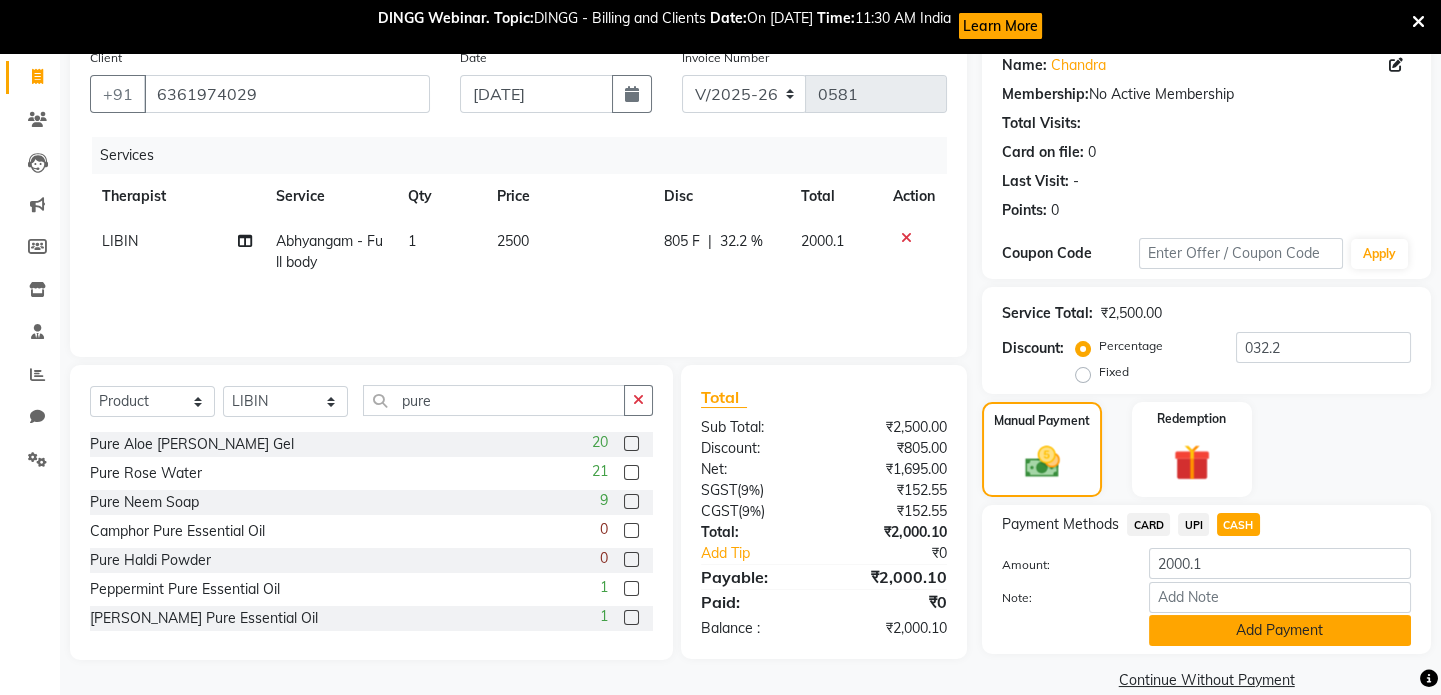 click on "Add Payment" 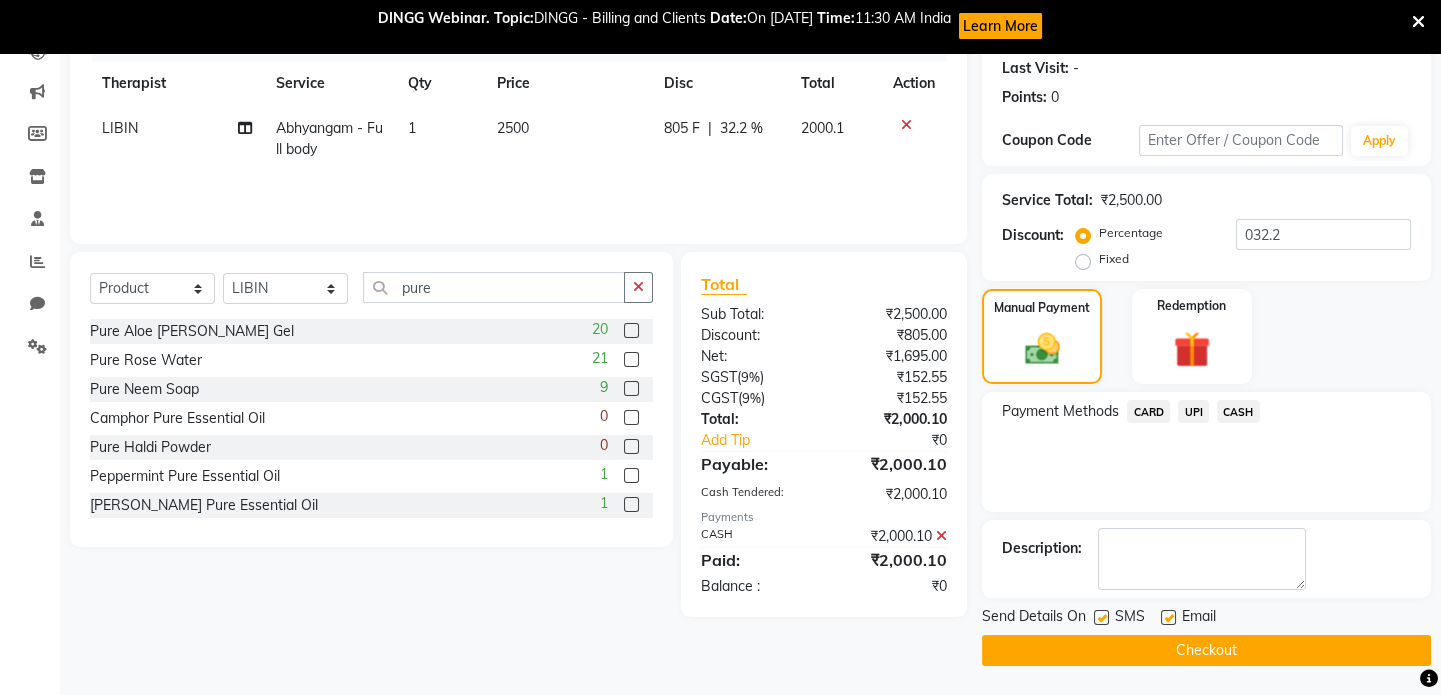 click on "Checkout" 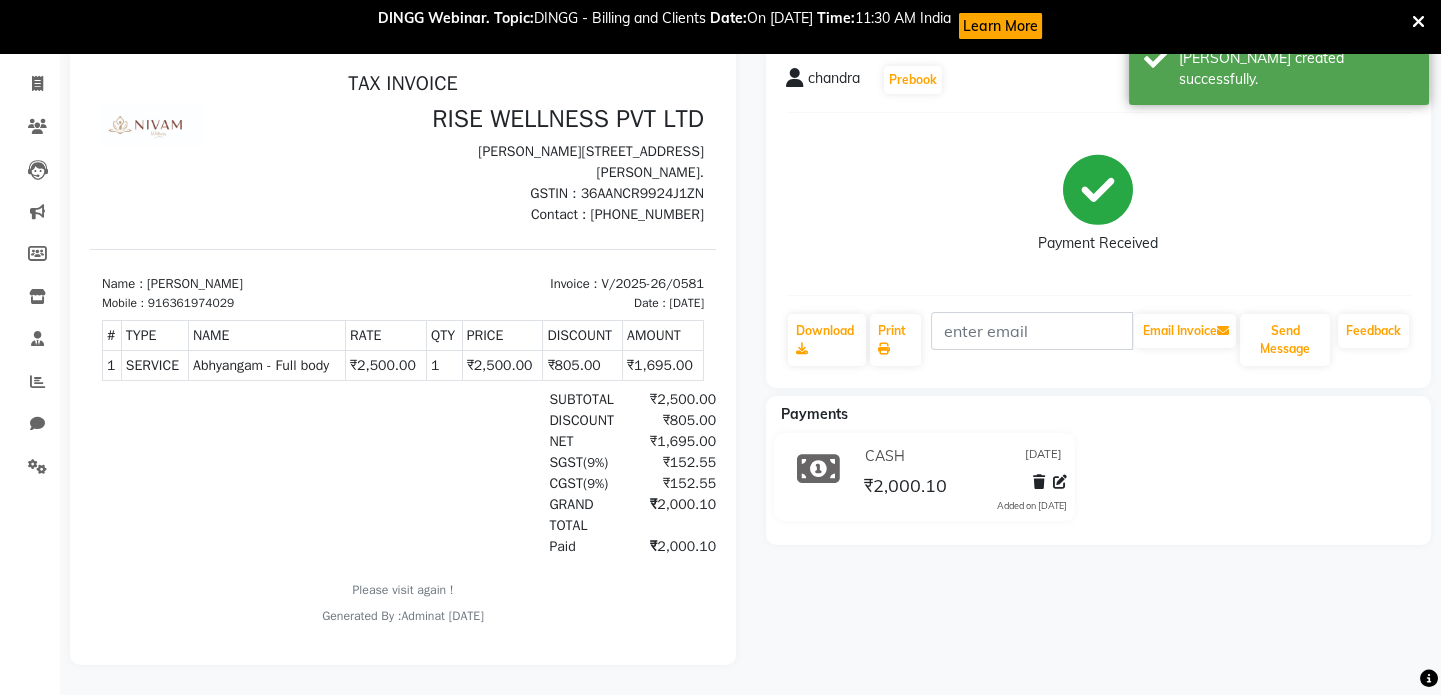 scroll, scrollTop: 0, scrollLeft: 0, axis: both 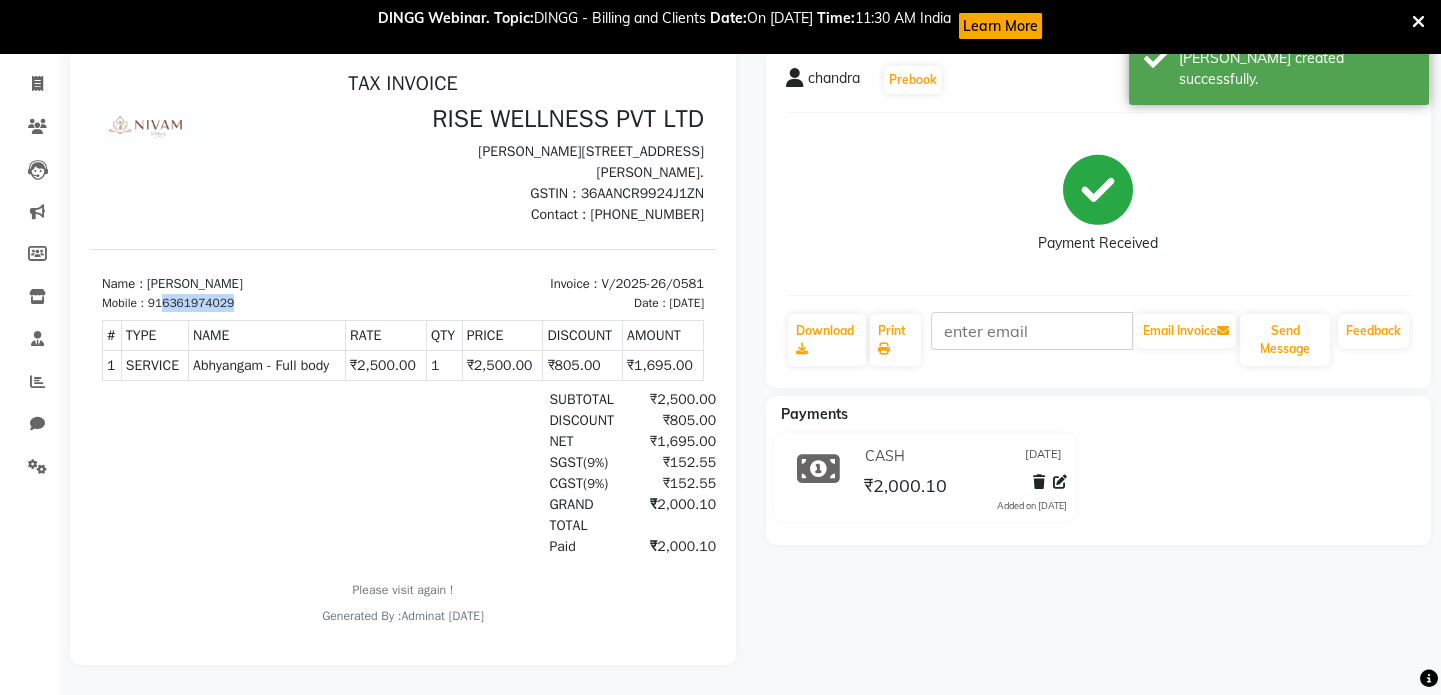 drag, startPoint x: 232, startPoint y: 321, endPoint x: 168, endPoint y: 318, distance: 64.070274 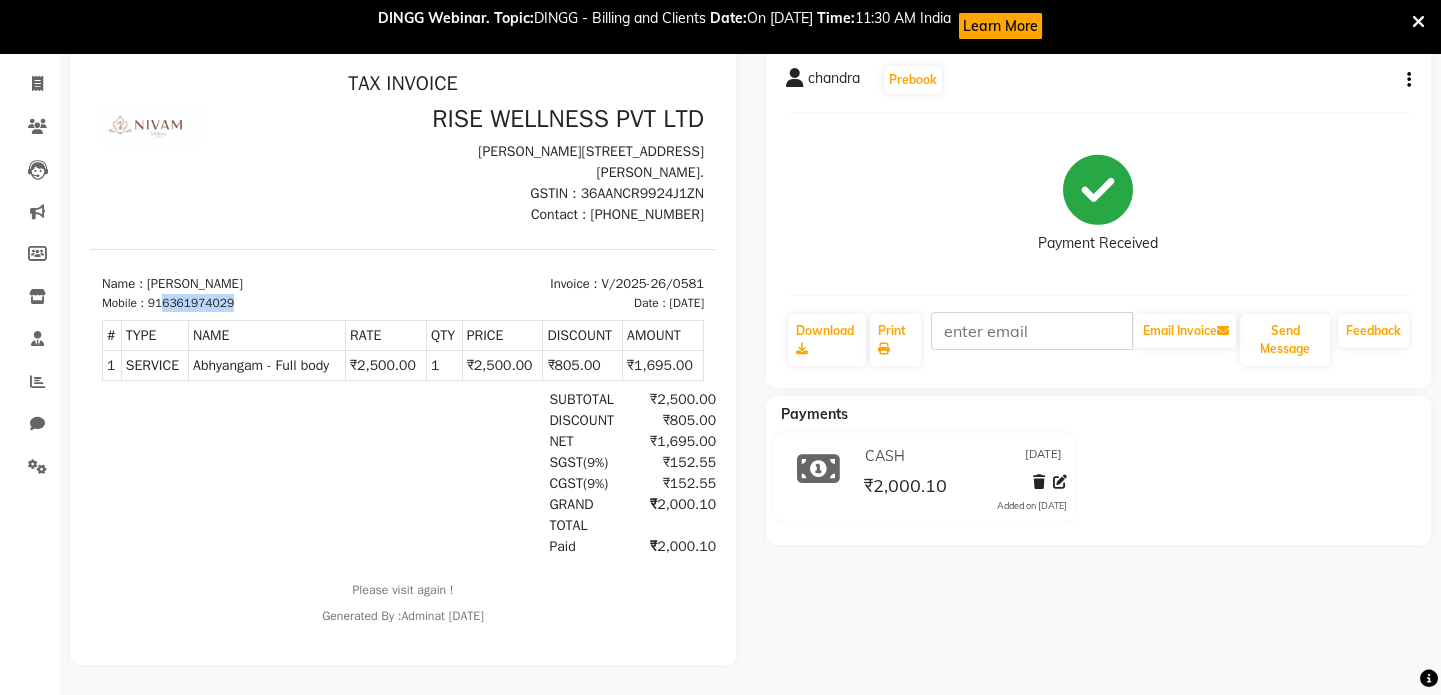 copy on "6361974029" 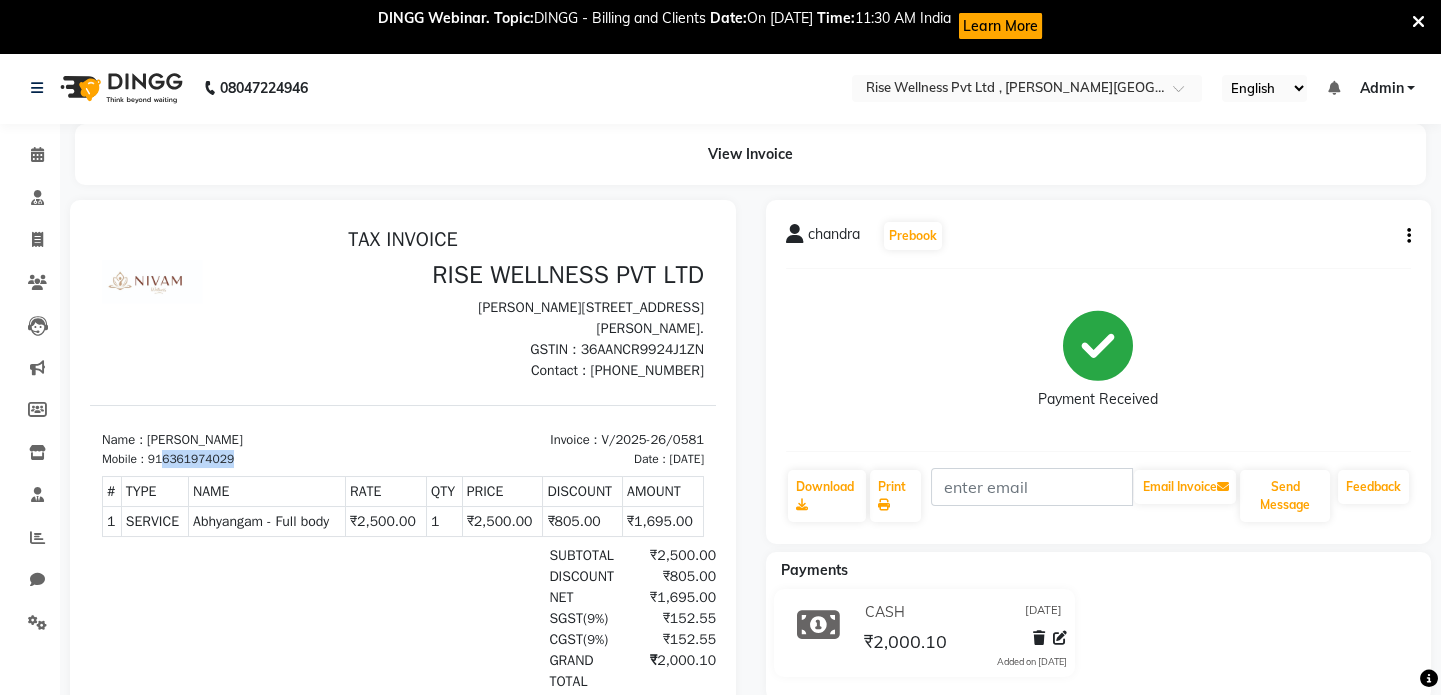 scroll, scrollTop: 0, scrollLeft: 0, axis: both 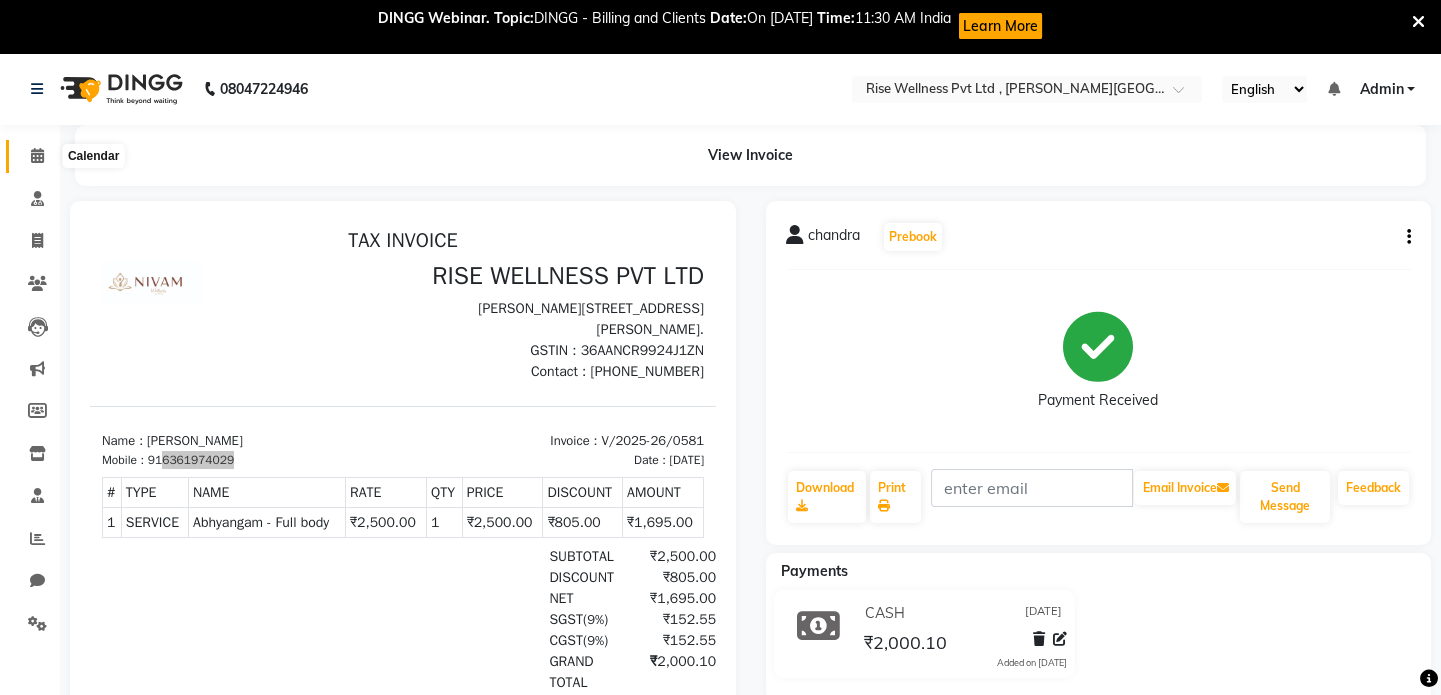 click 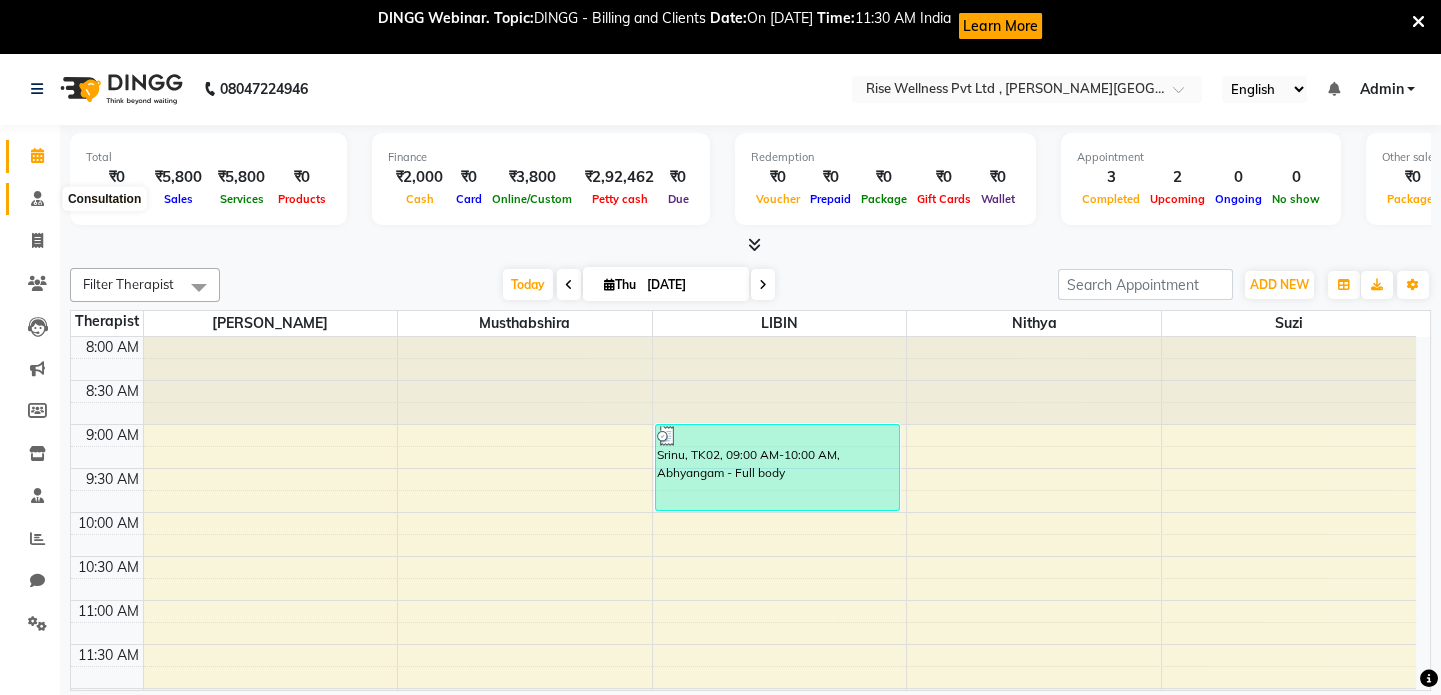 click 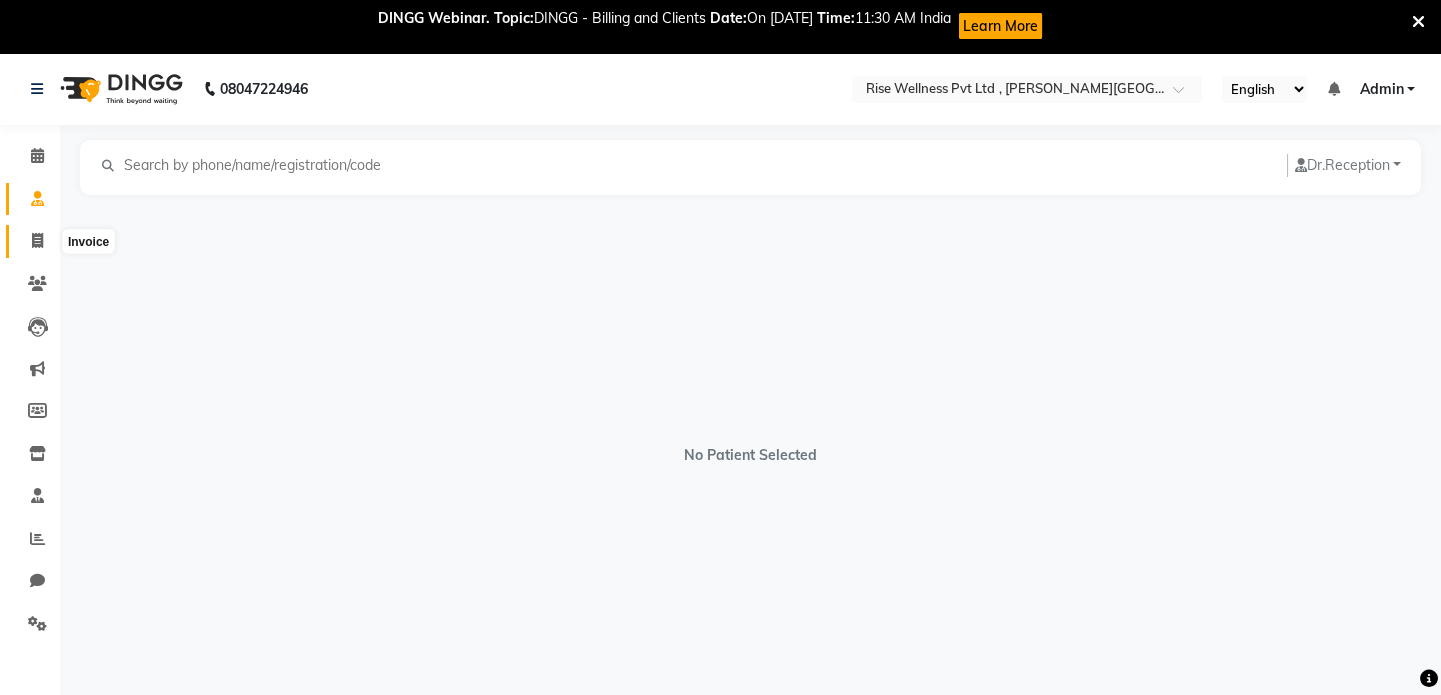click 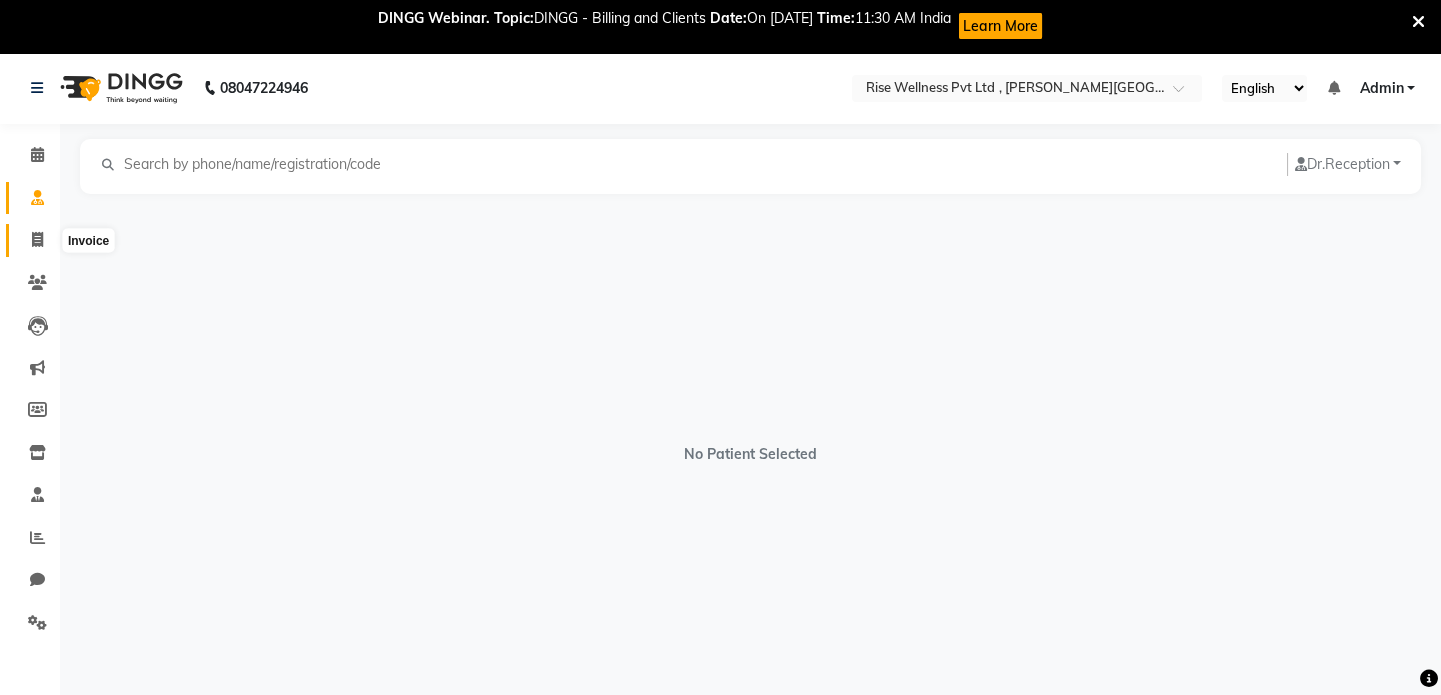 scroll, scrollTop: 52, scrollLeft: 0, axis: vertical 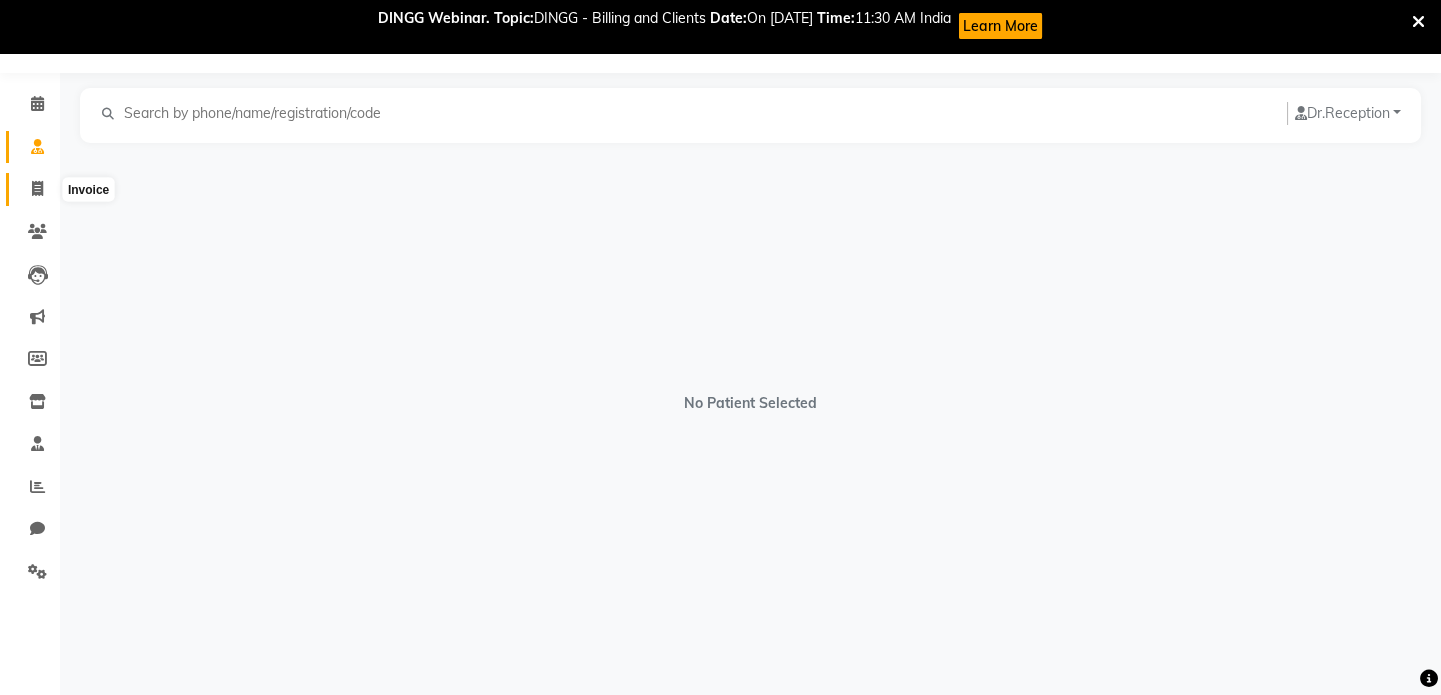 select on "7497" 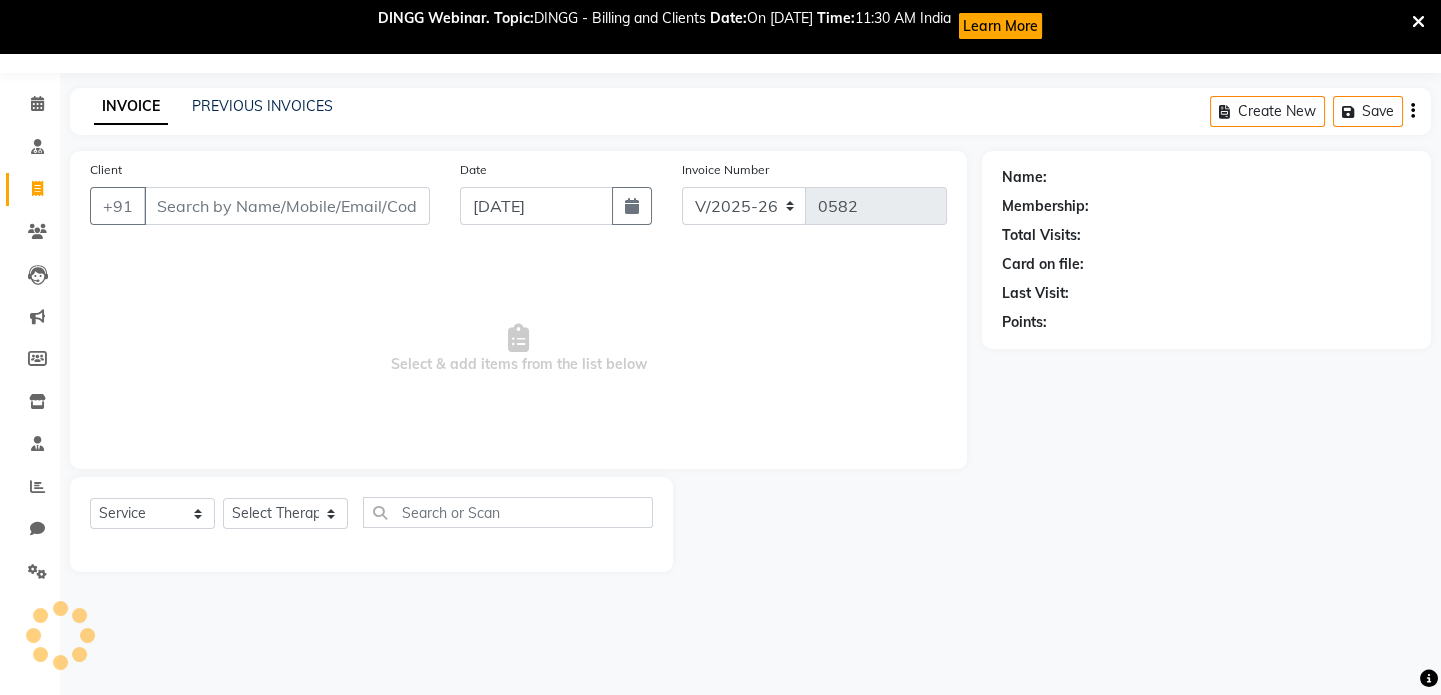 select on "V" 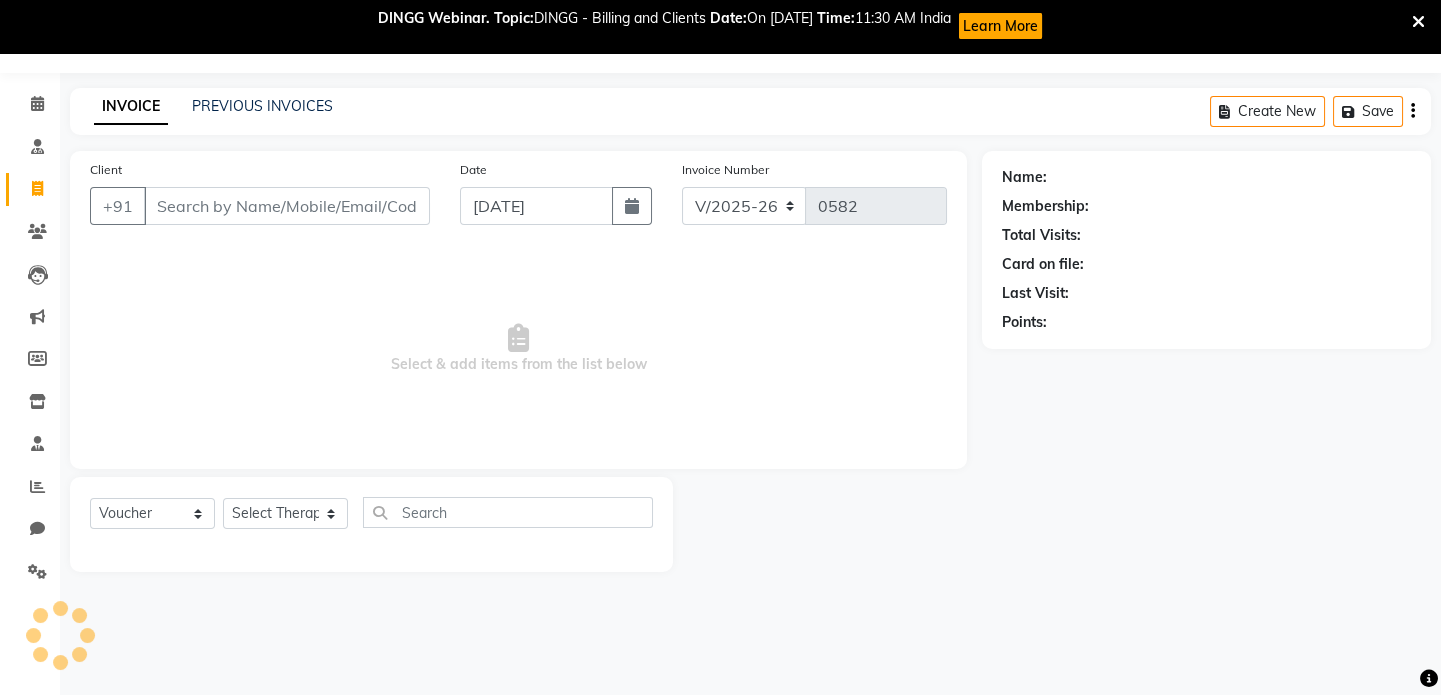 click on "Client" at bounding box center [287, 206] 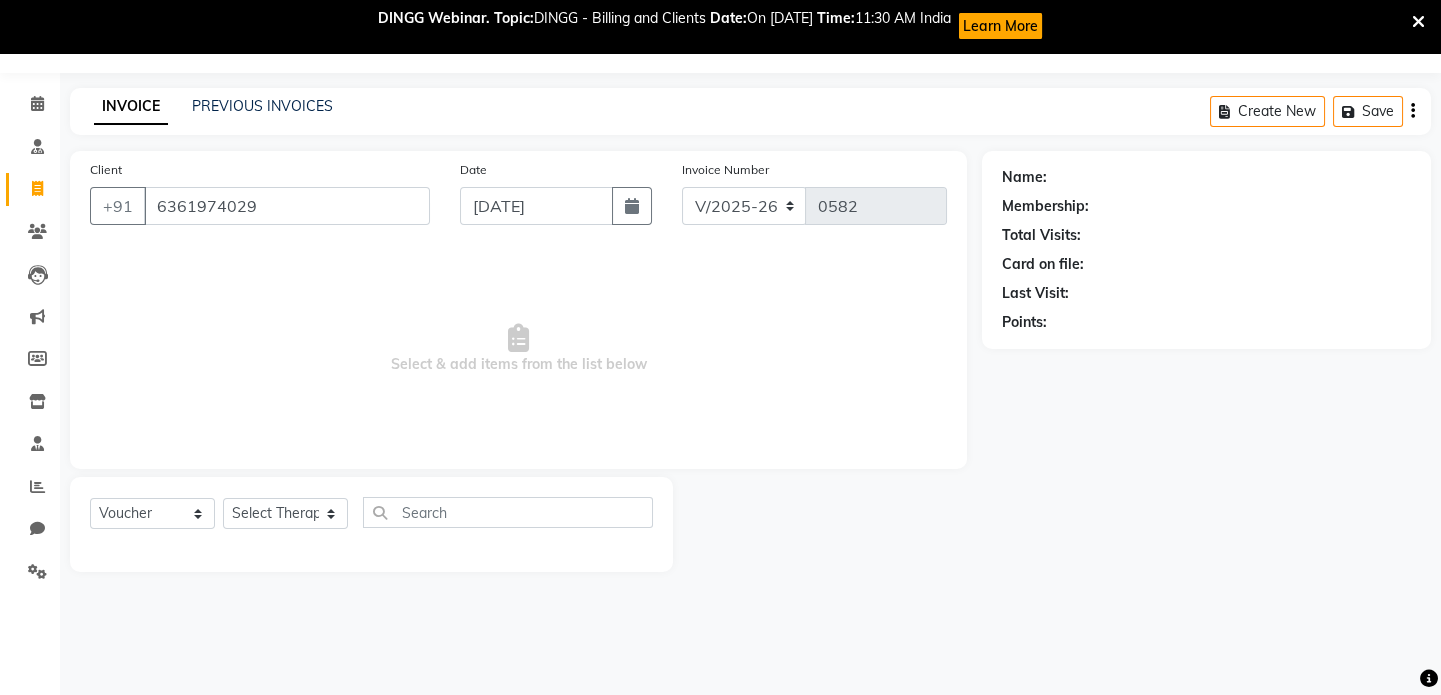 type on "6361974029" 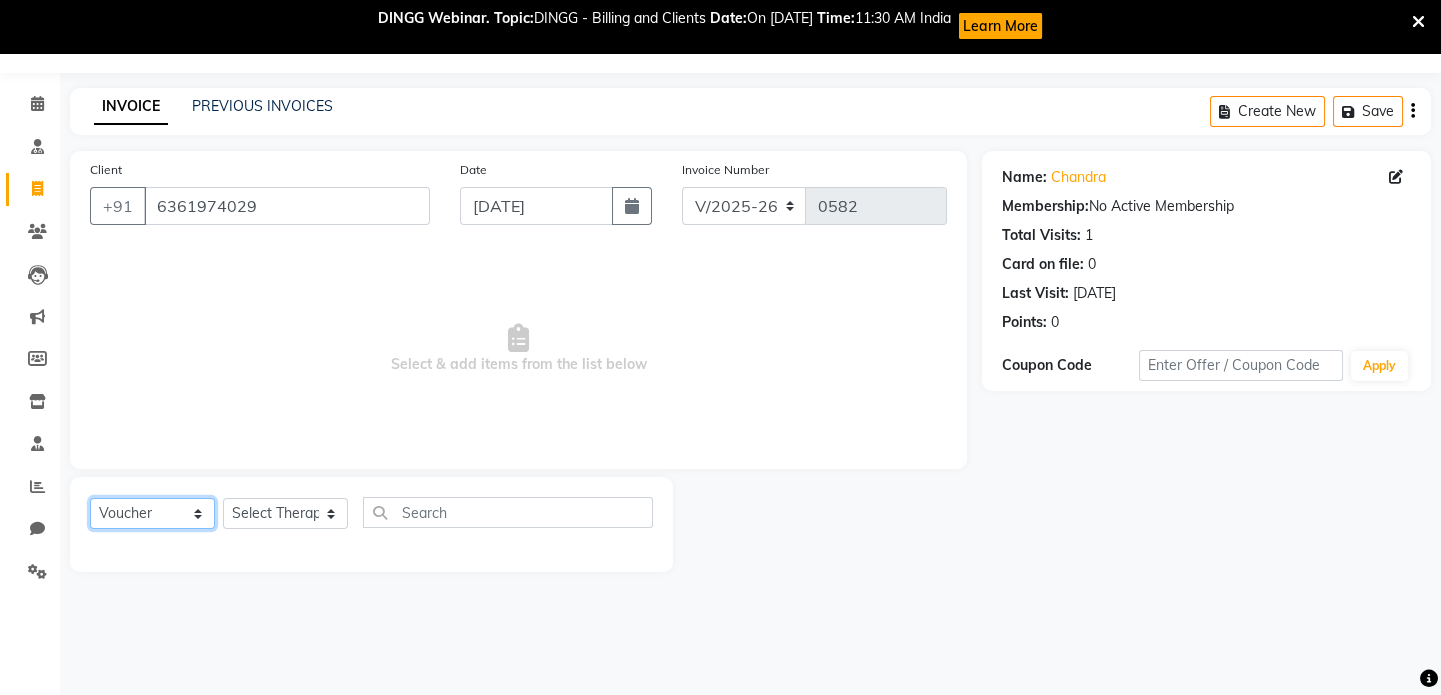 click on "Select  Service  Product  Membership  Package Voucher Prepaid Gift Card" 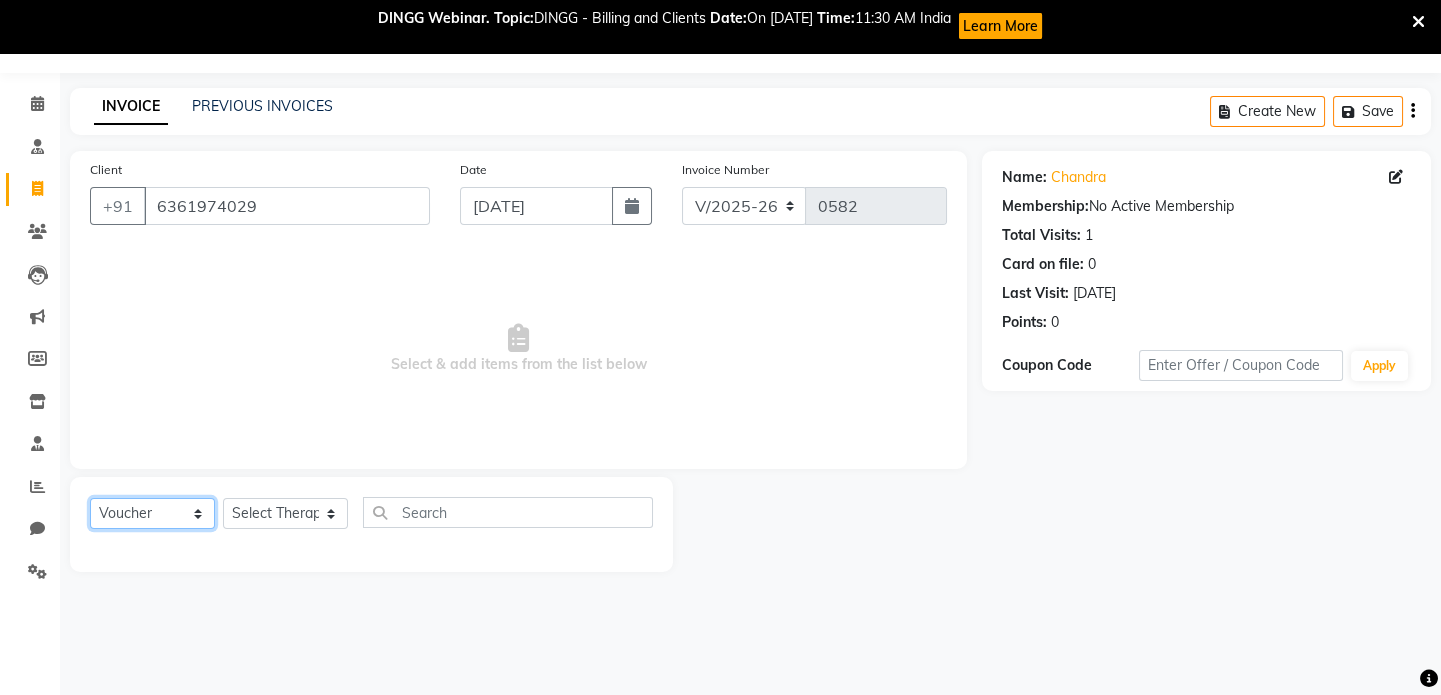 select on "service" 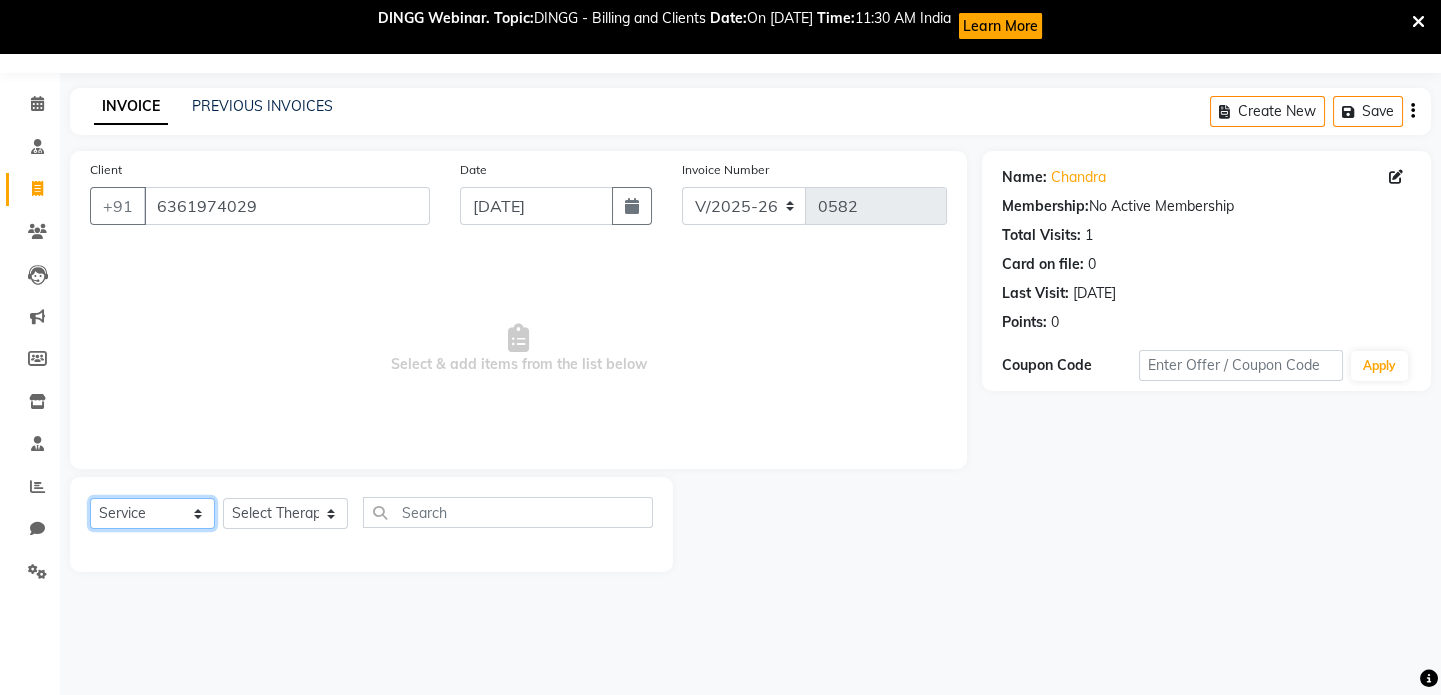 click on "Select  Service  Product  Membership  Package Voucher Prepaid Gift Card" 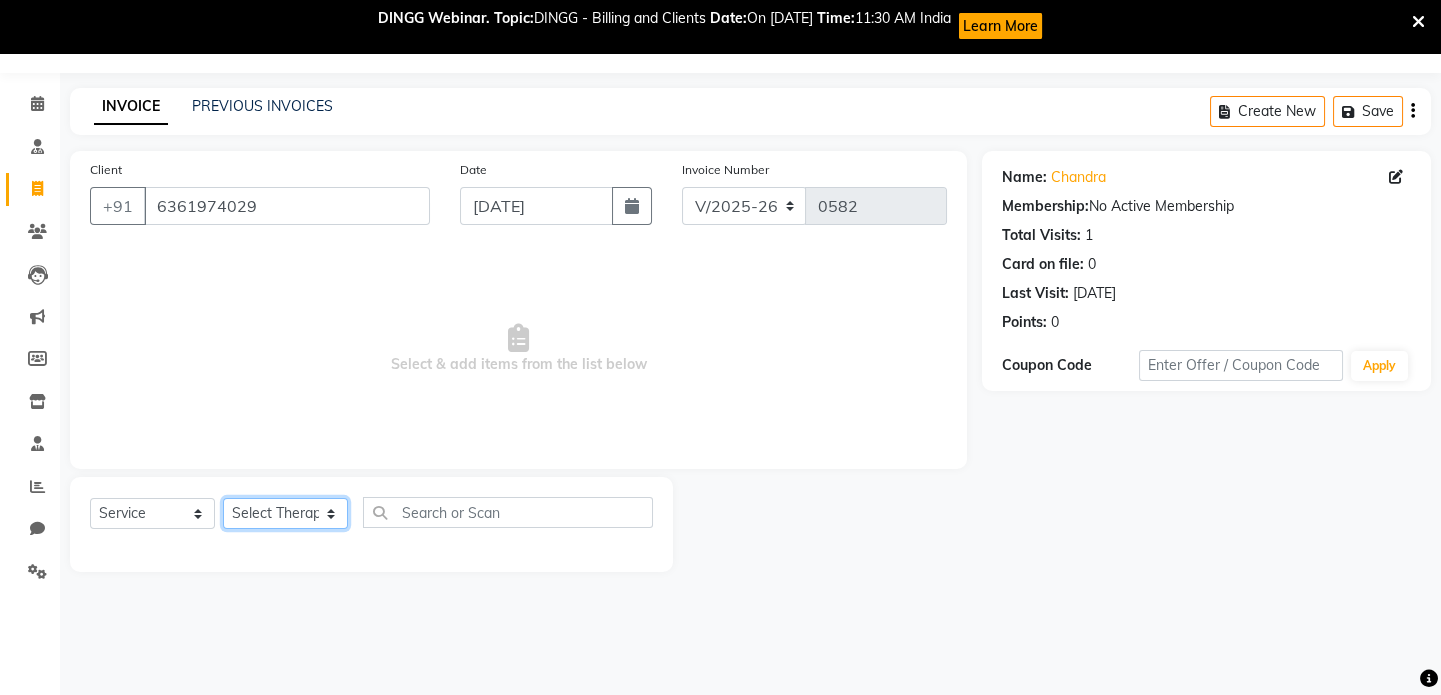 click on "Select Therapist LIBIN musthabshira nithya Reception [PERSON_NAME]" 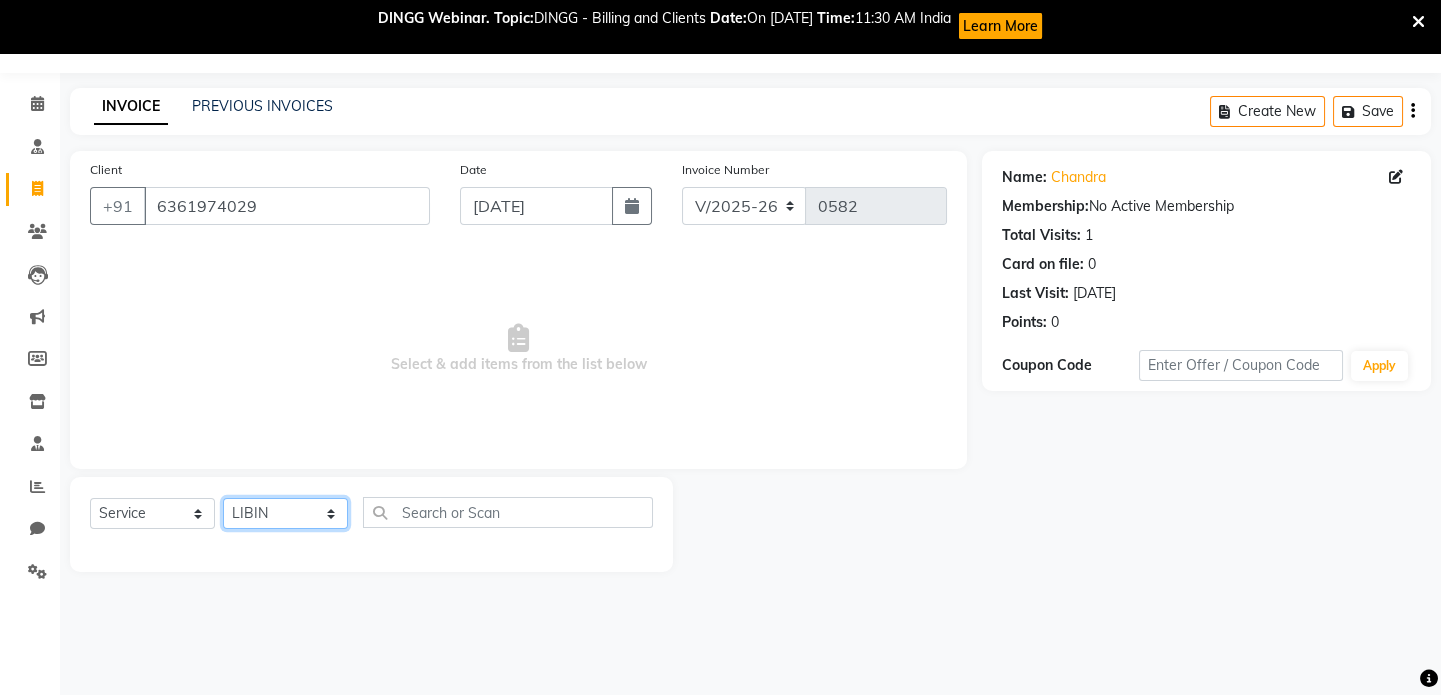 click on "Select Therapist LIBIN musthabshira nithya Reception [PERSON_NAME]" 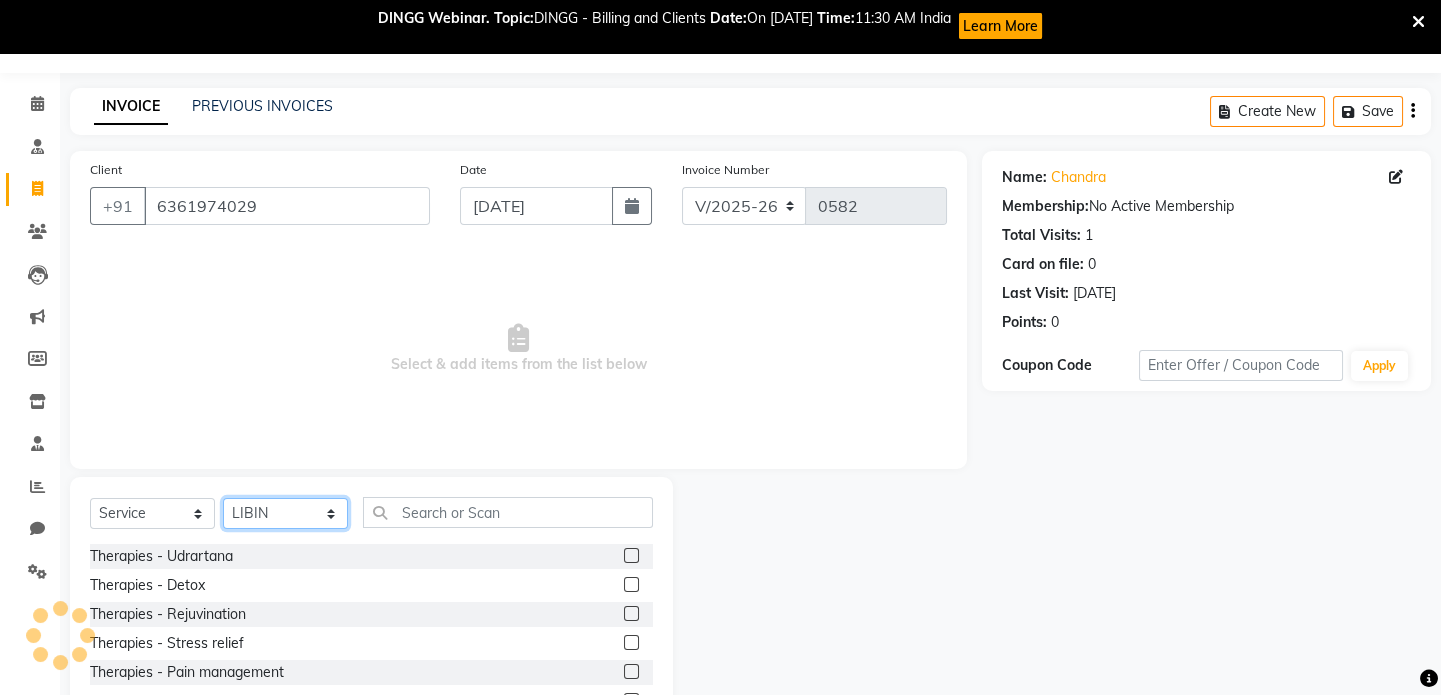 click on "Select Therapist LIBIN musthabshira nithya Reception [PERSON_NAME]" 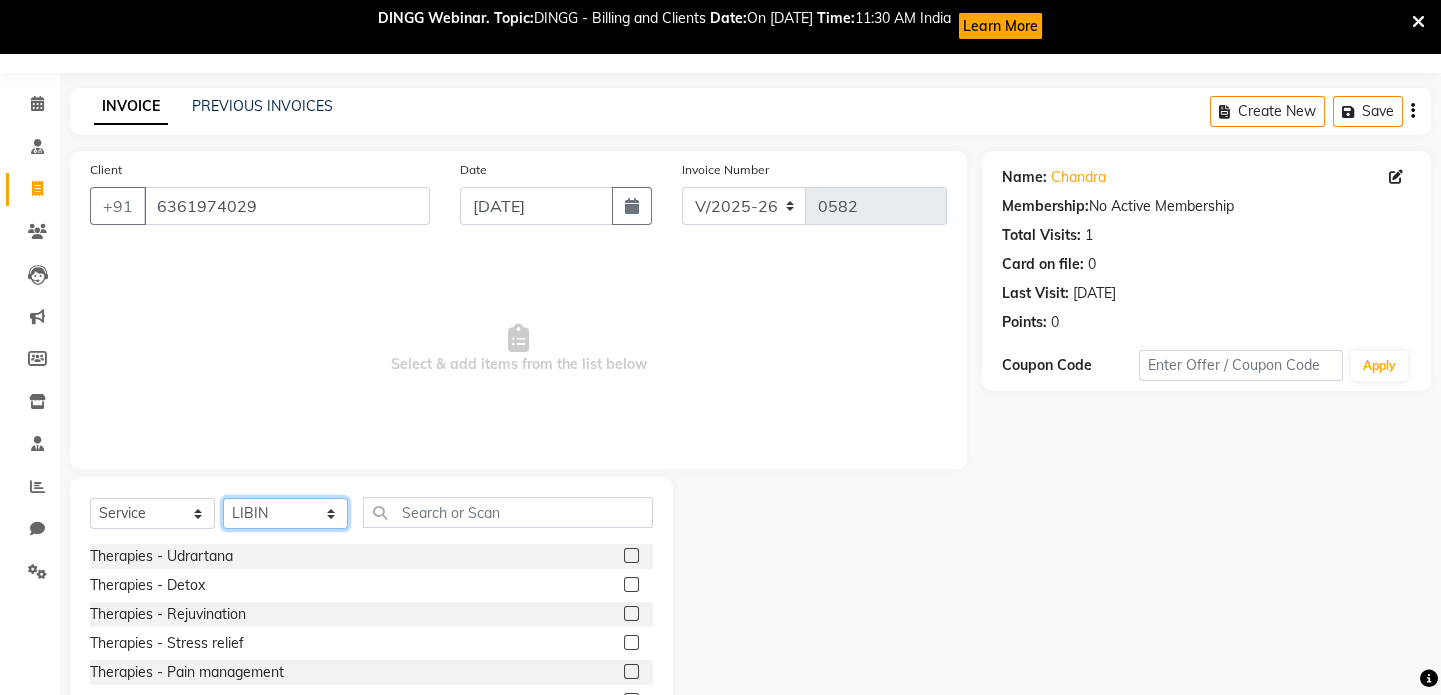 select on "67160" 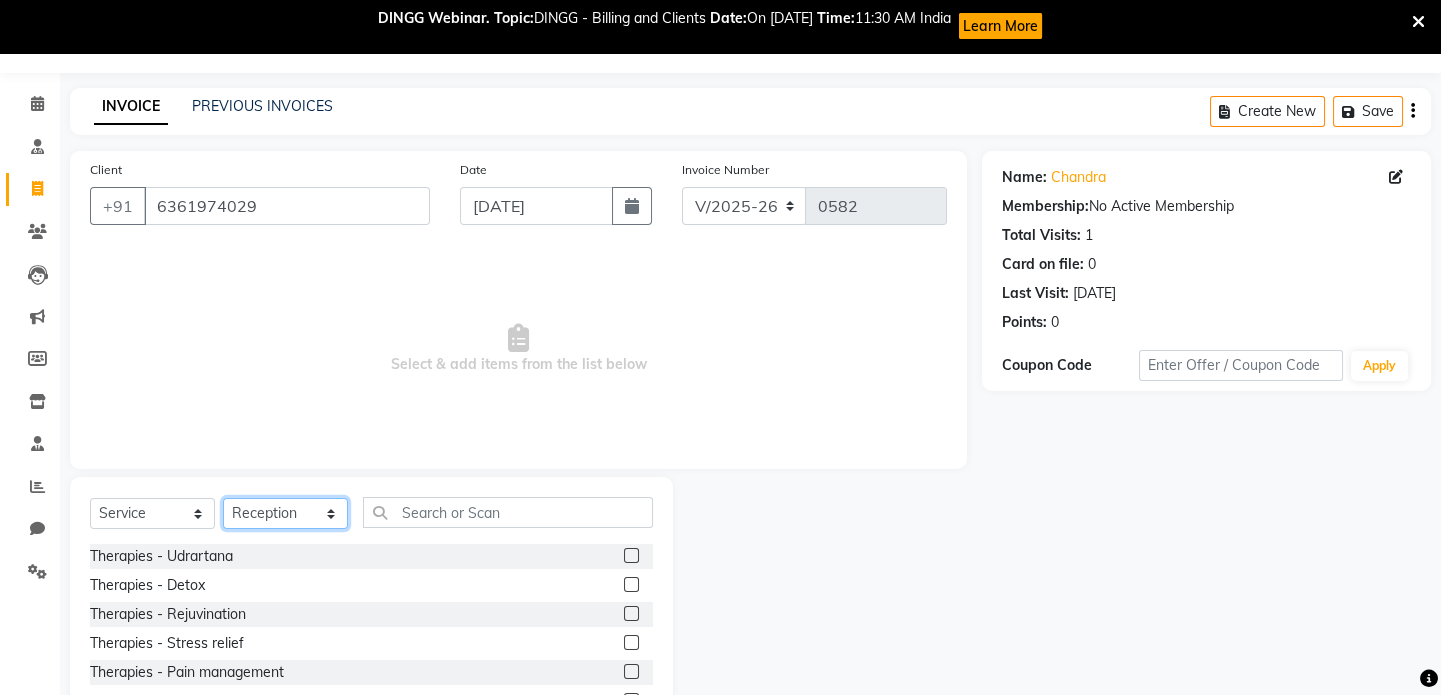click on "Select Therapist LIBIN musthabshira nithya Reception [PERSON_NAME]" 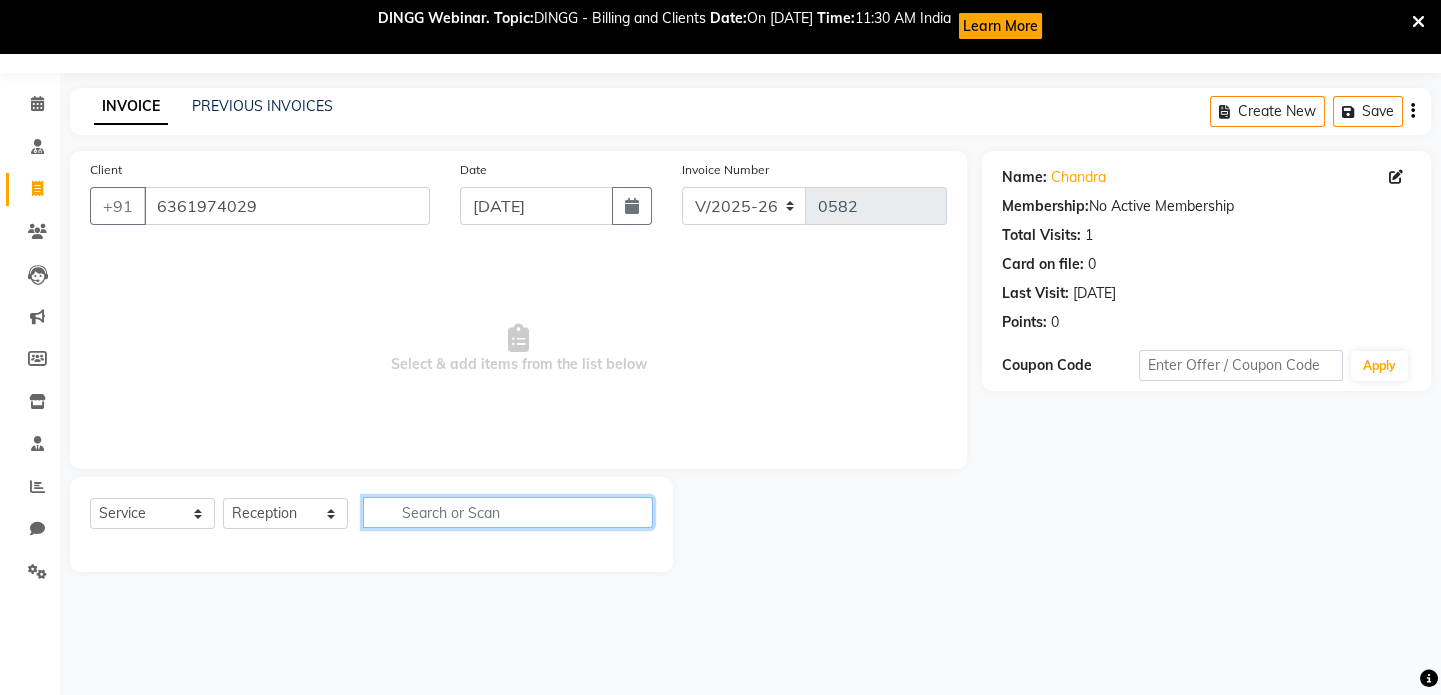 click 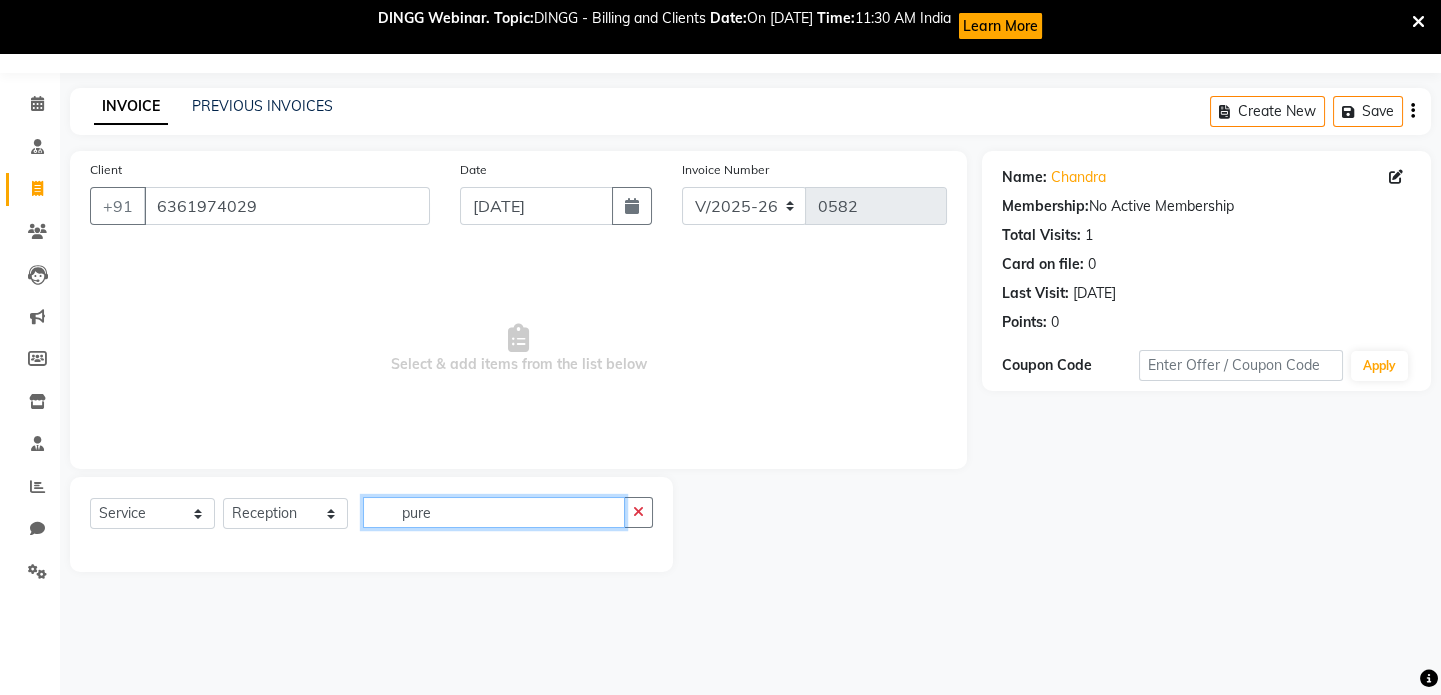 click on "pure" 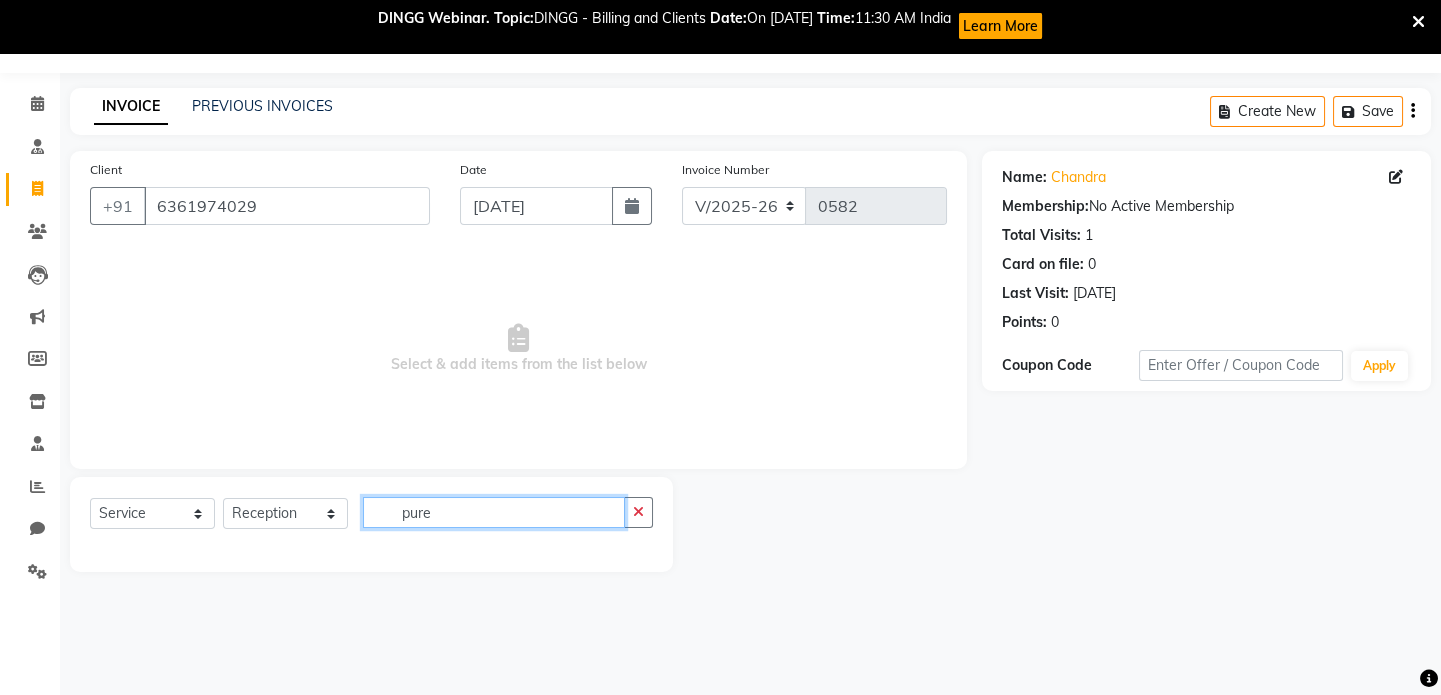 type on "pure" 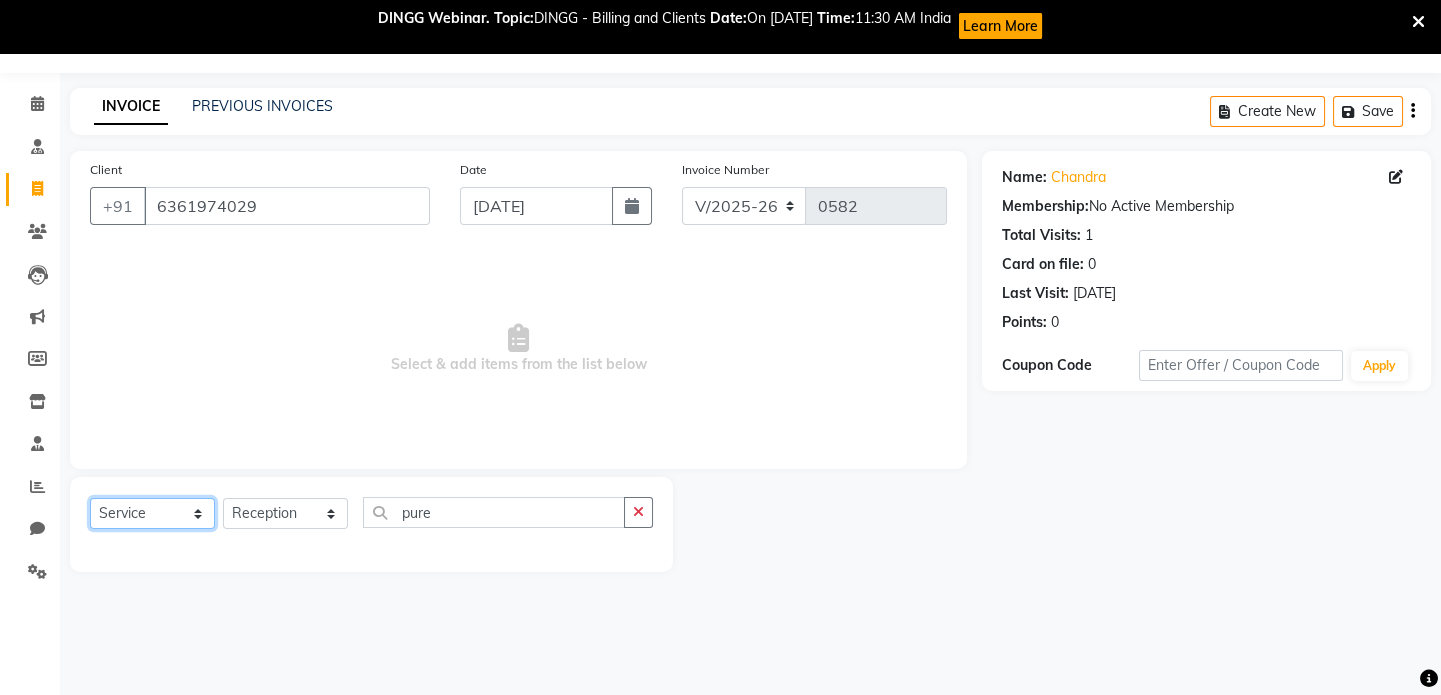 click on "Select  Service  Product  Membership  Package Voucher Prepaid Gift Card" 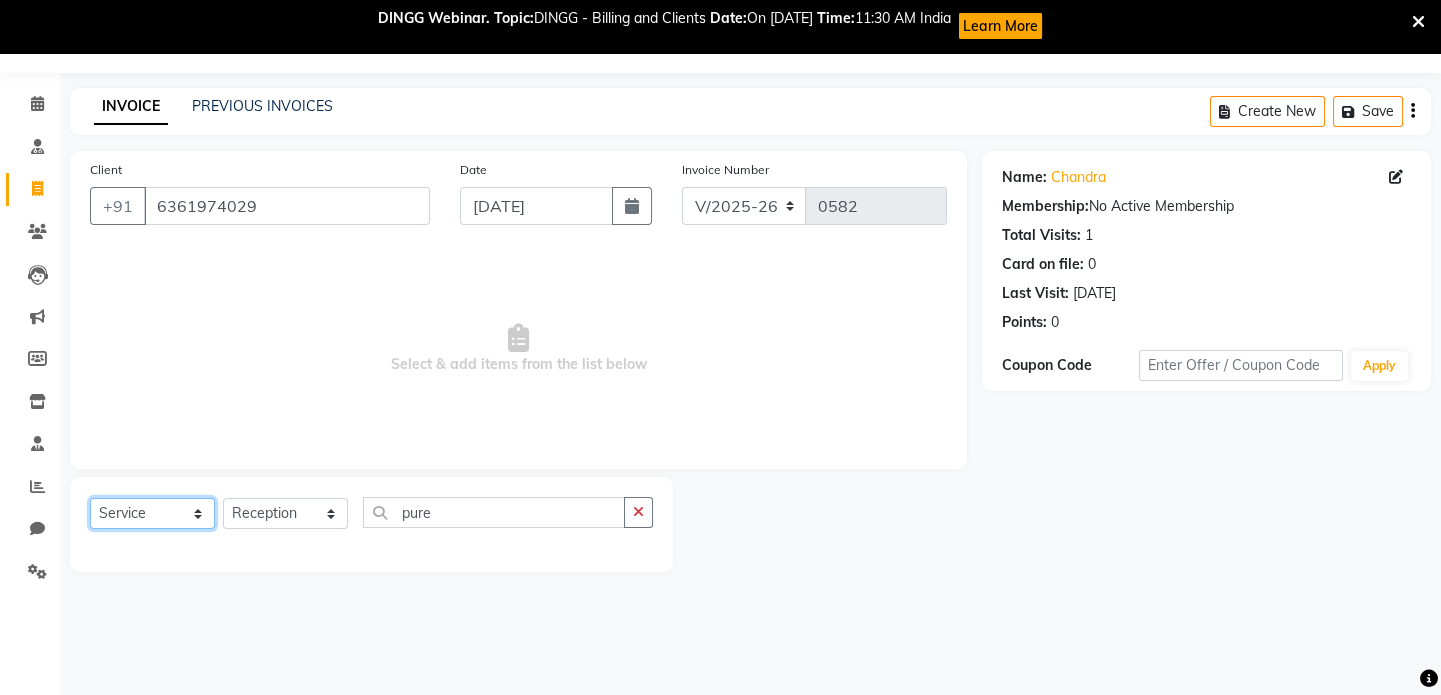 select on "product" 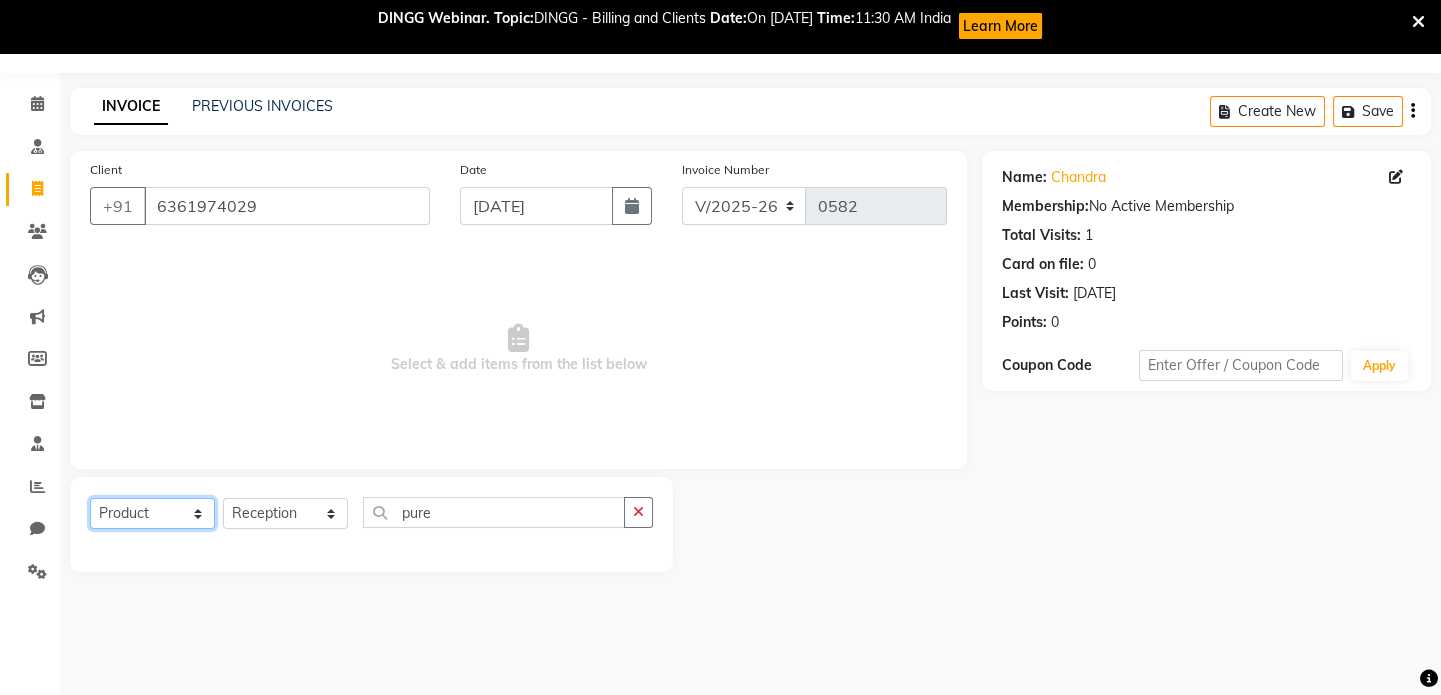 click on "Select  Service  Product  Membership  Package Voucher Prepaid Gift Card" 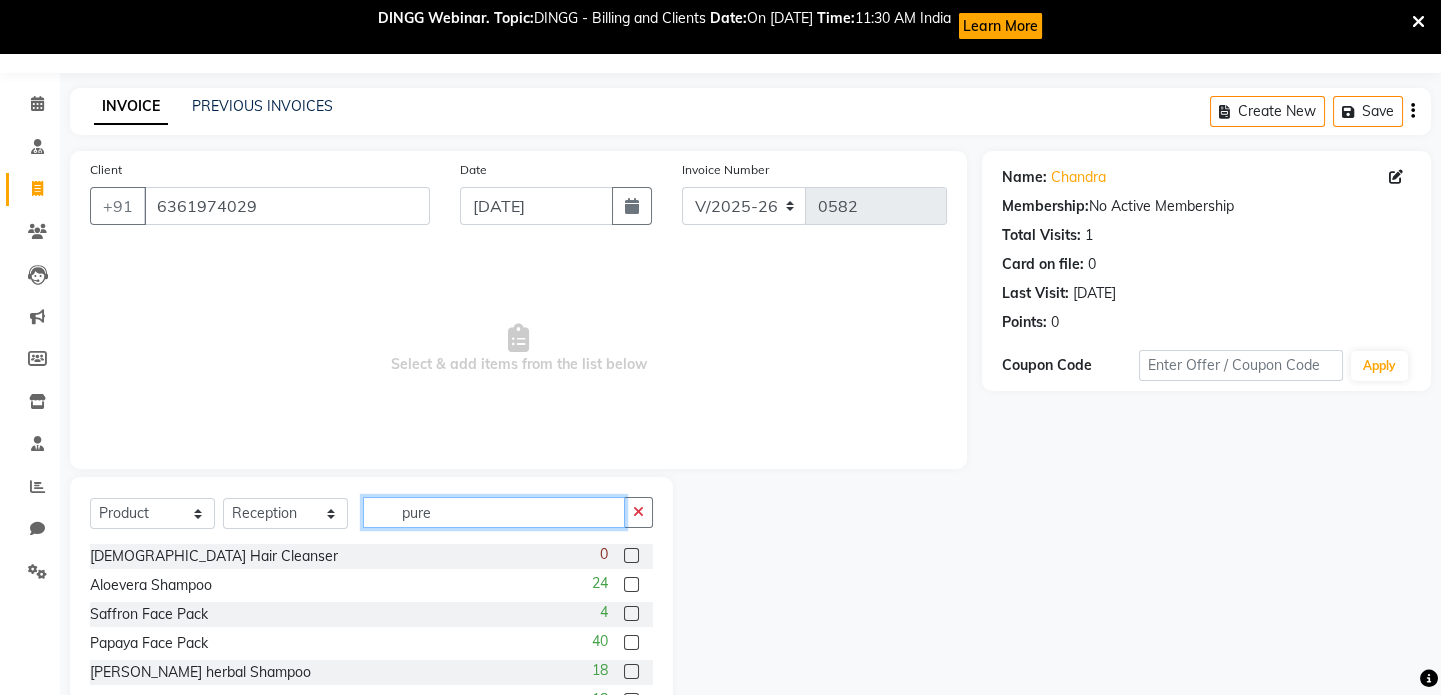 click on "pure" 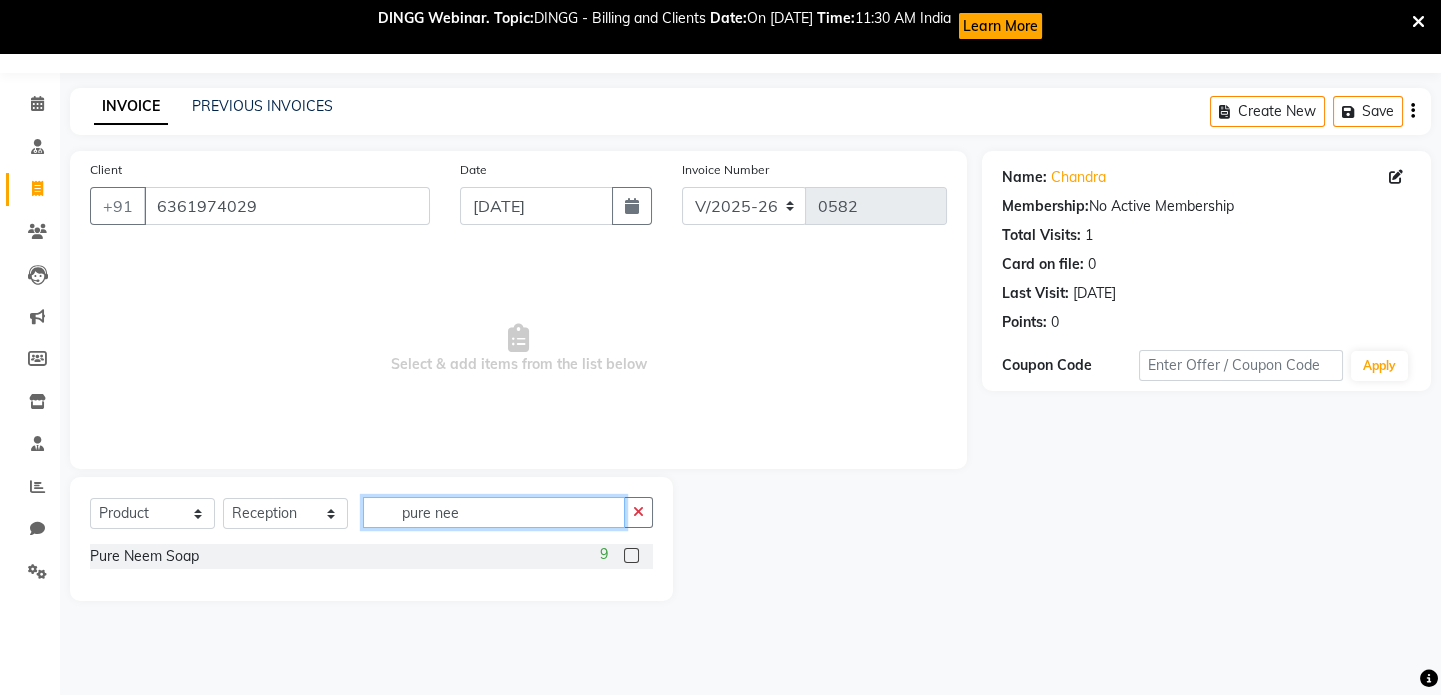 type on "pure nee" 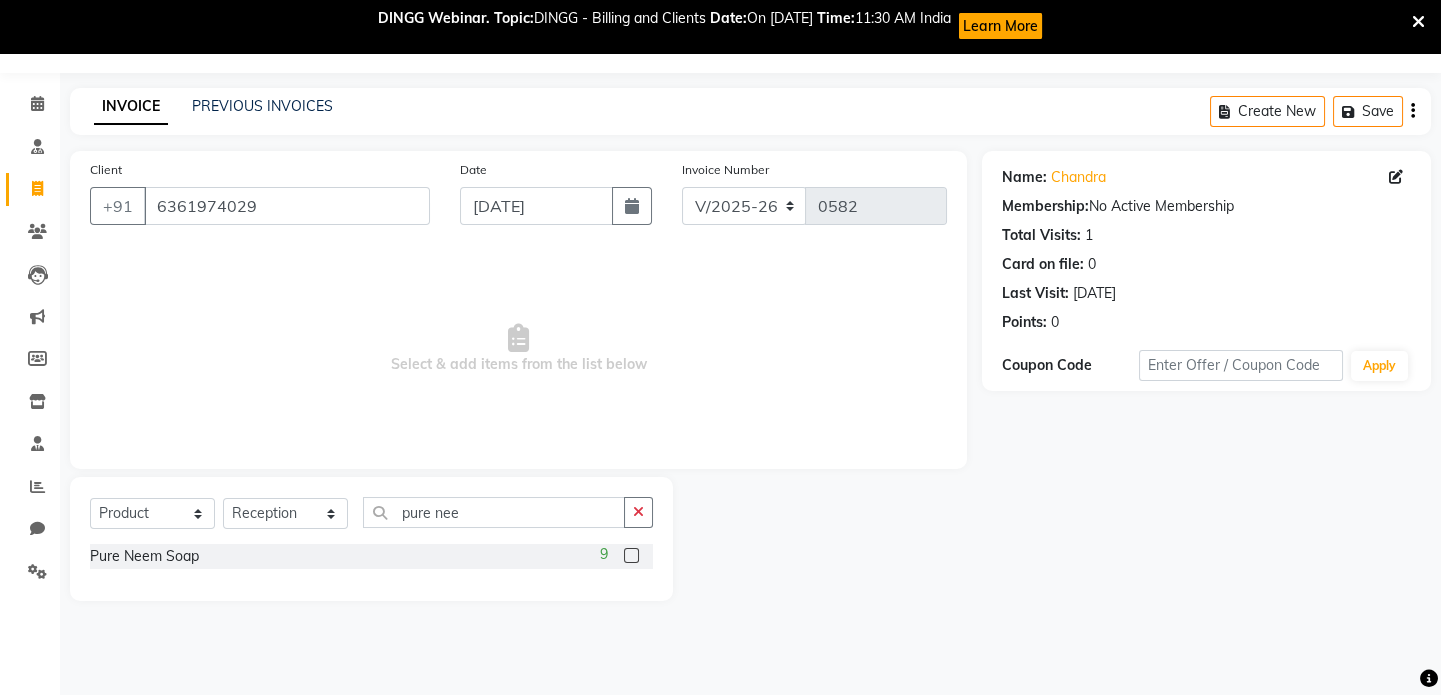 click 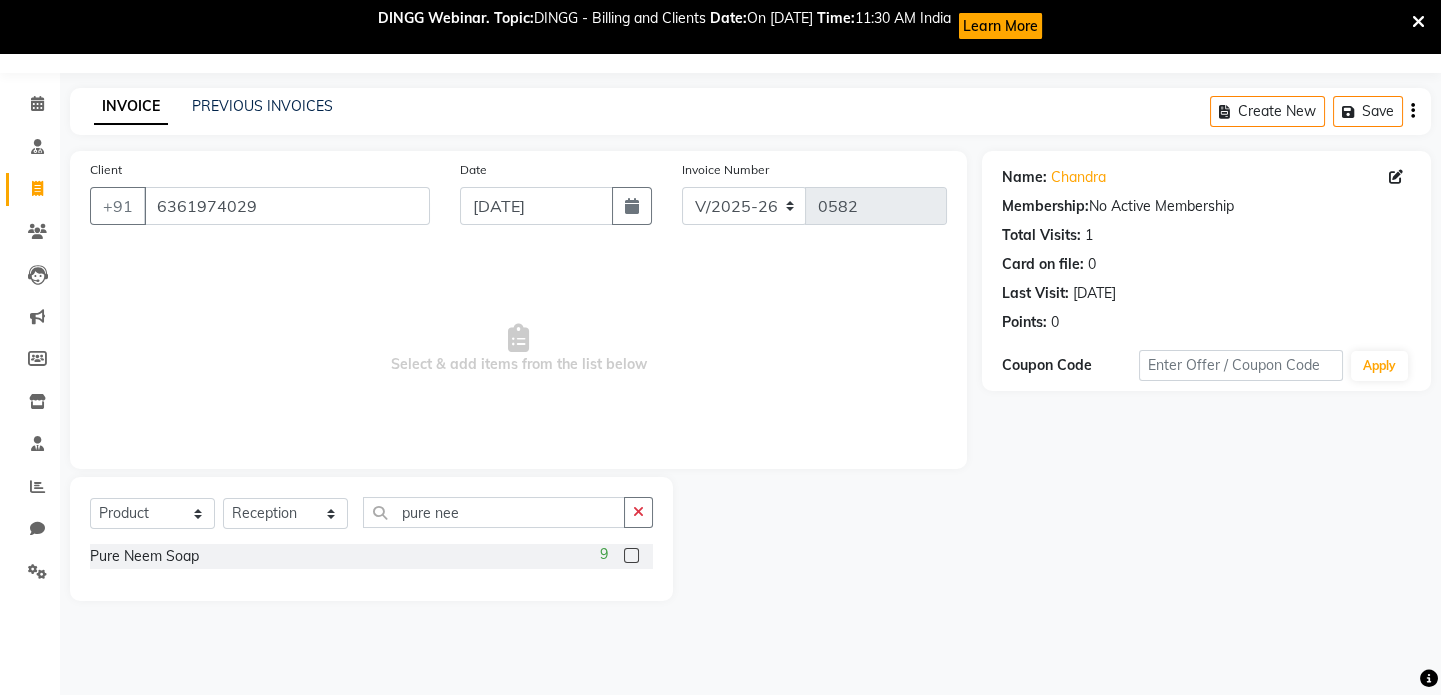 click at bounding box center (630, 556) 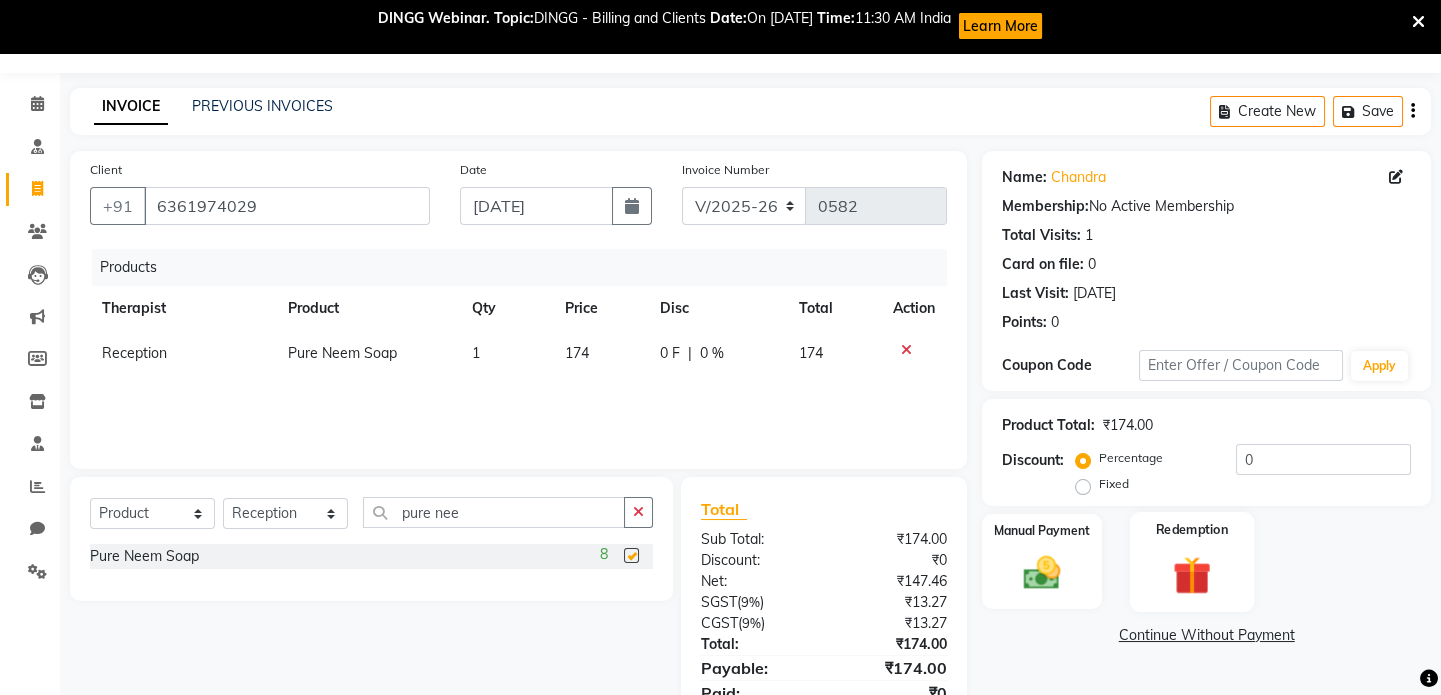 checkbox on "false" 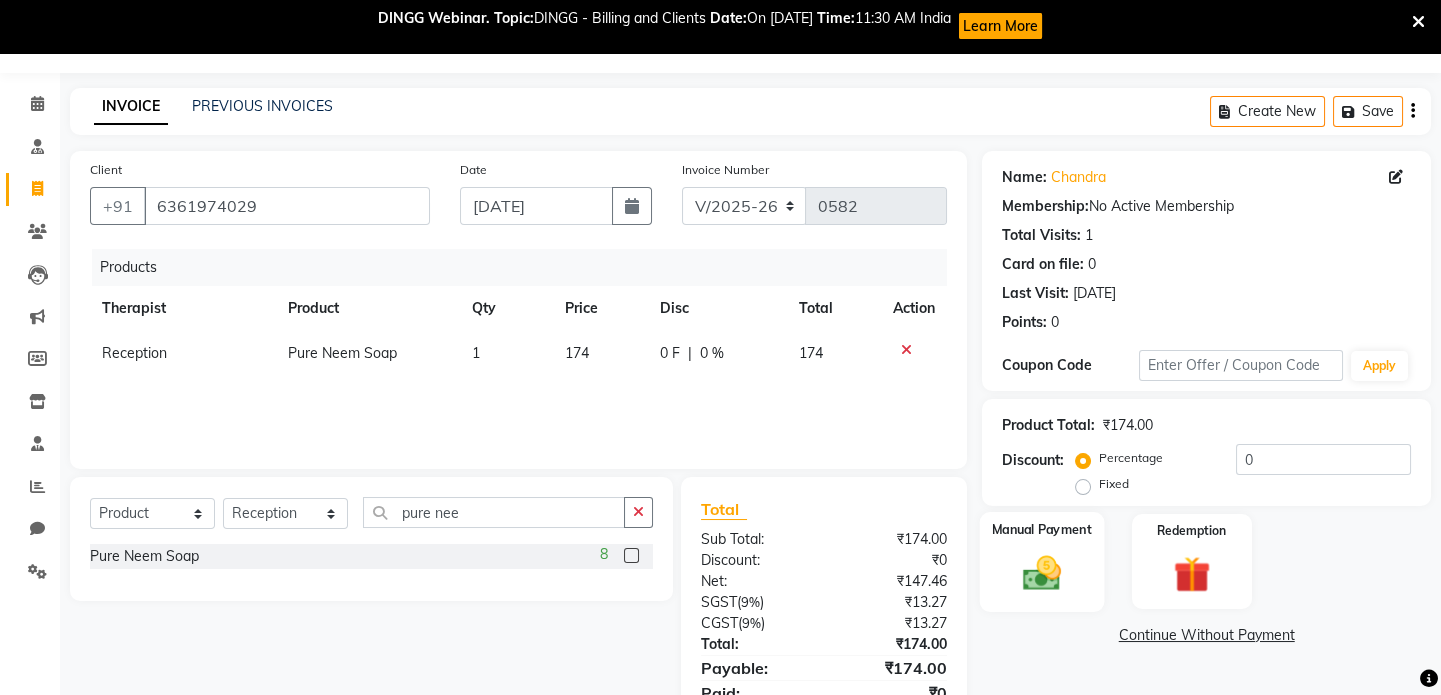 scroll, scrollTop: 137, scrollLeft: 0, axis: vertical 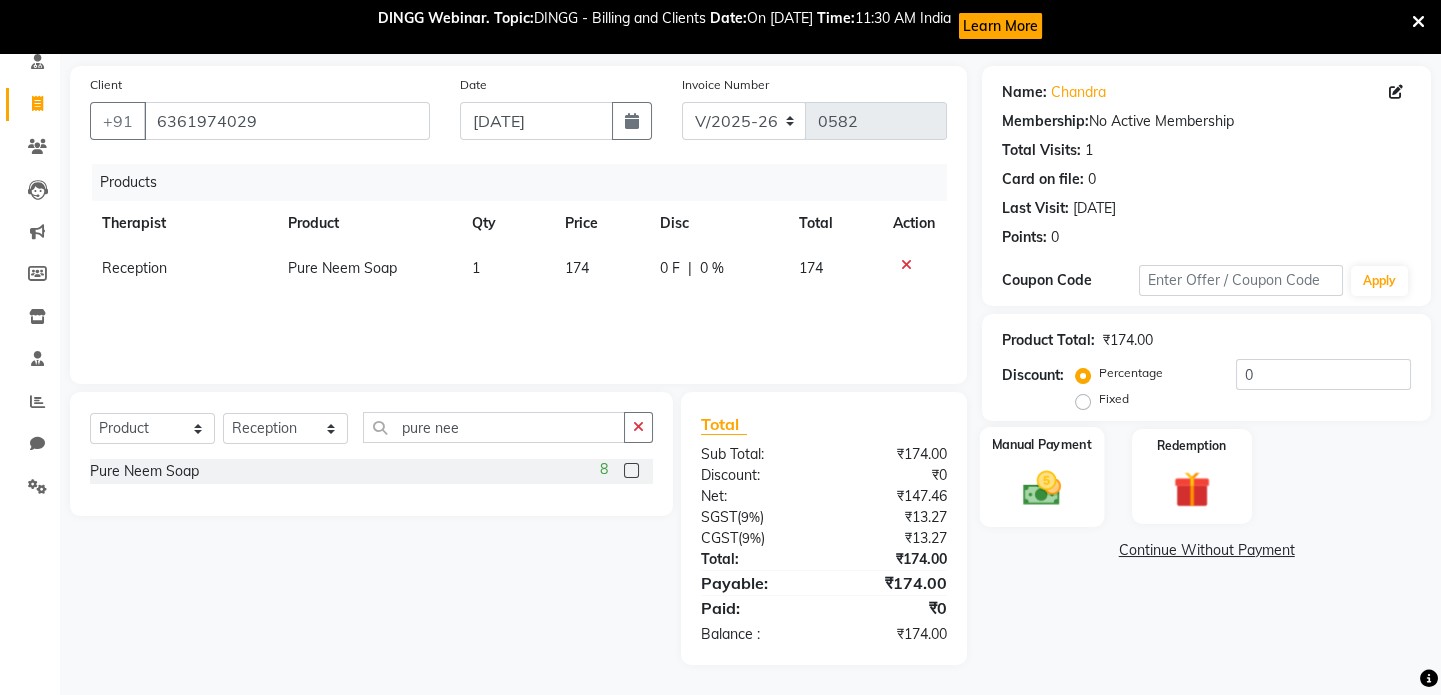 click 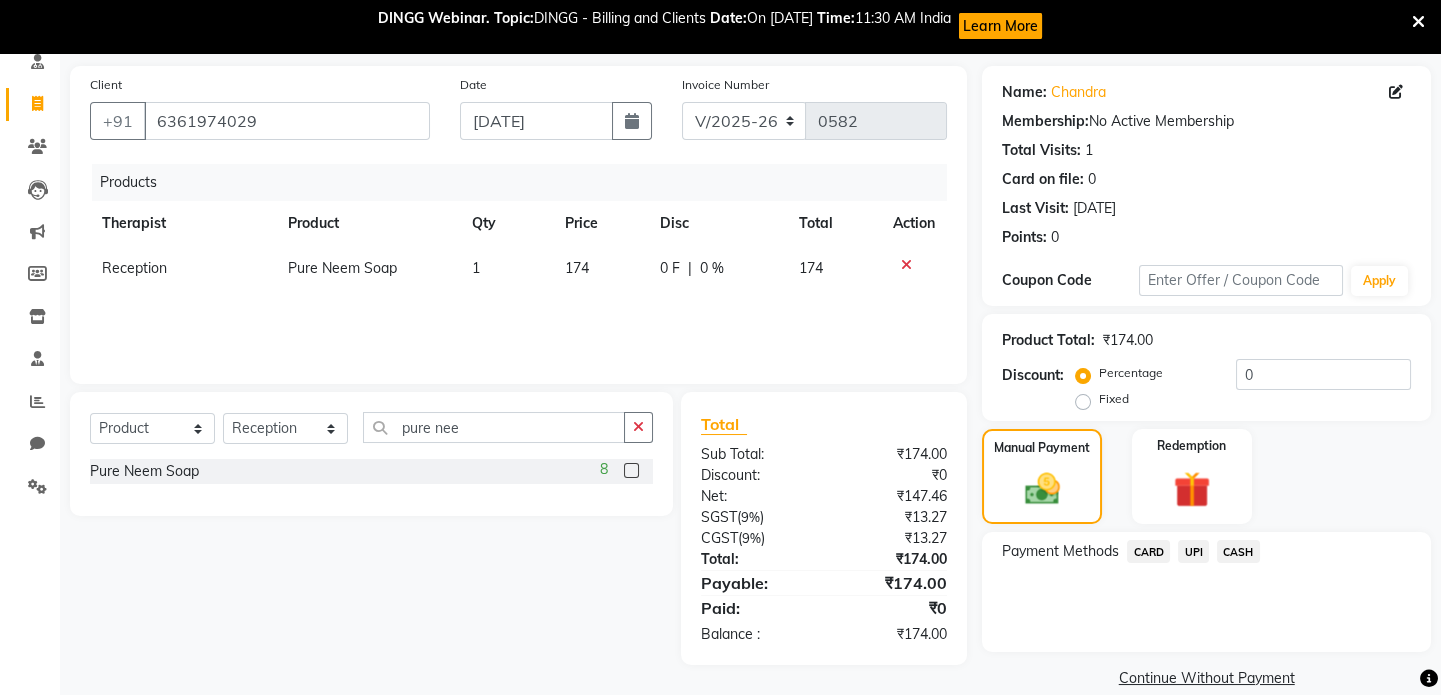 click on "CASH" 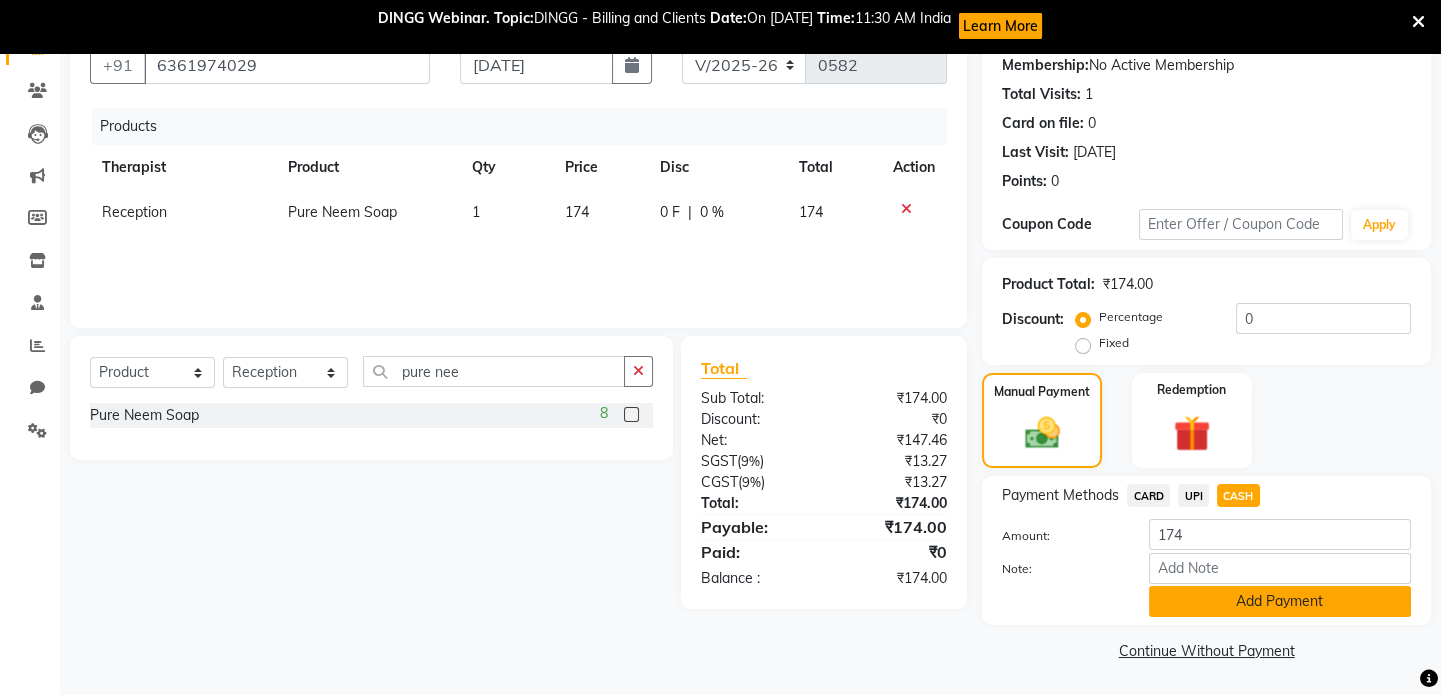 click on "Add Payment" 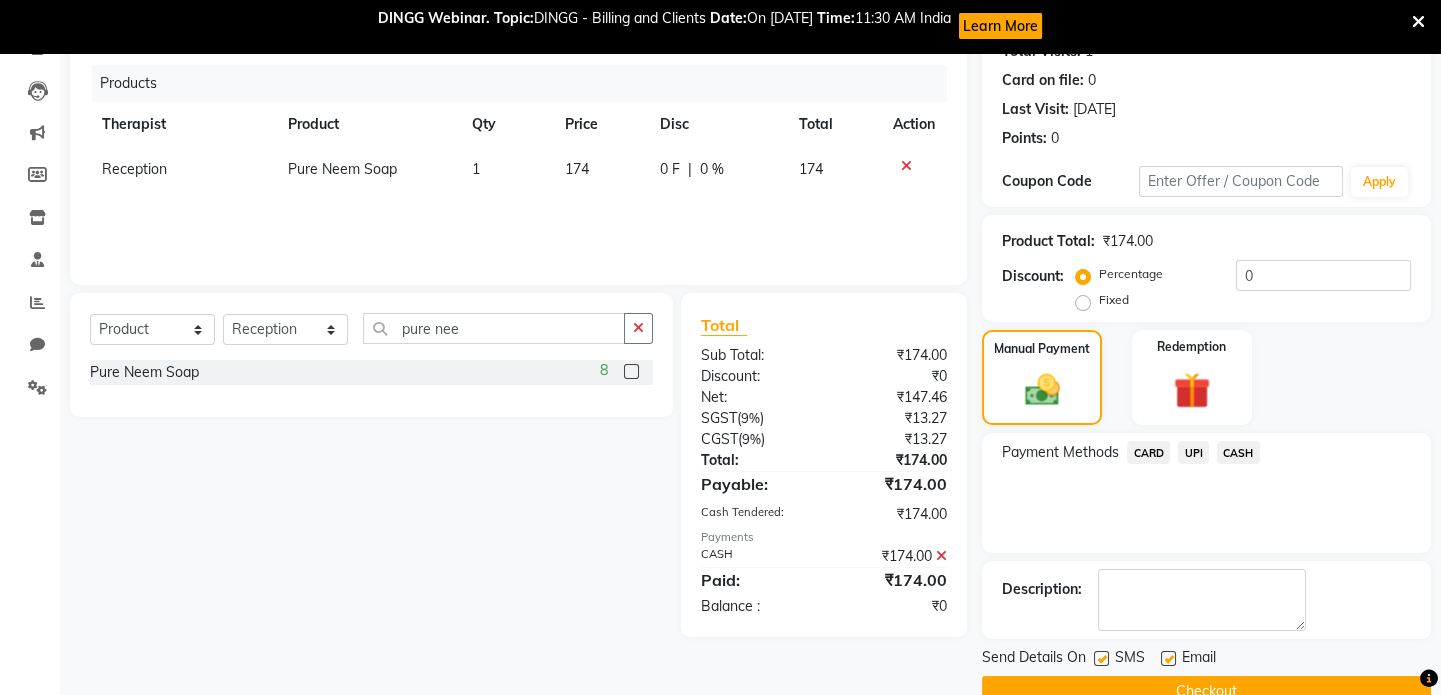 scroll, scrollTop: 277, scrollLeft: 0, axis: vertical 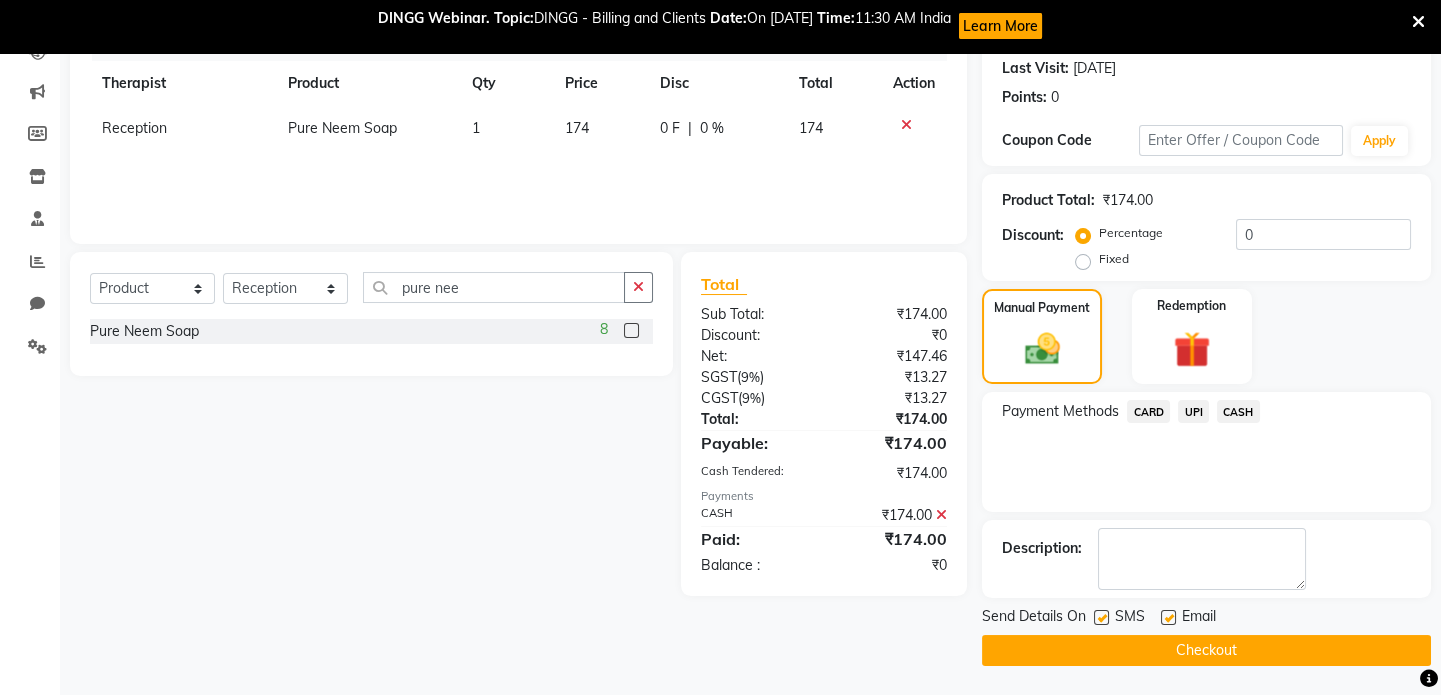 click on "Checkout" 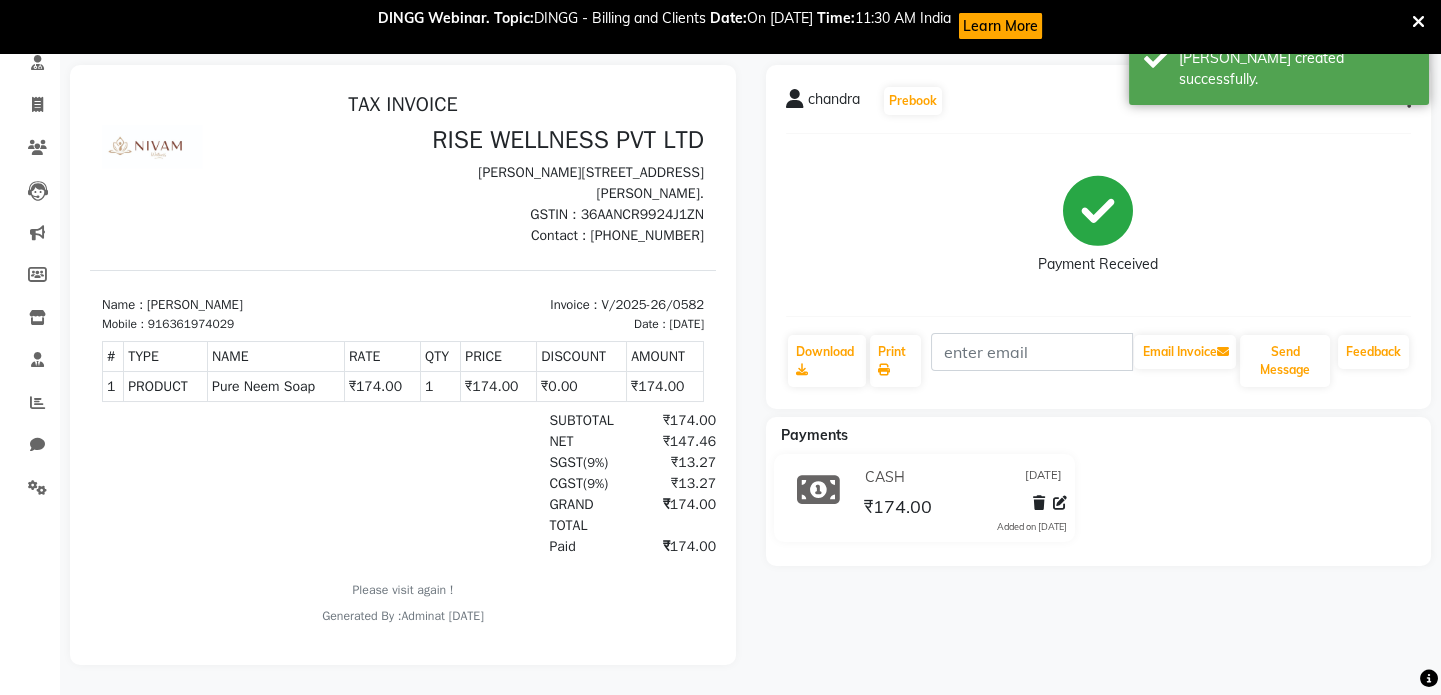 scroll, scrollTop: 0, scrollLeft: 0, axis: both 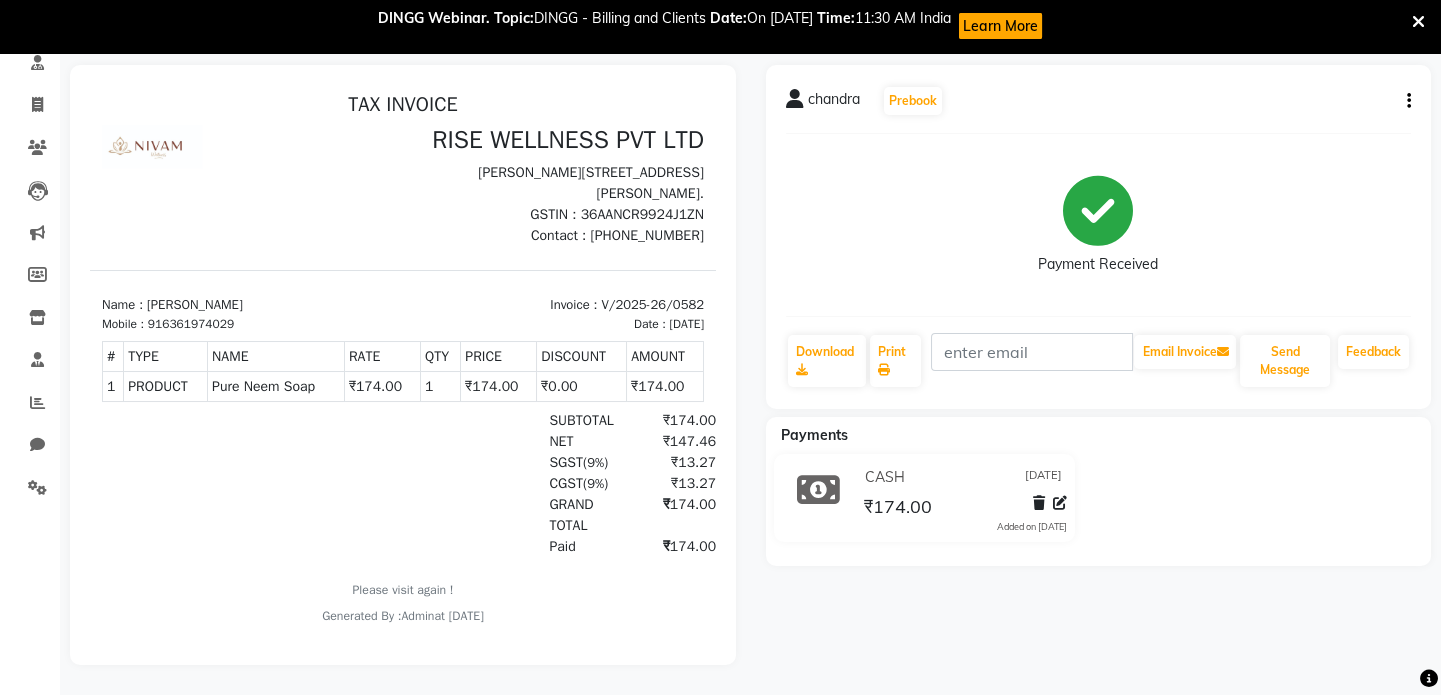 select on "service" 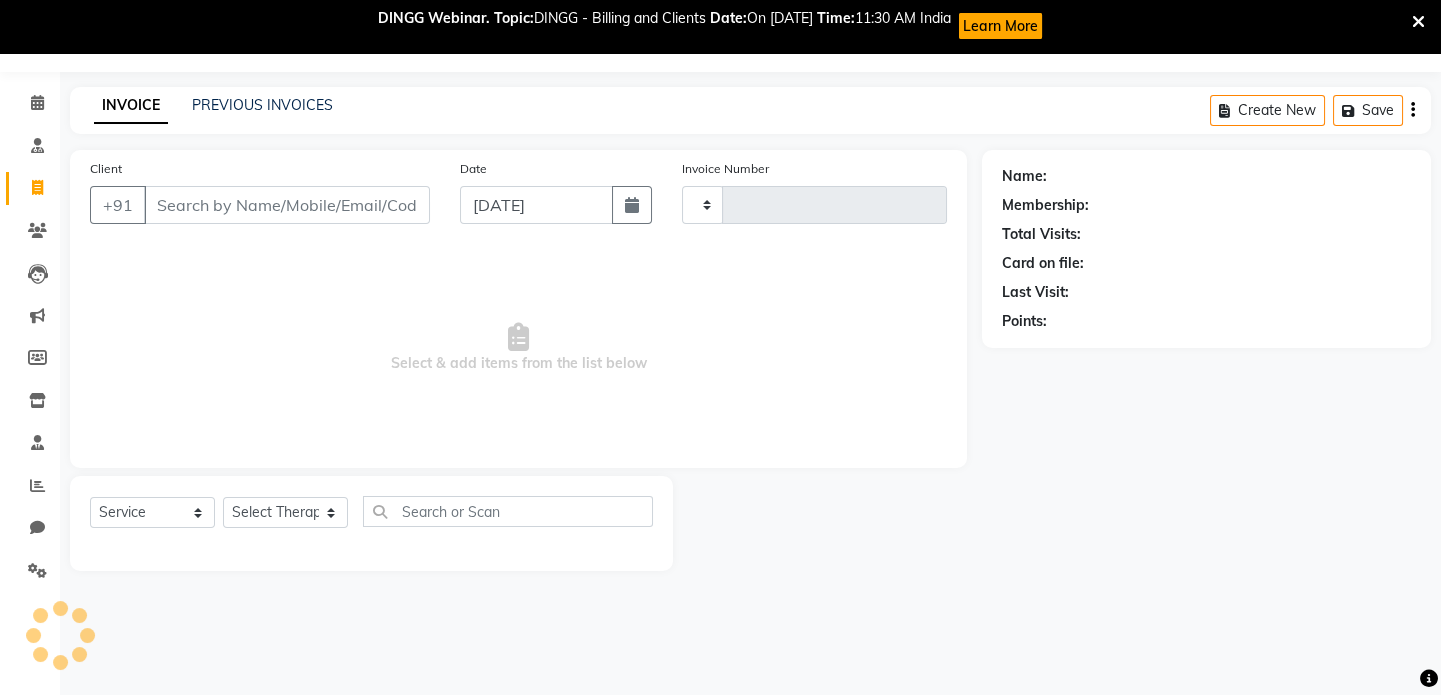 type on "0583" 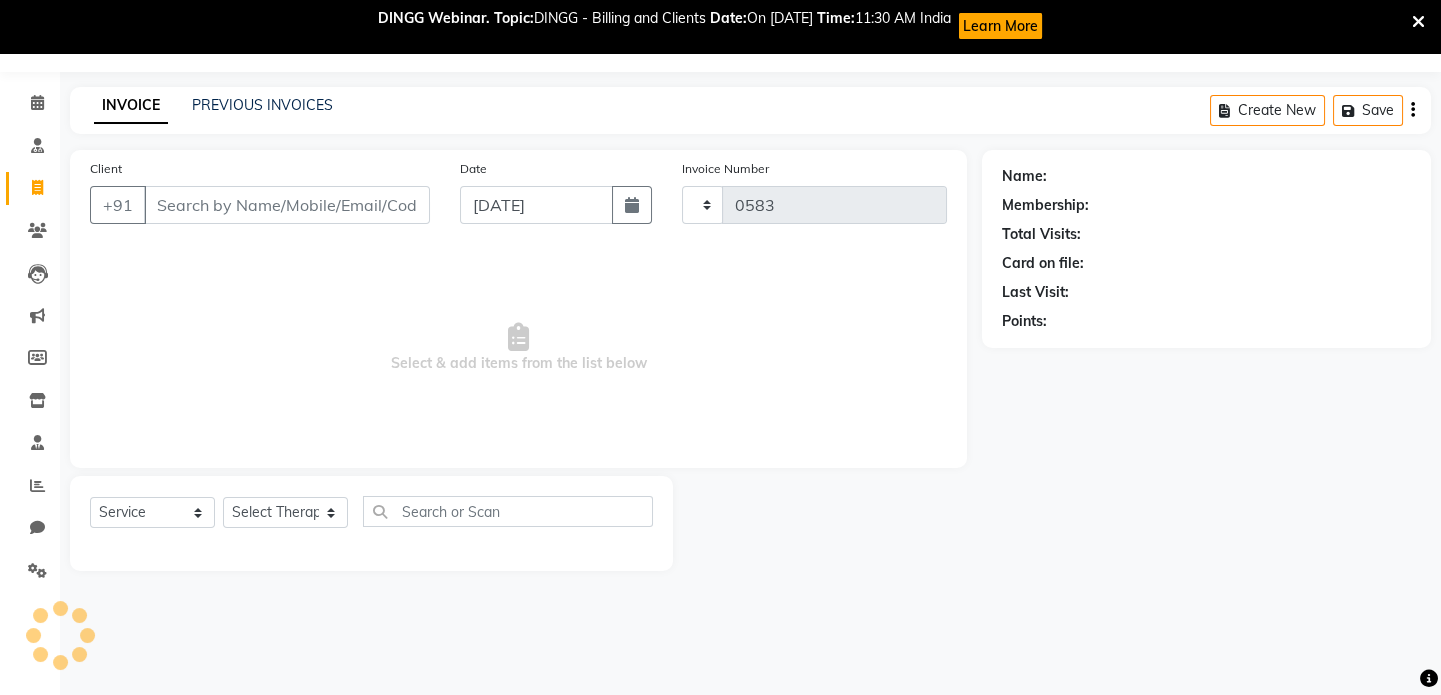 scroll, scrollTop: 52, scrollLeft: 0, axis: vertical 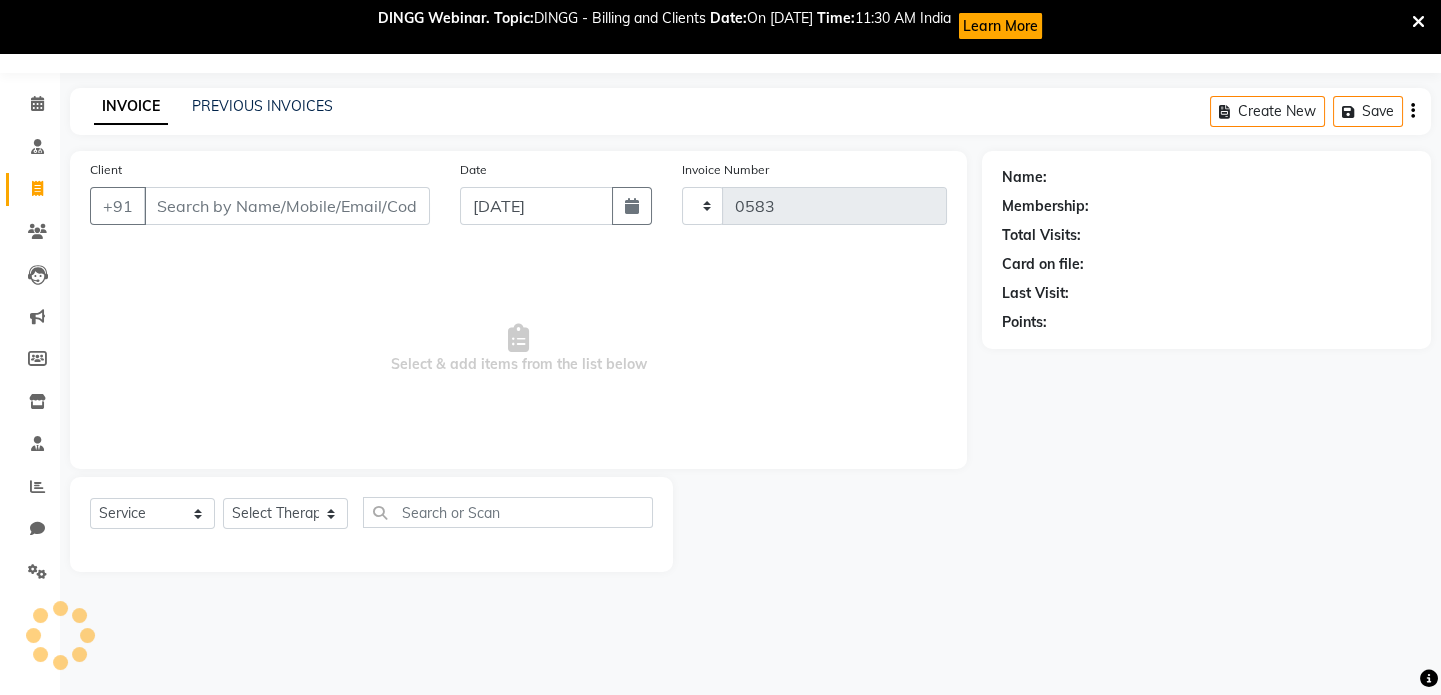 select on "7497" 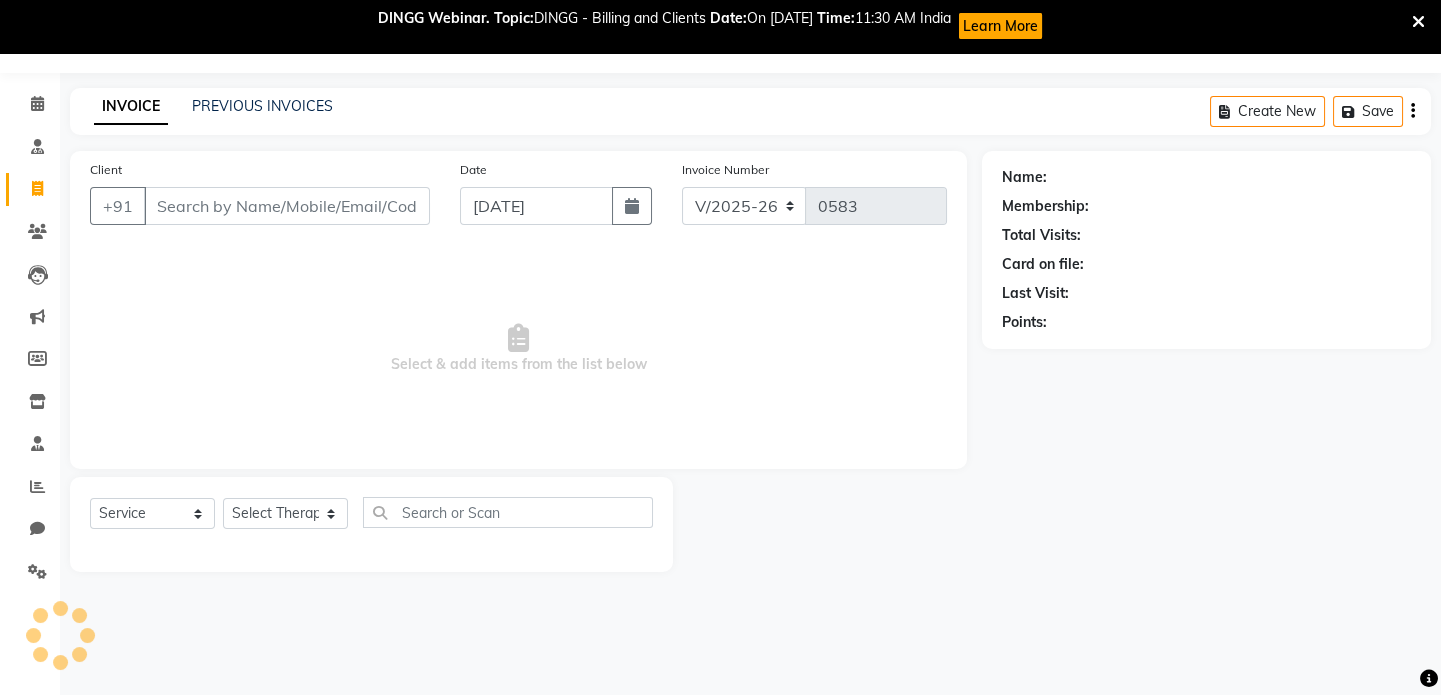 select on "V" 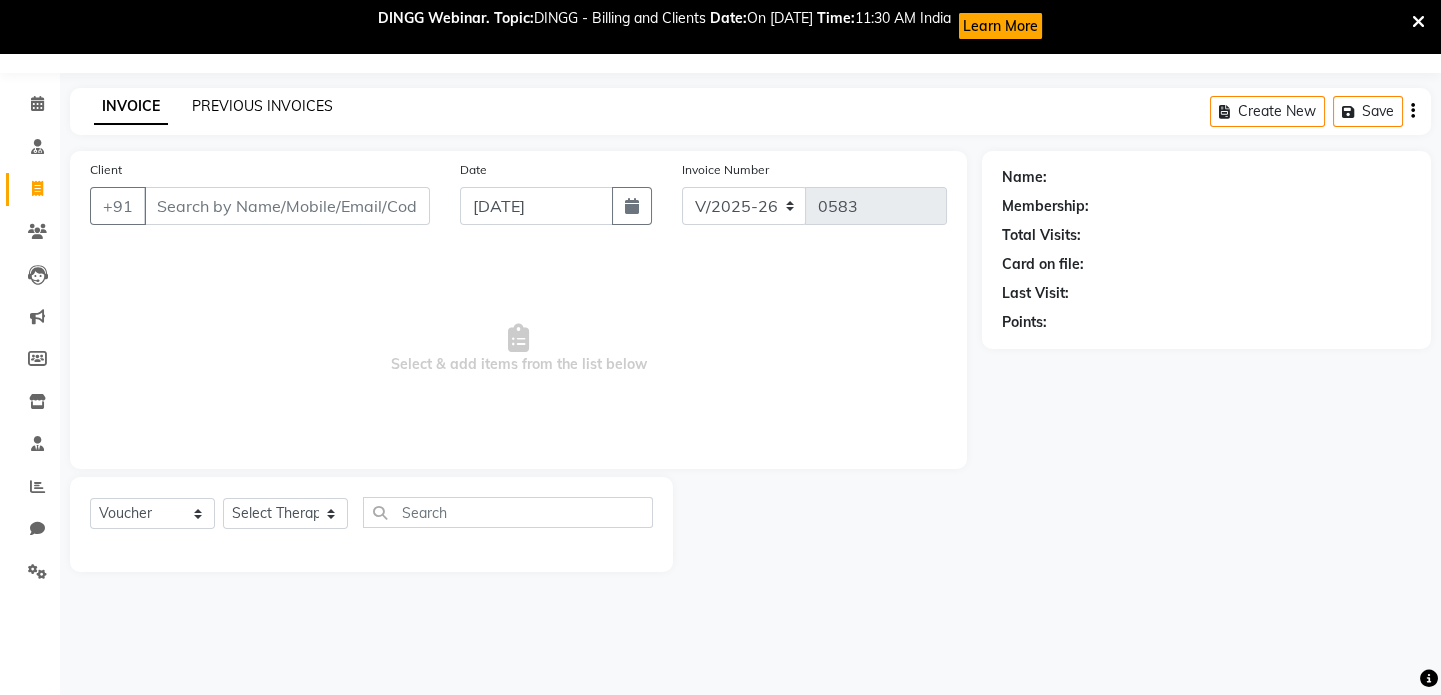 click on "PREVIOUS INVOICES" 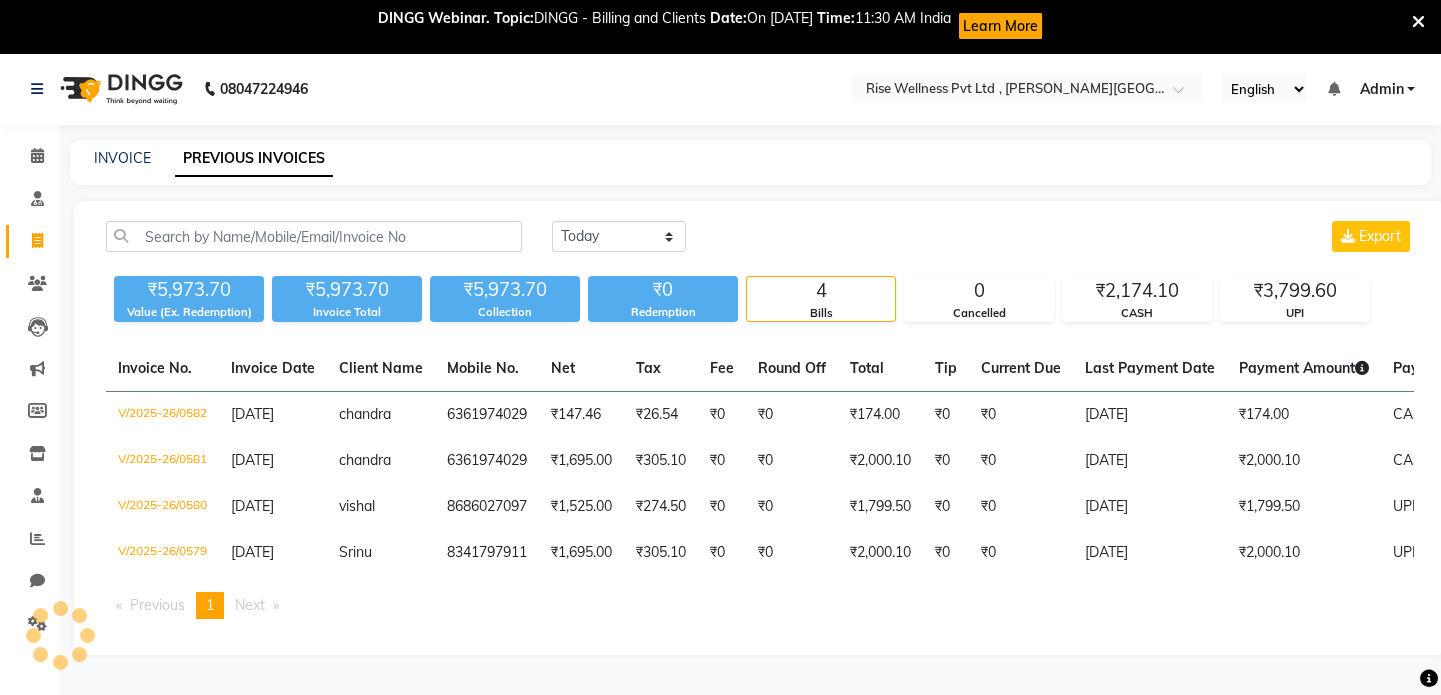 scroll, scrollTop: 52, scrollLeft: 0, axis: vertical 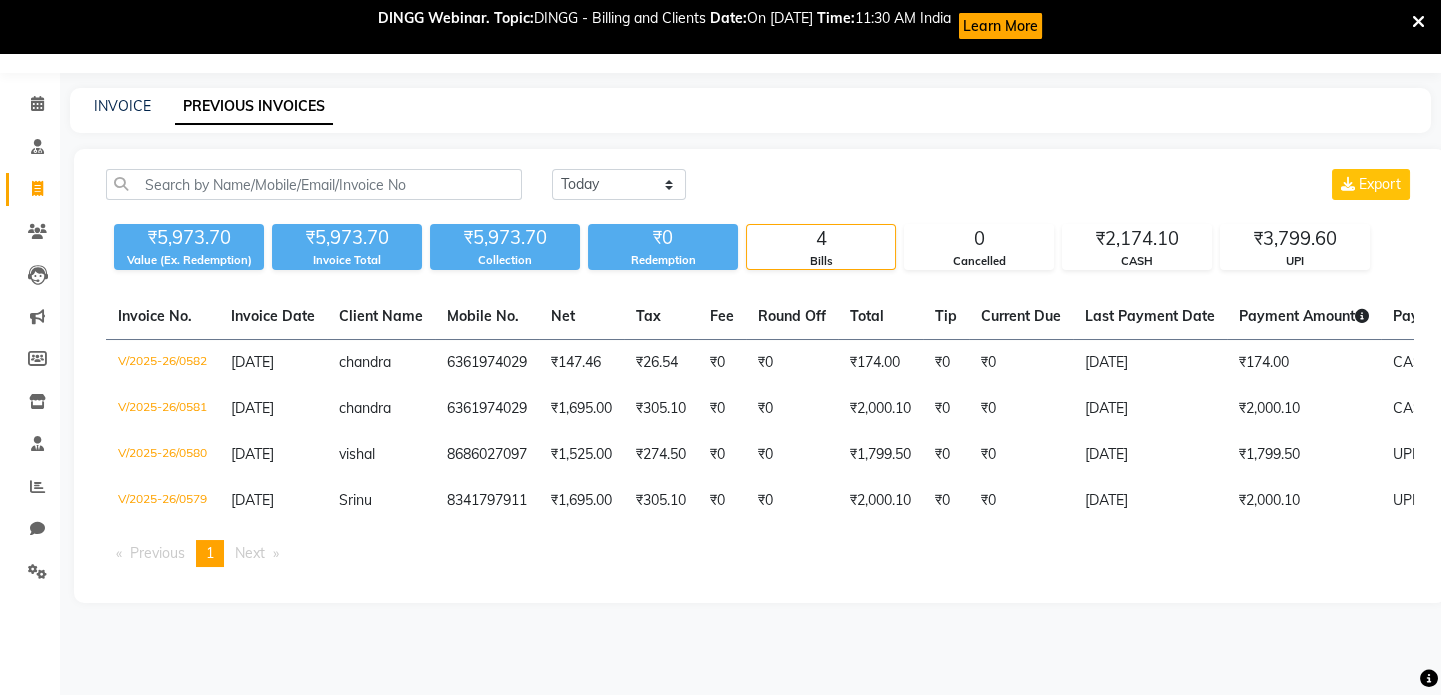 click on "Leads" 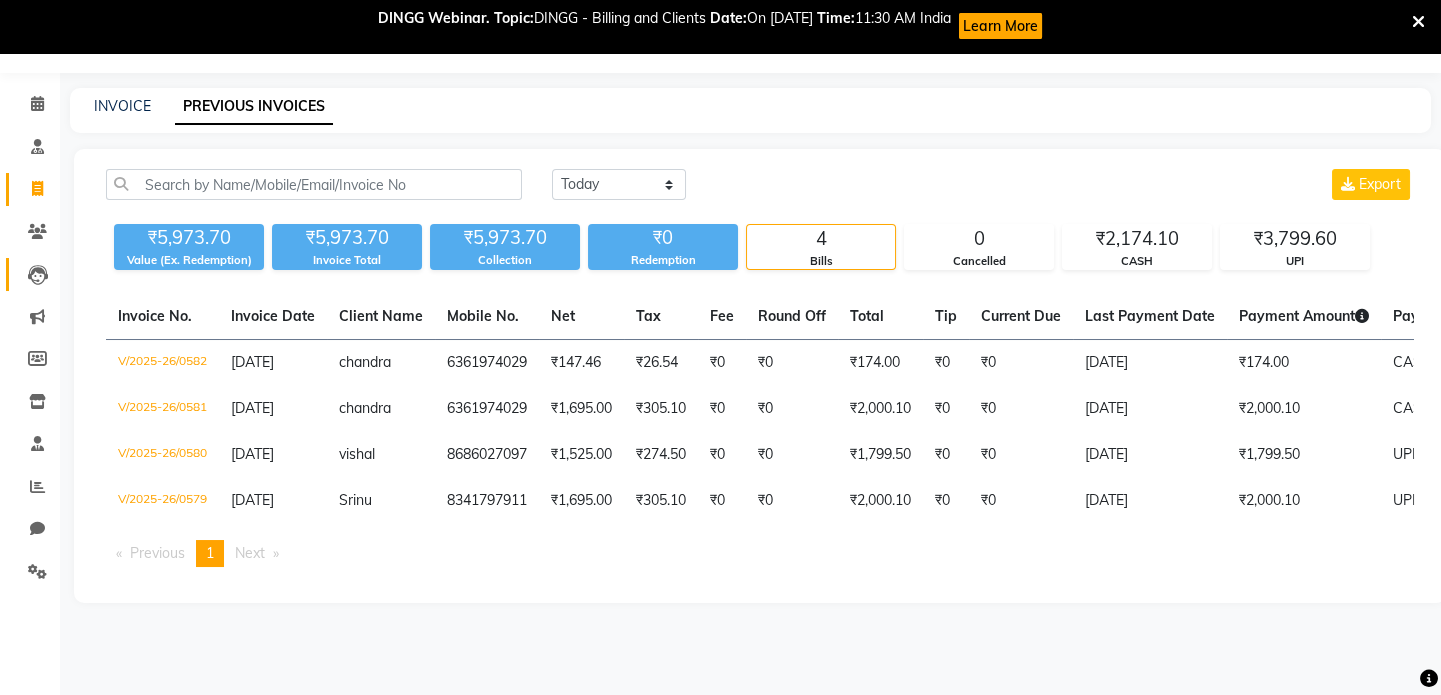 click 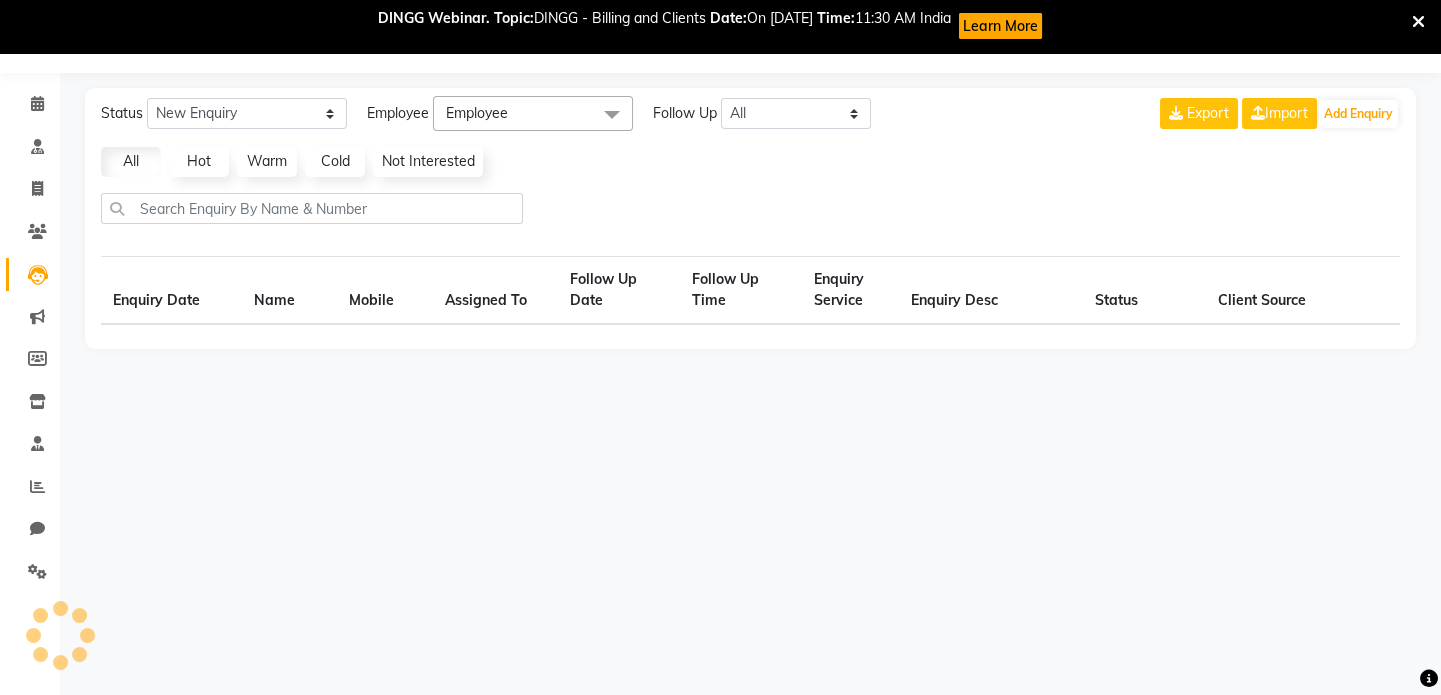 select on "10" 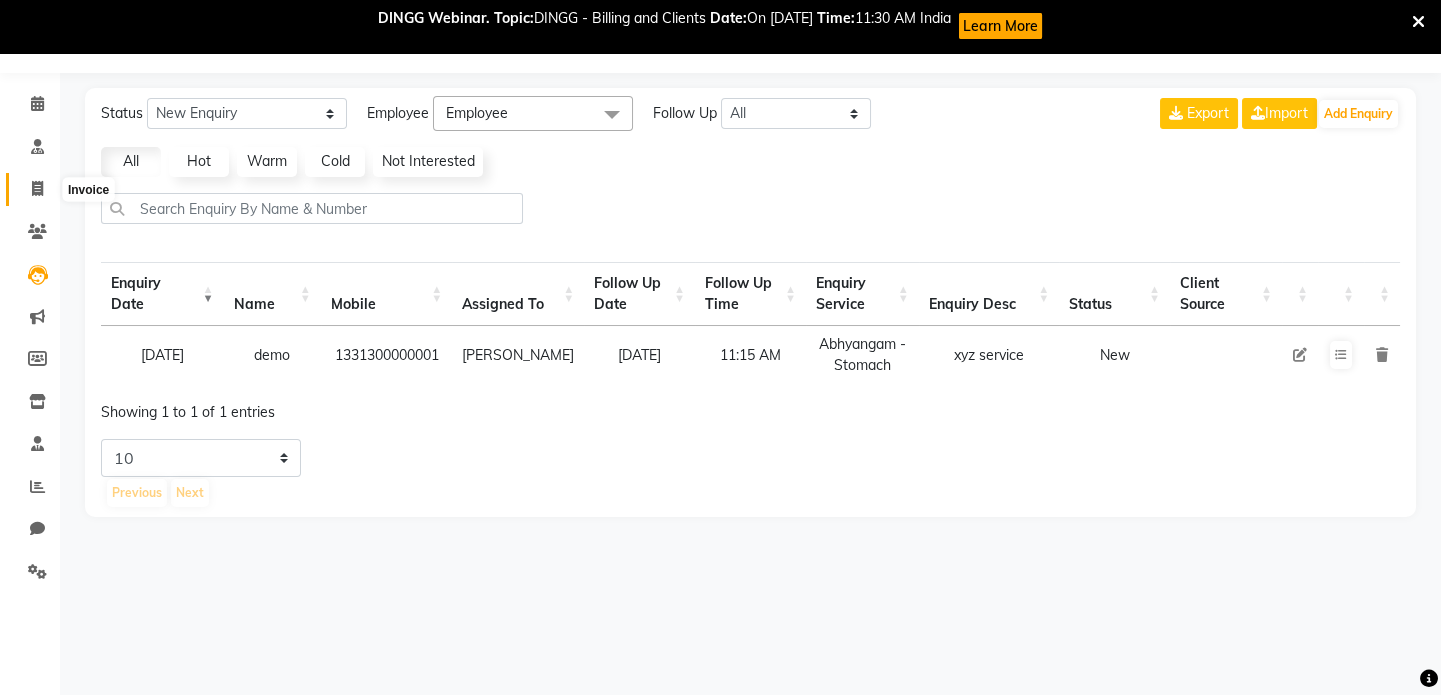 click 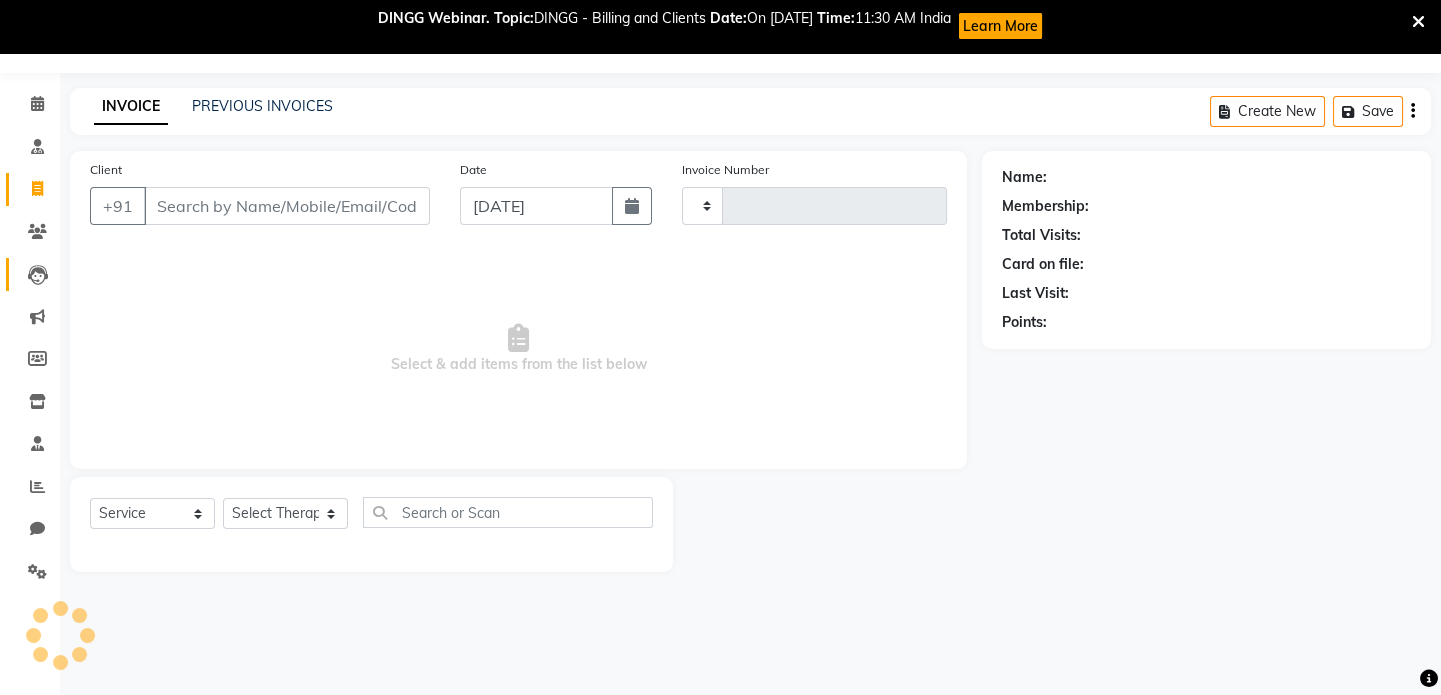 type on "0583" 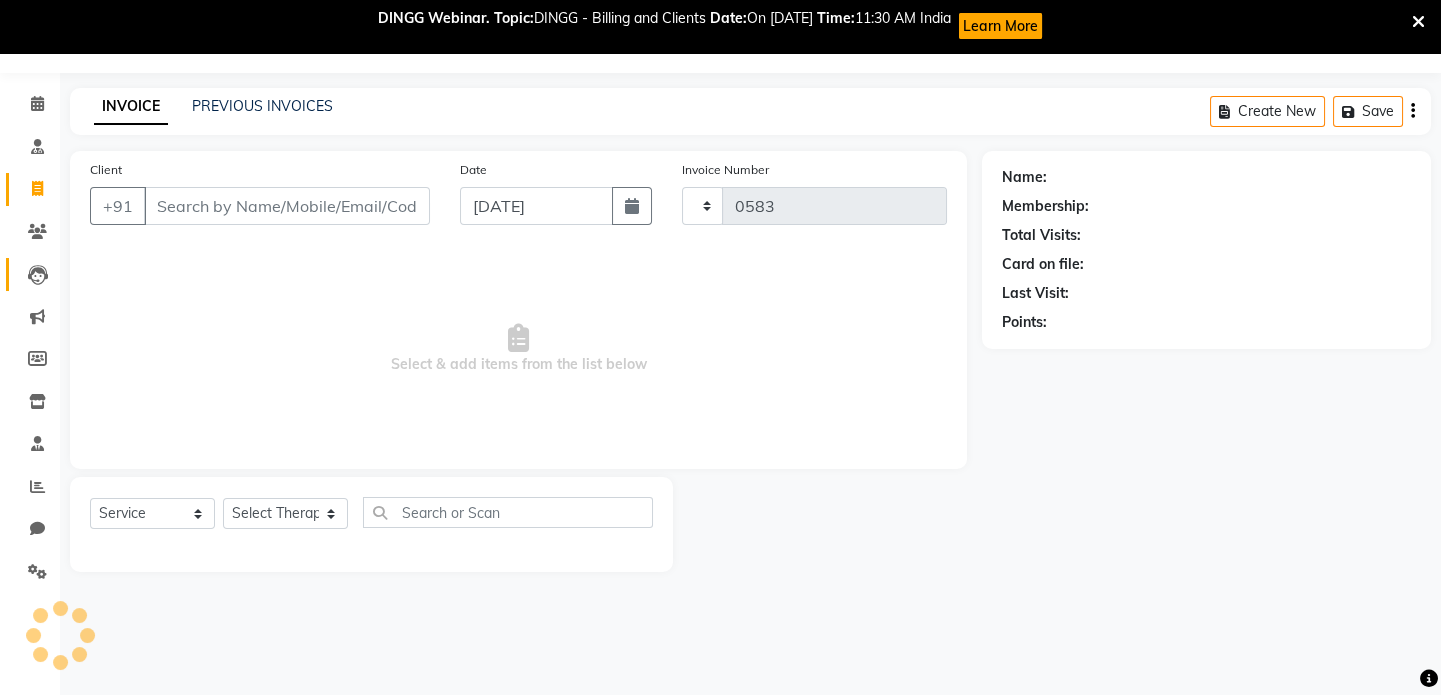 select on "7497" 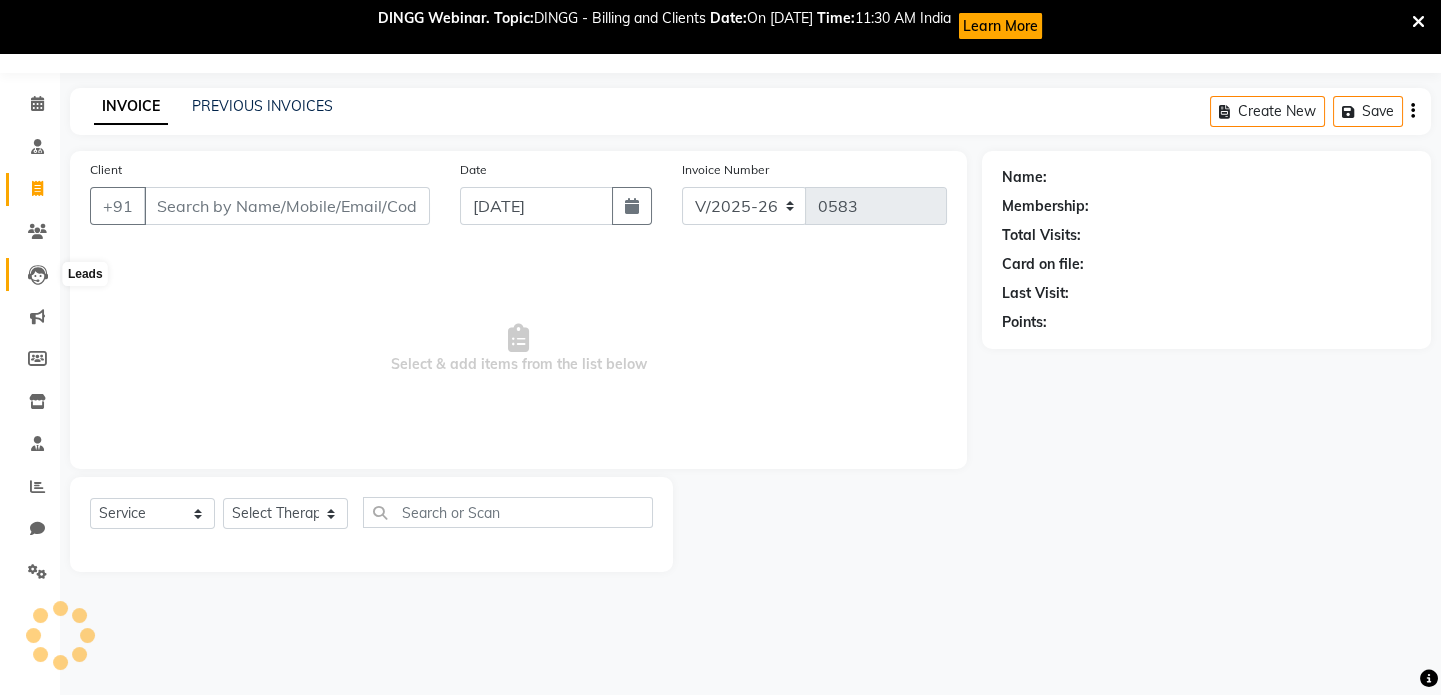 select on "V" 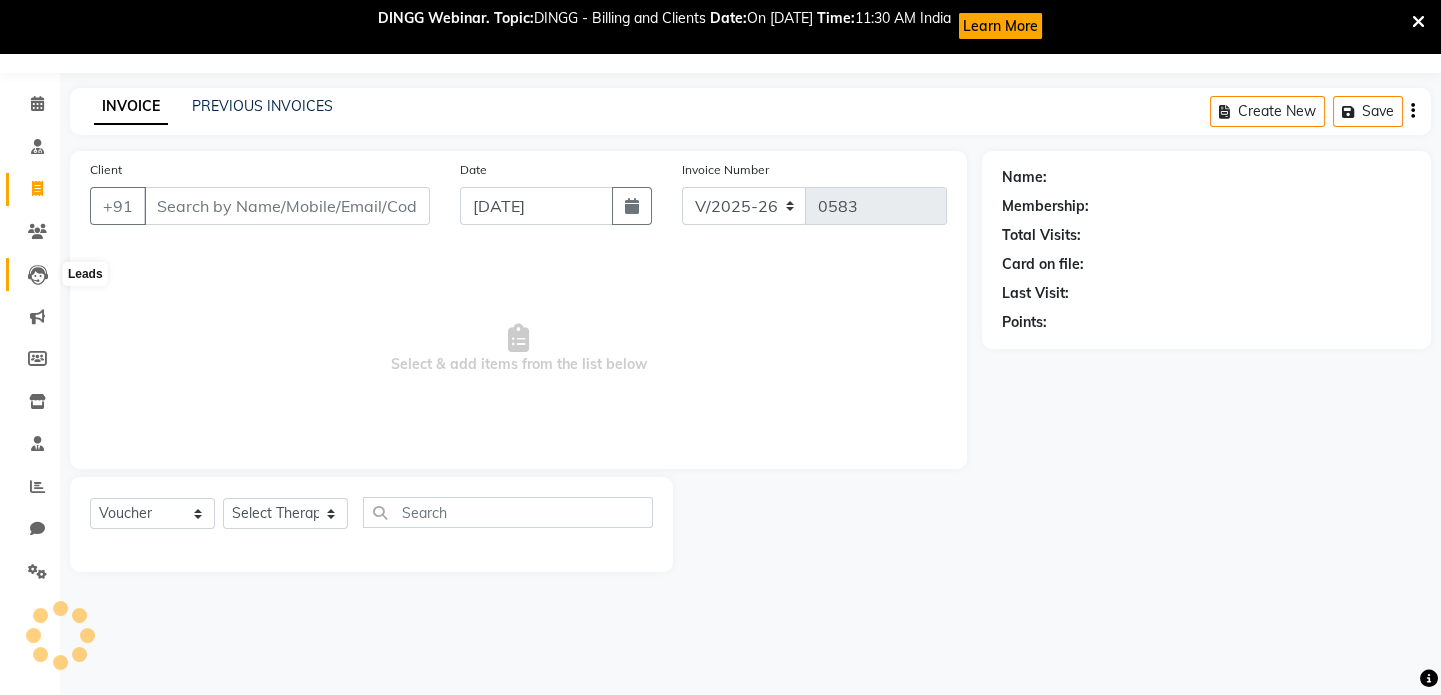 click 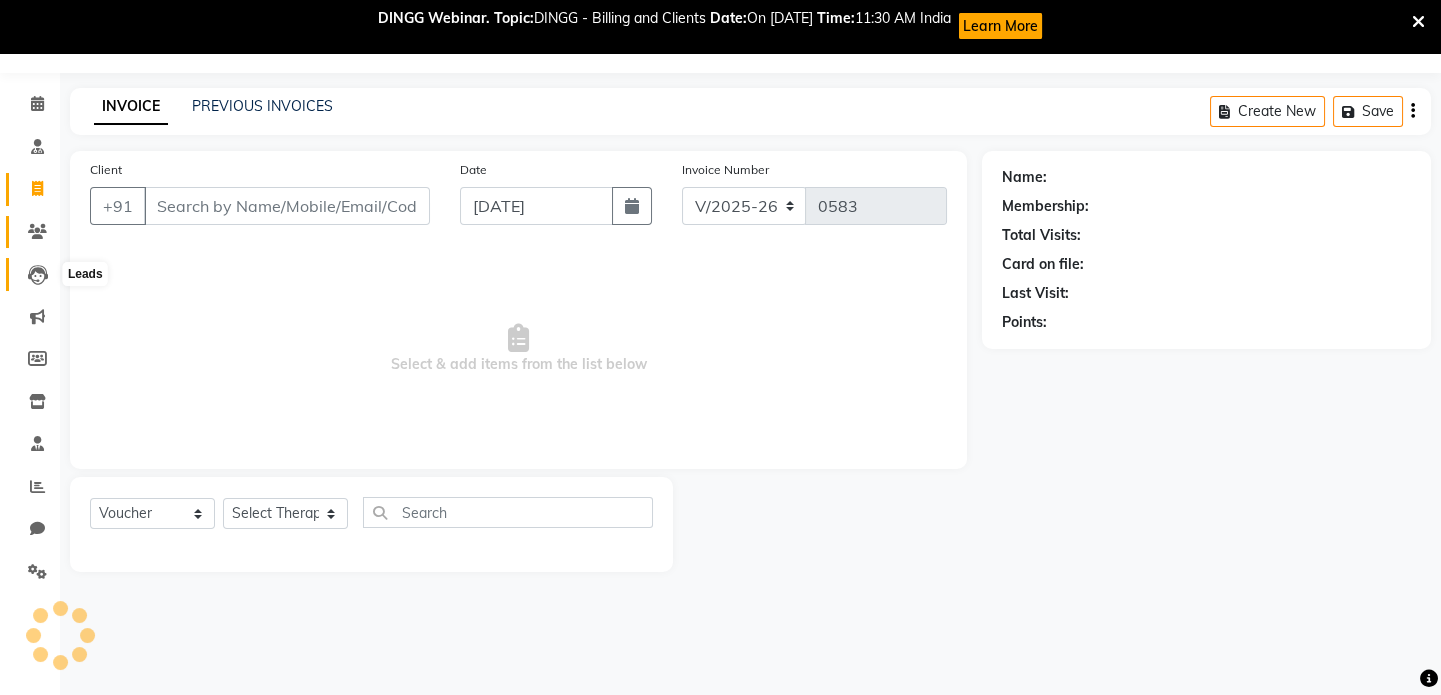 select on "10" 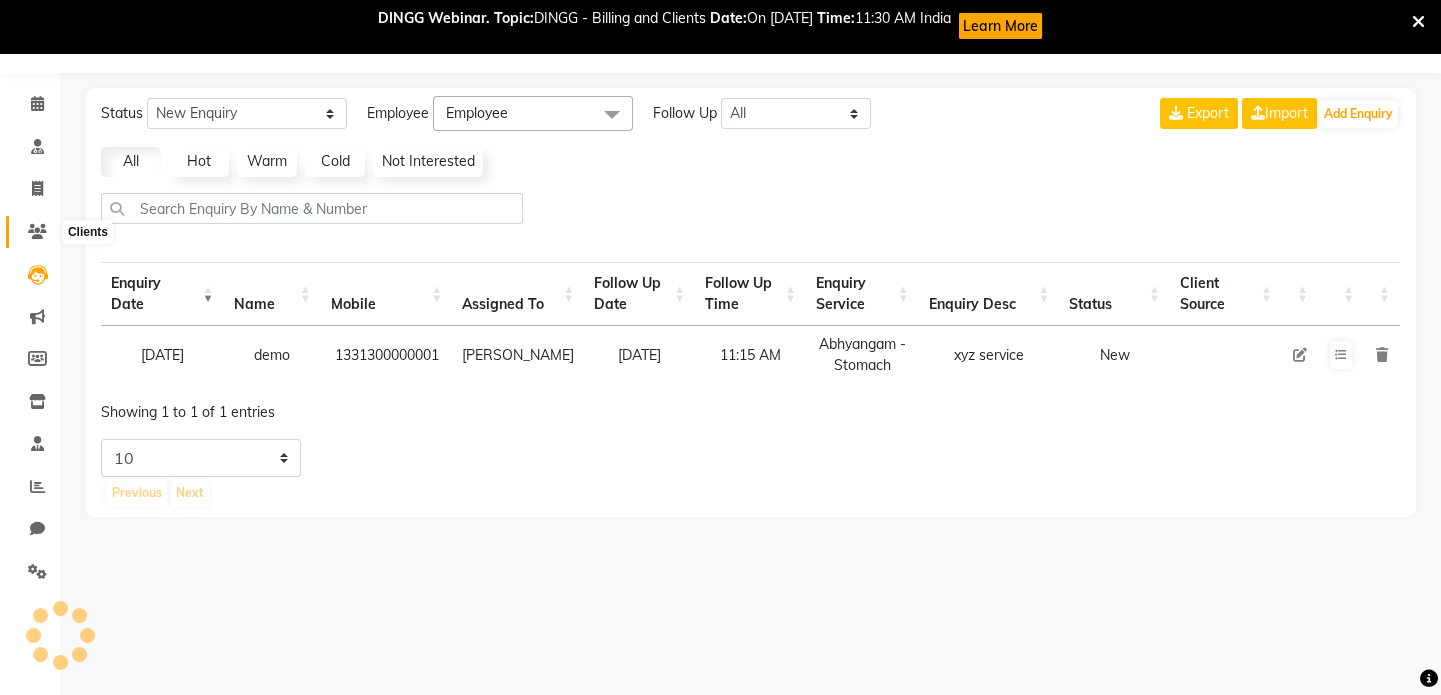 click 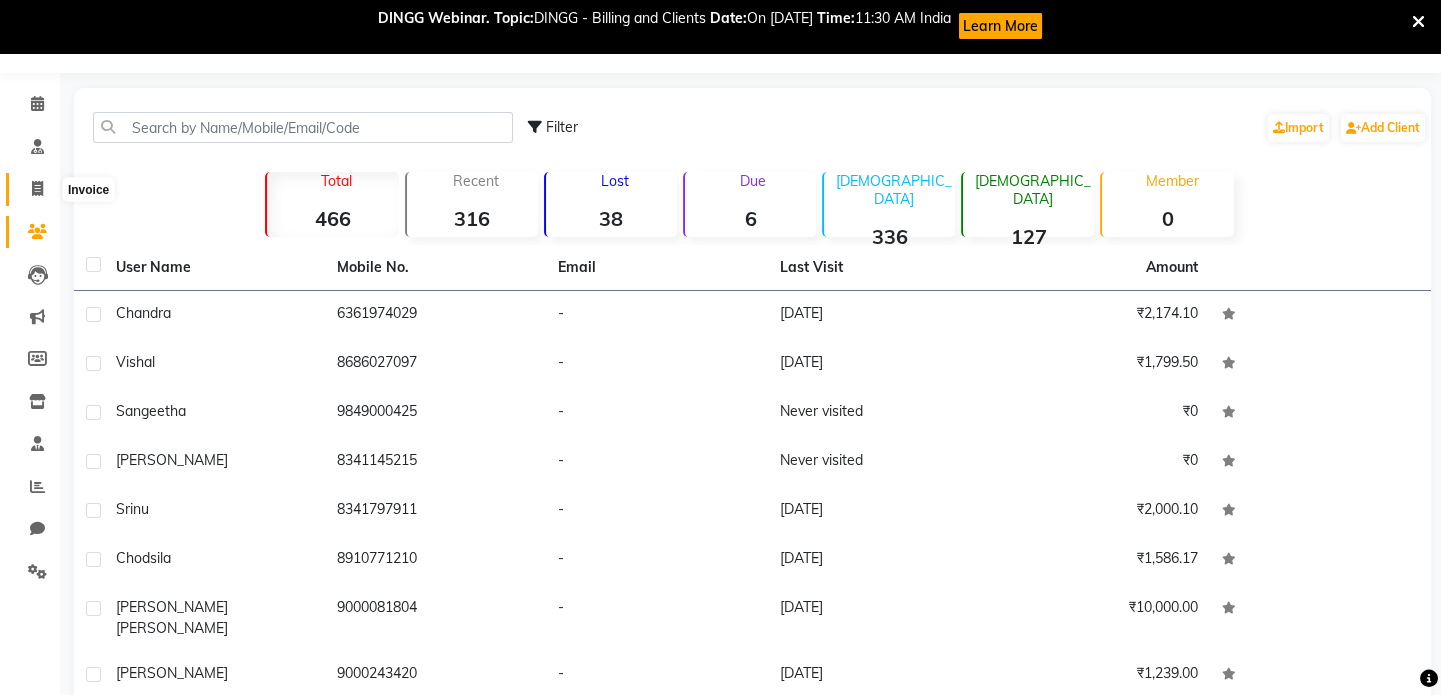 click 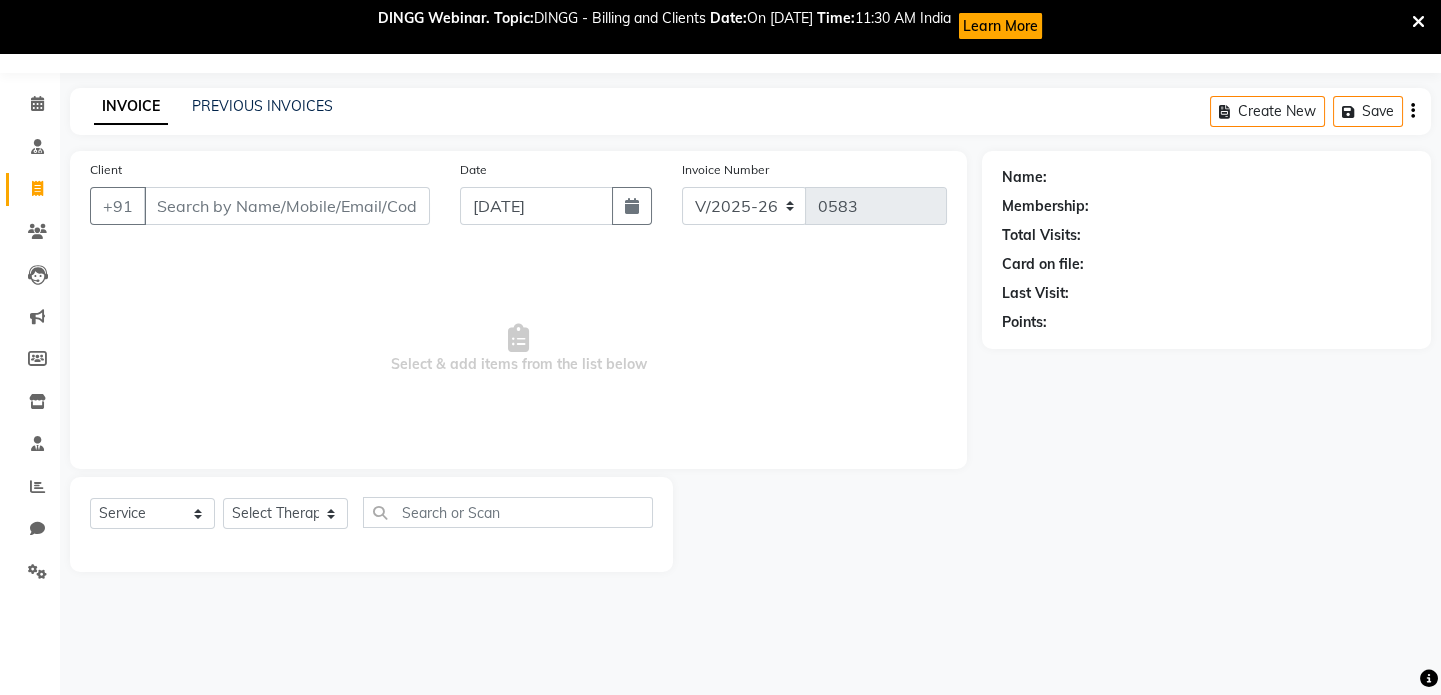 select on "V" 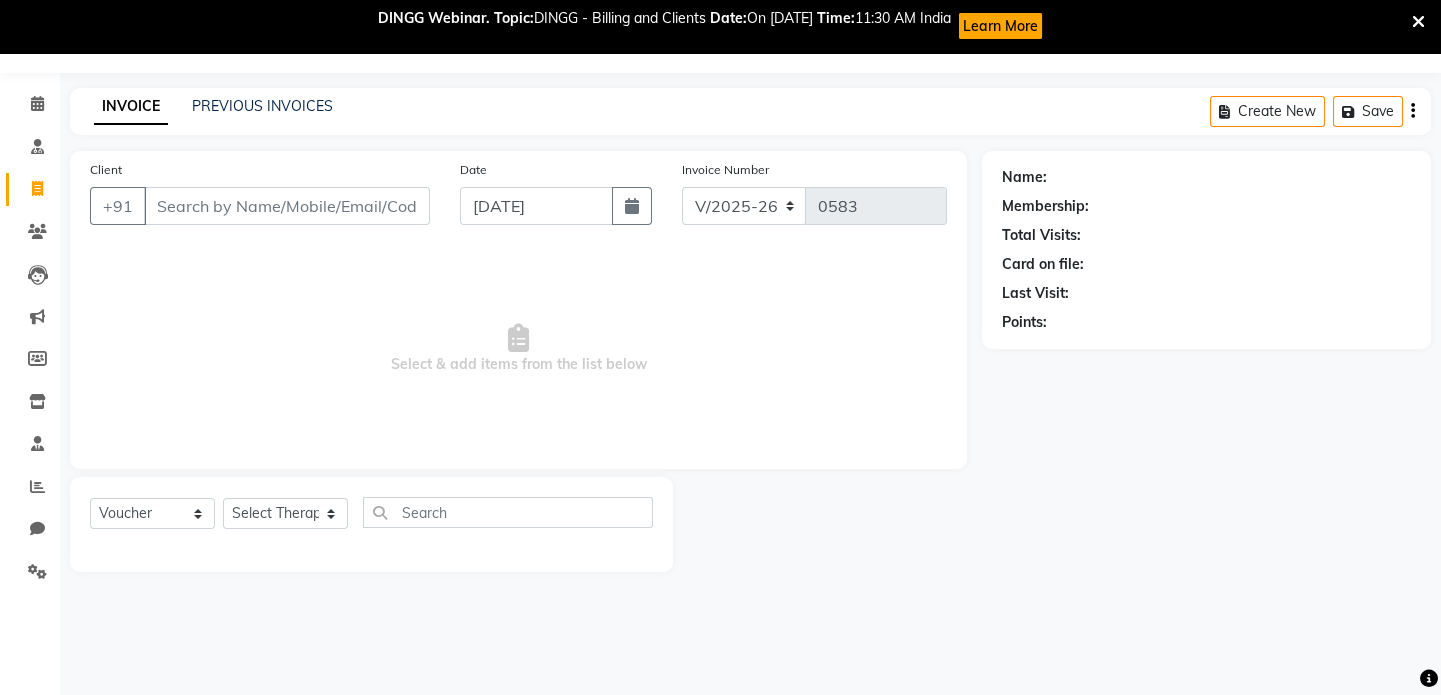 drag, startPoint x: 329, startPoint y: 209, endPoint x: 373, endPoint y: 181, distance: 52.153618 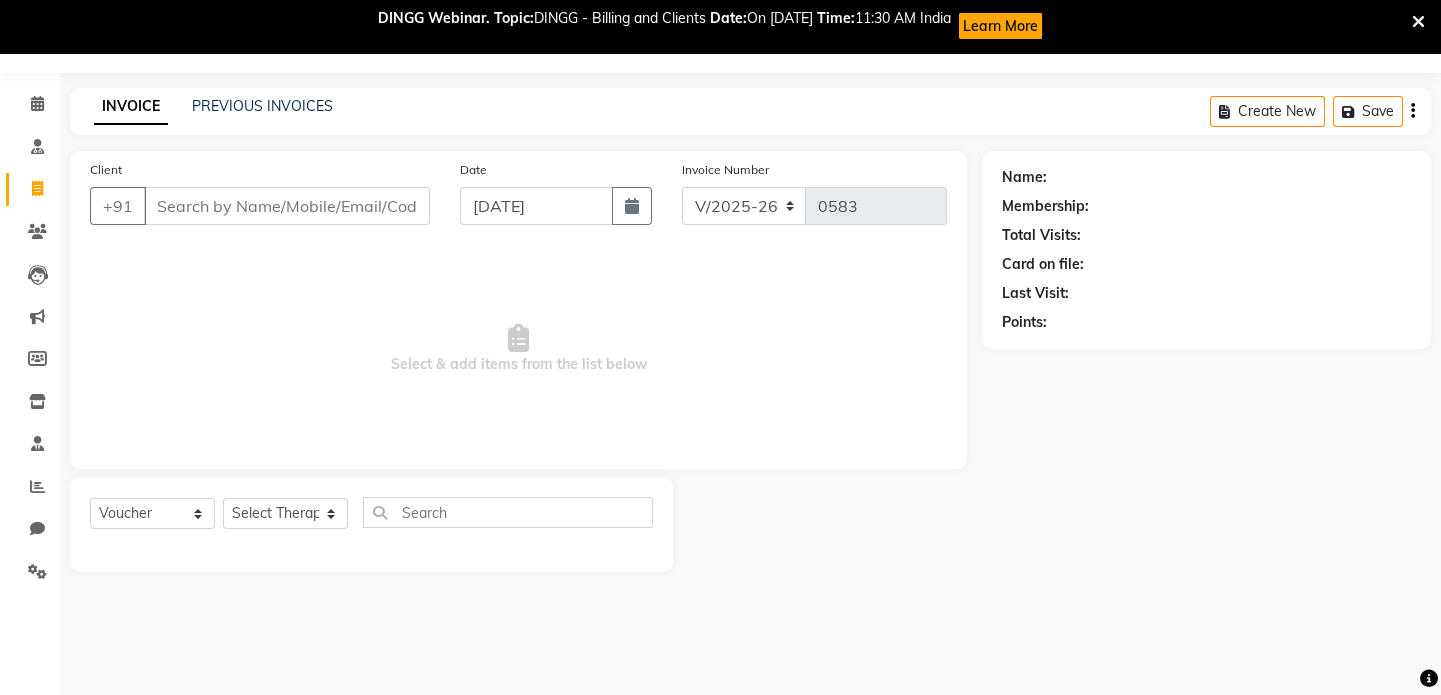click on "Client" at bounding box center (287, 206) 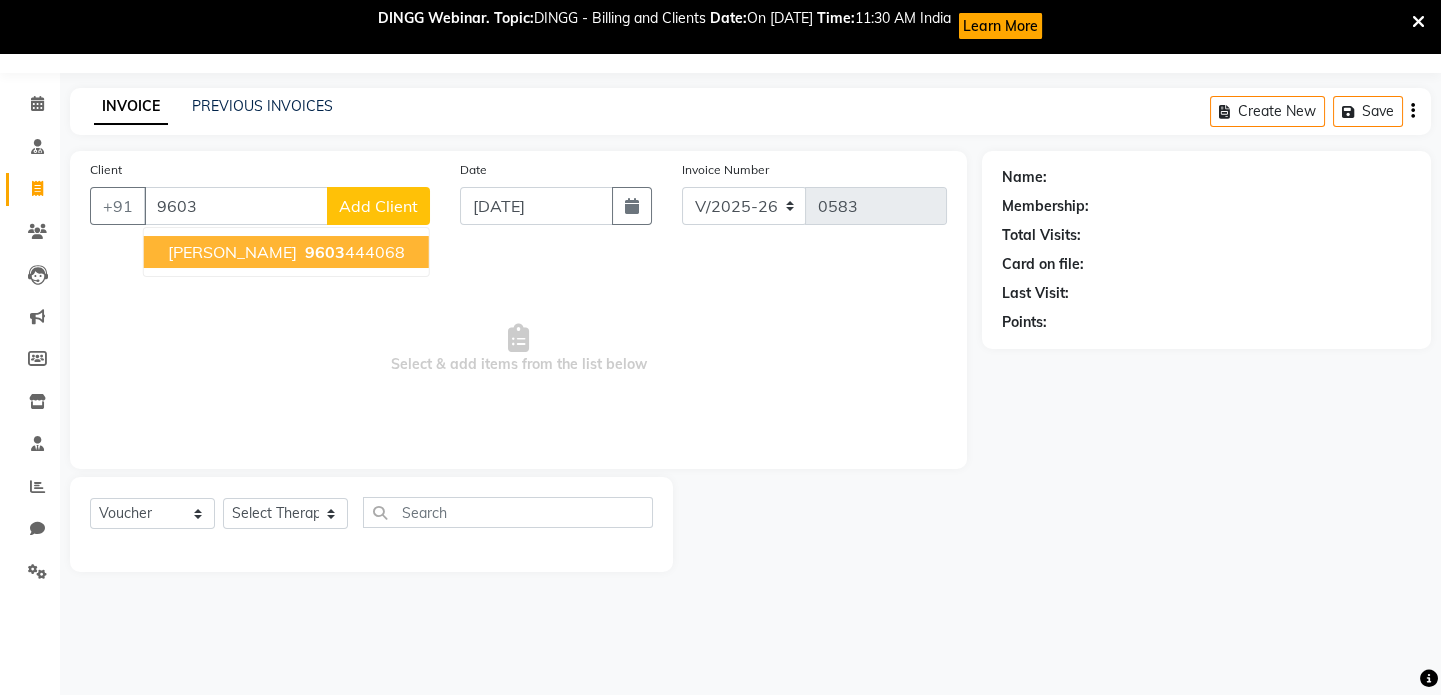 click on "[PERSON_NAME]" at bounding box center [232, 252] 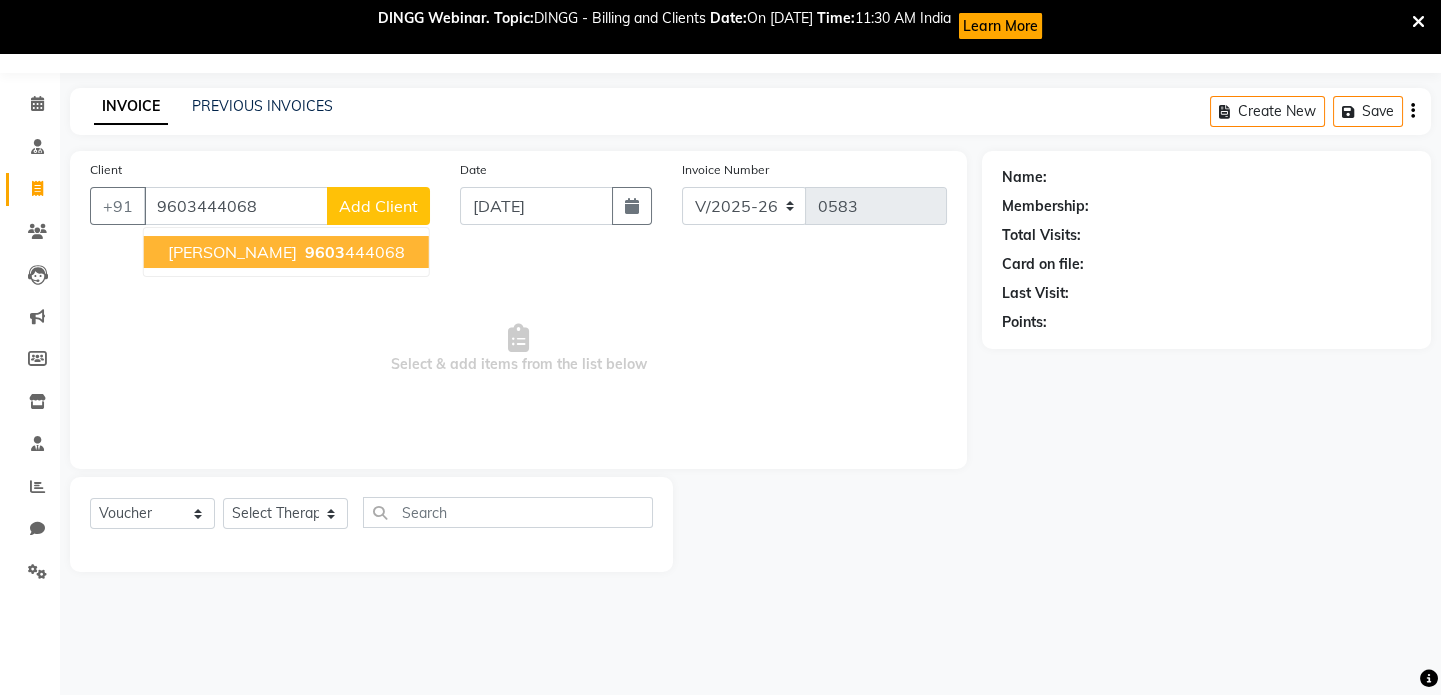 type on "9603444068" 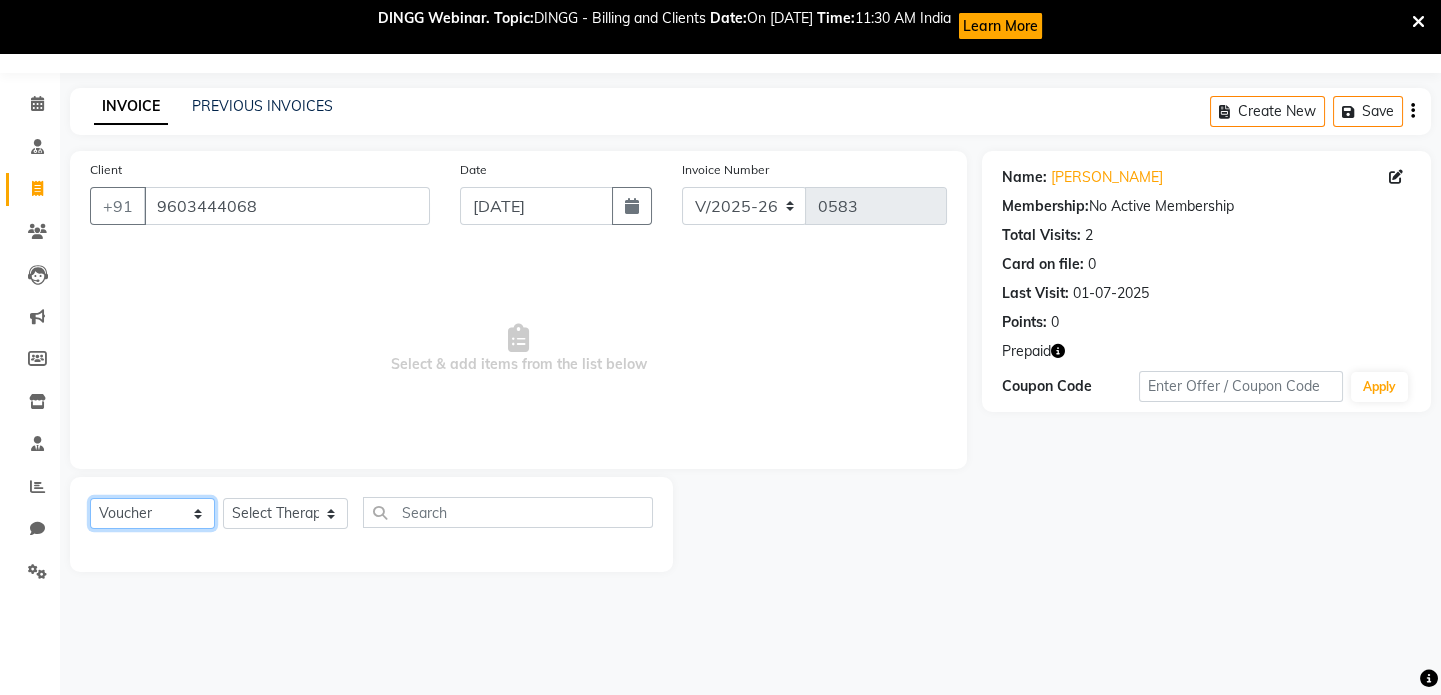 click on "Select  Service  Product  Membership  Package Voucher Prepaid Gift Card" 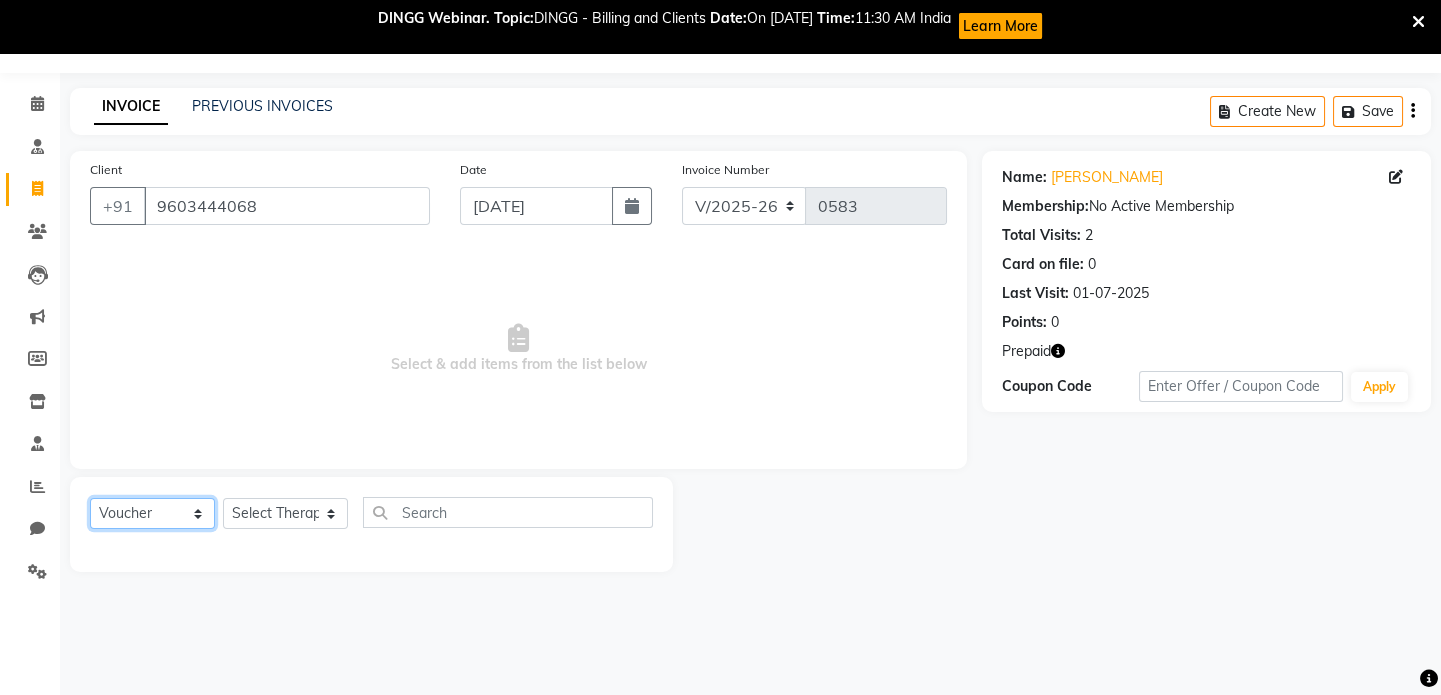 select on "service" 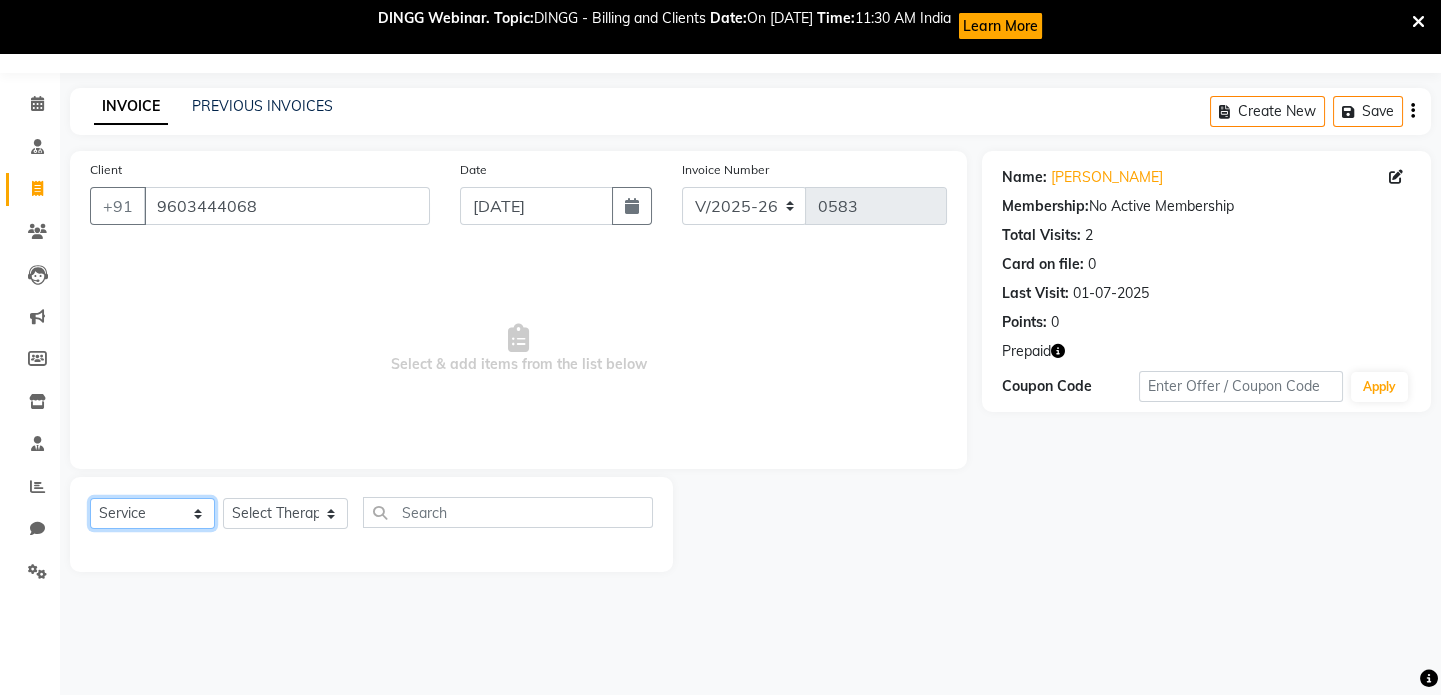 click on "Select  Service  Product  Membership  Package Voucher Prepaid Gift Card" 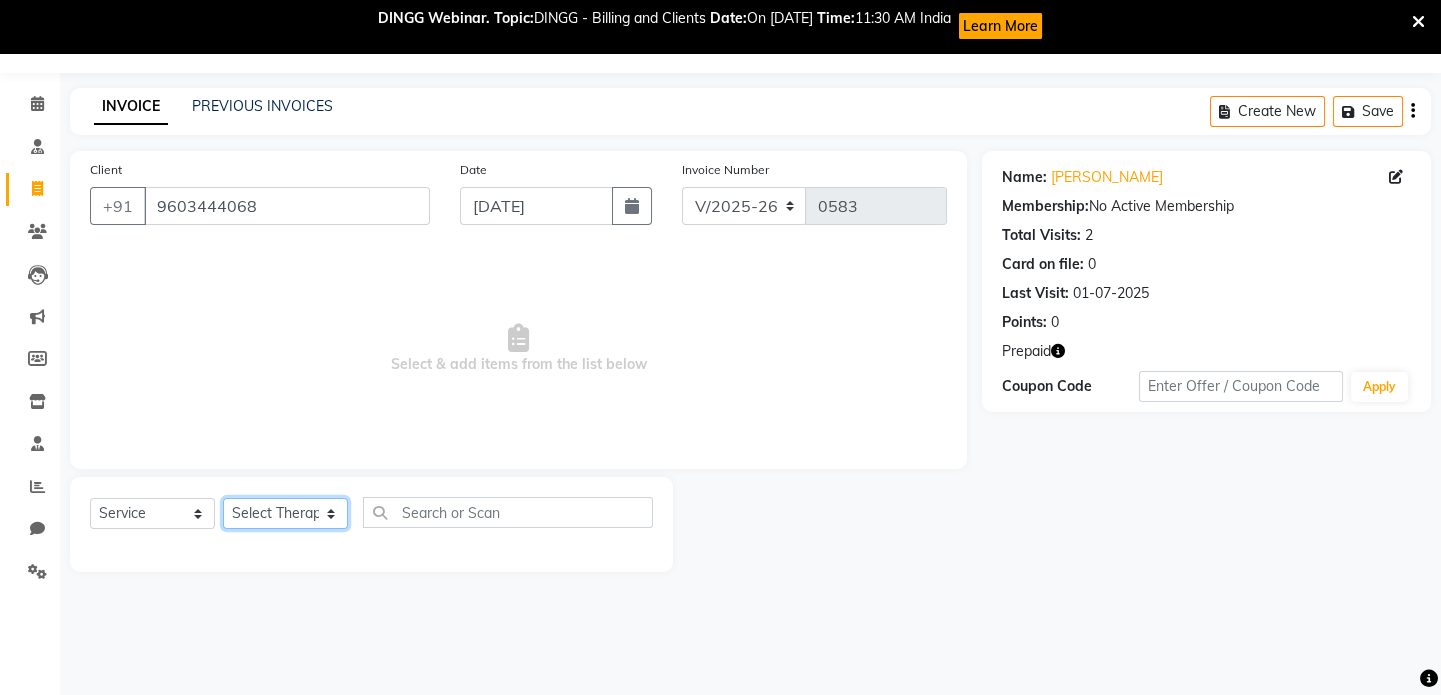 click on "Select Therapist LIBIN musthabshira nithya Reception [PERSON_NAME]" 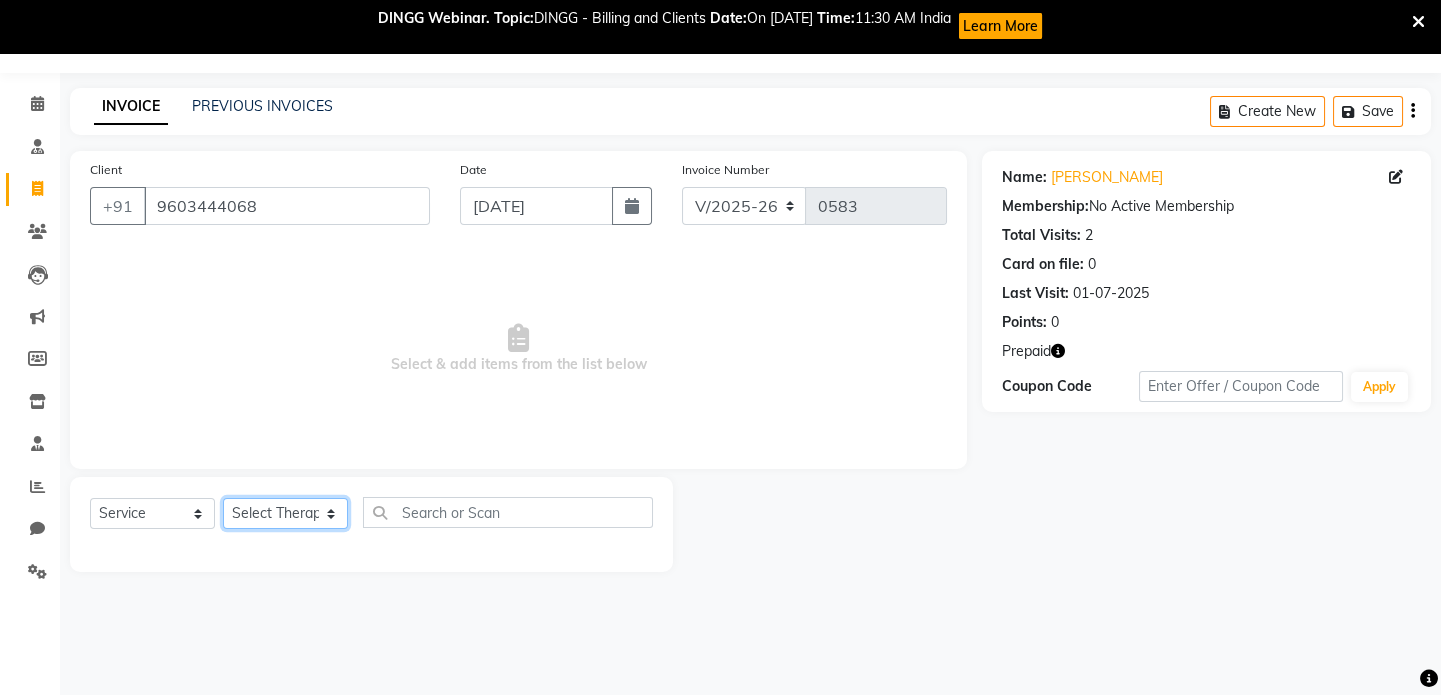 select on "67715" 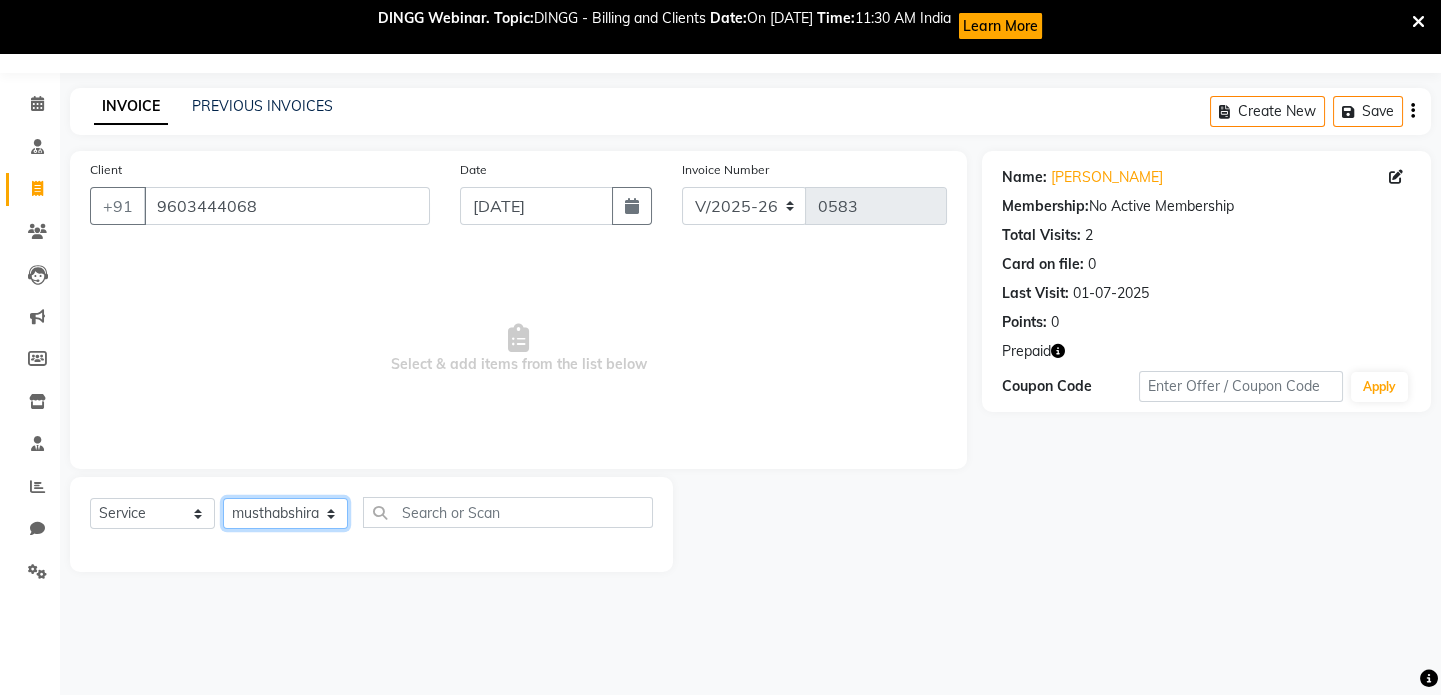 click on "Select Therapist LIBIN musthabshira nithya Reception [PERSON_NAME]" 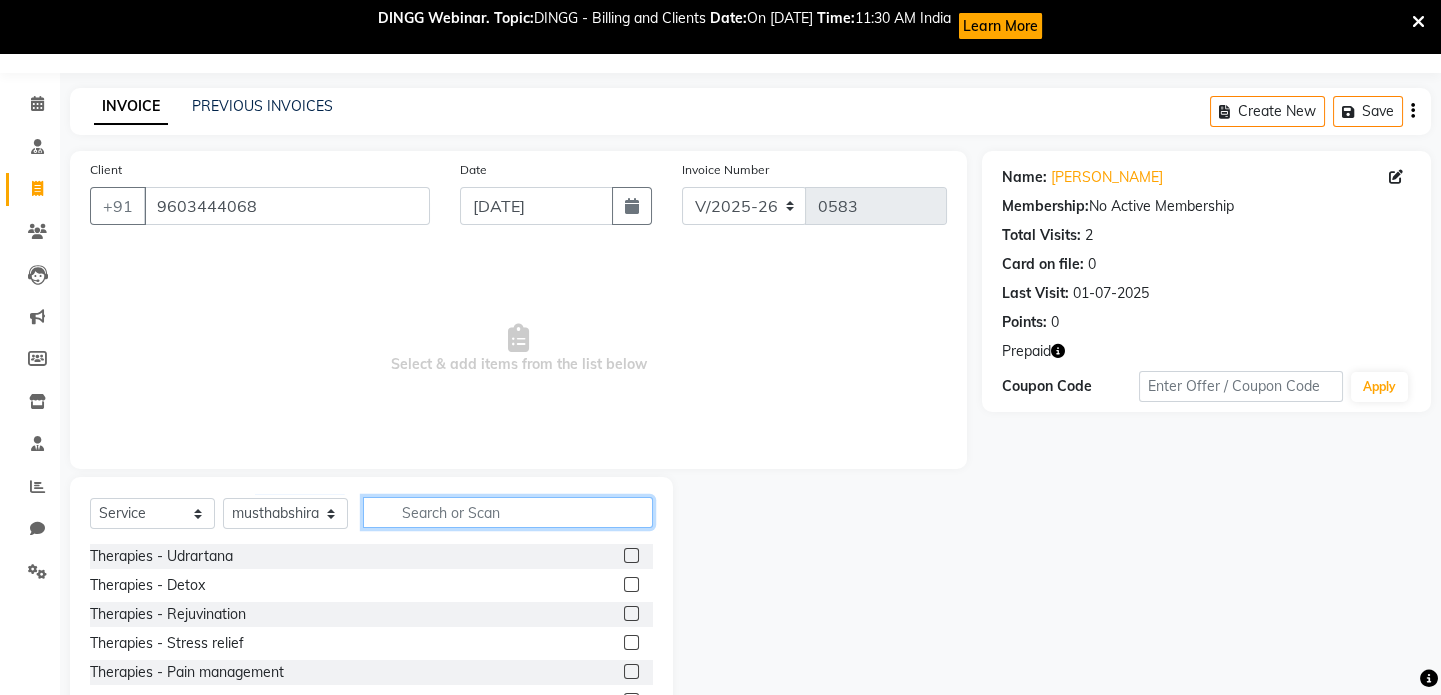 click 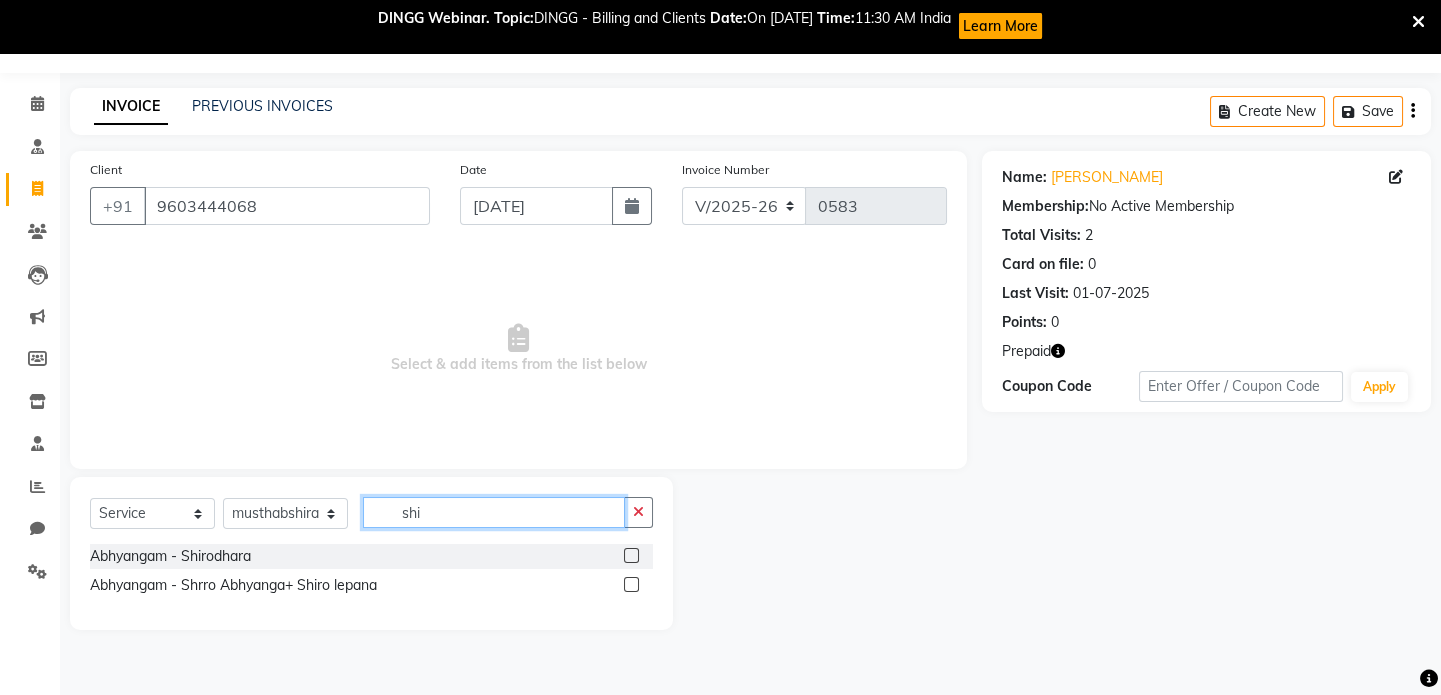 type on "shi" 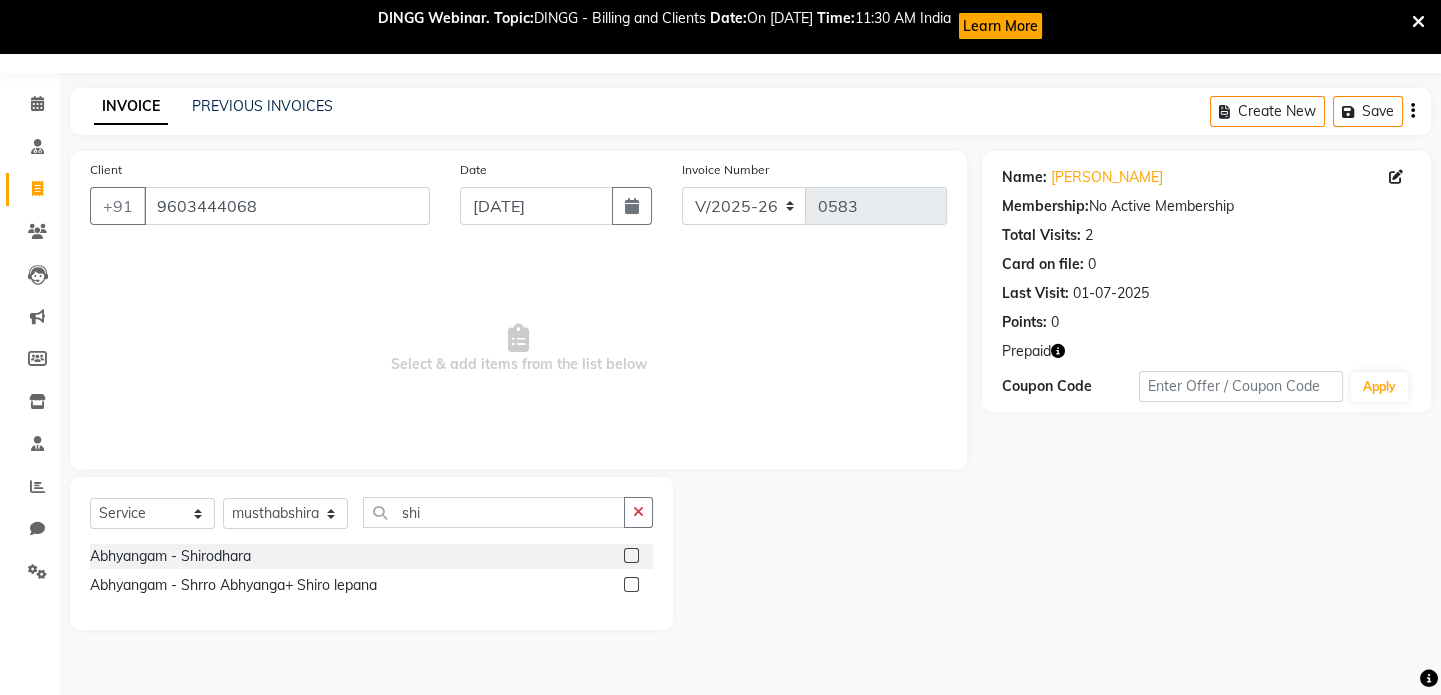 click 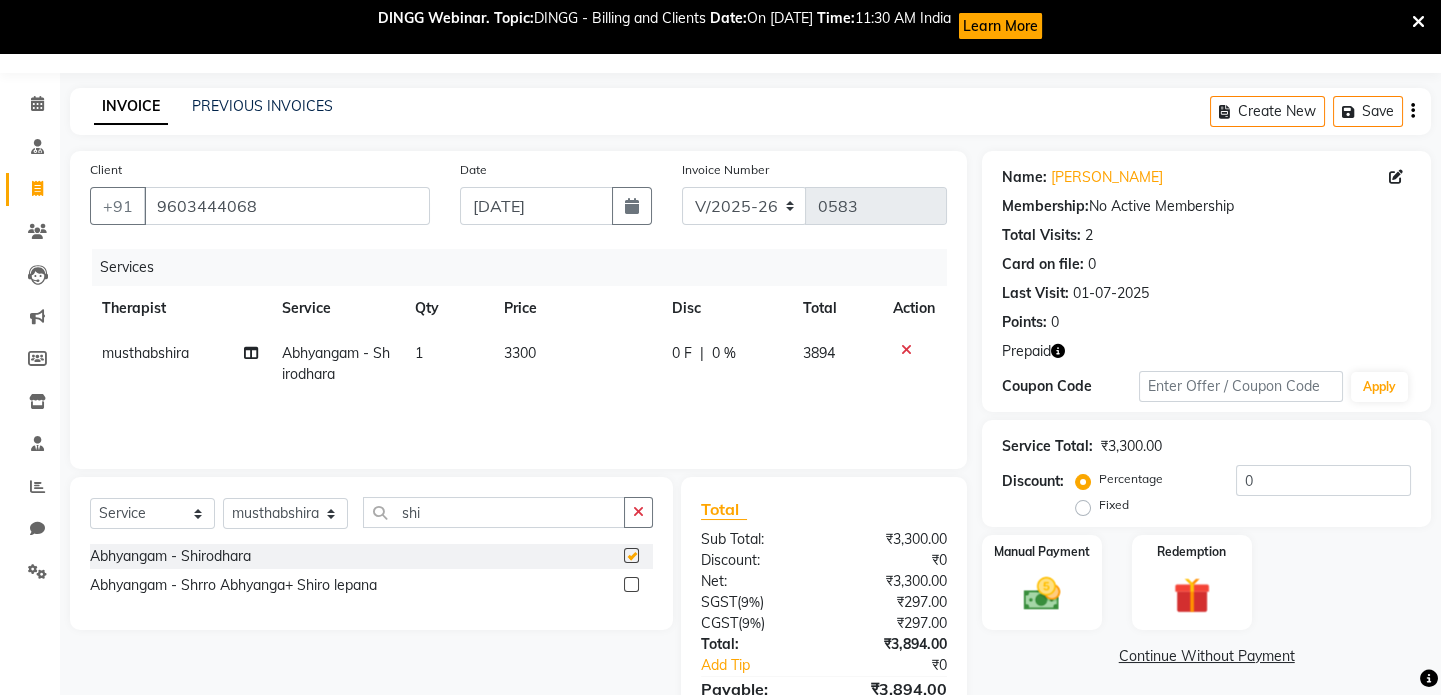 checkbox on "false" 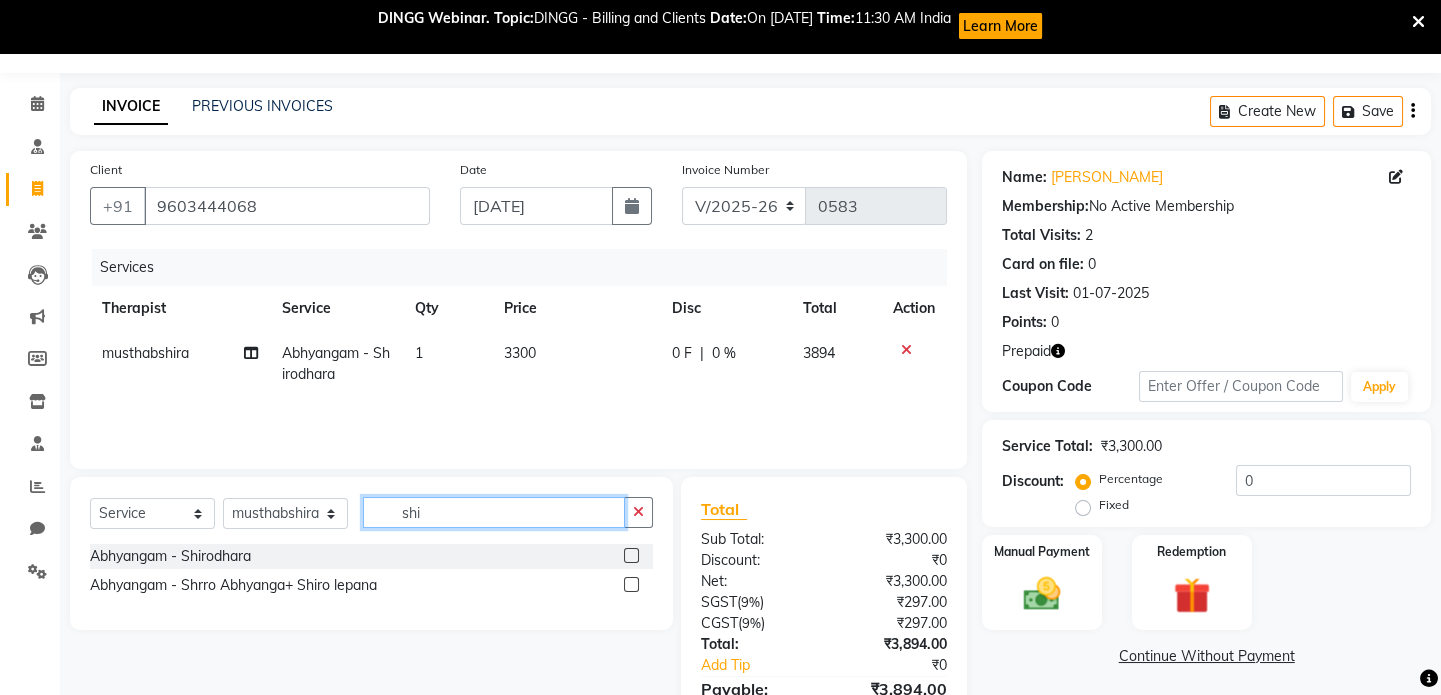 click on "shi" 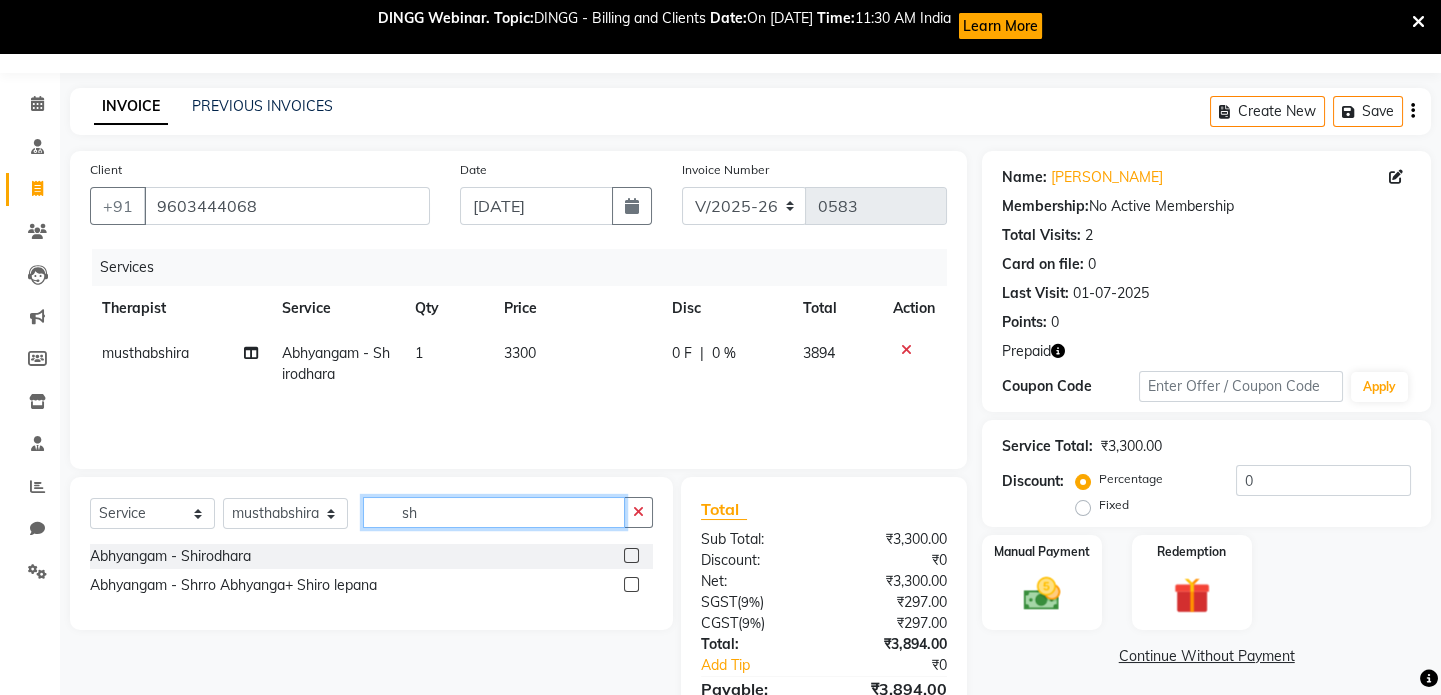 type on "s" 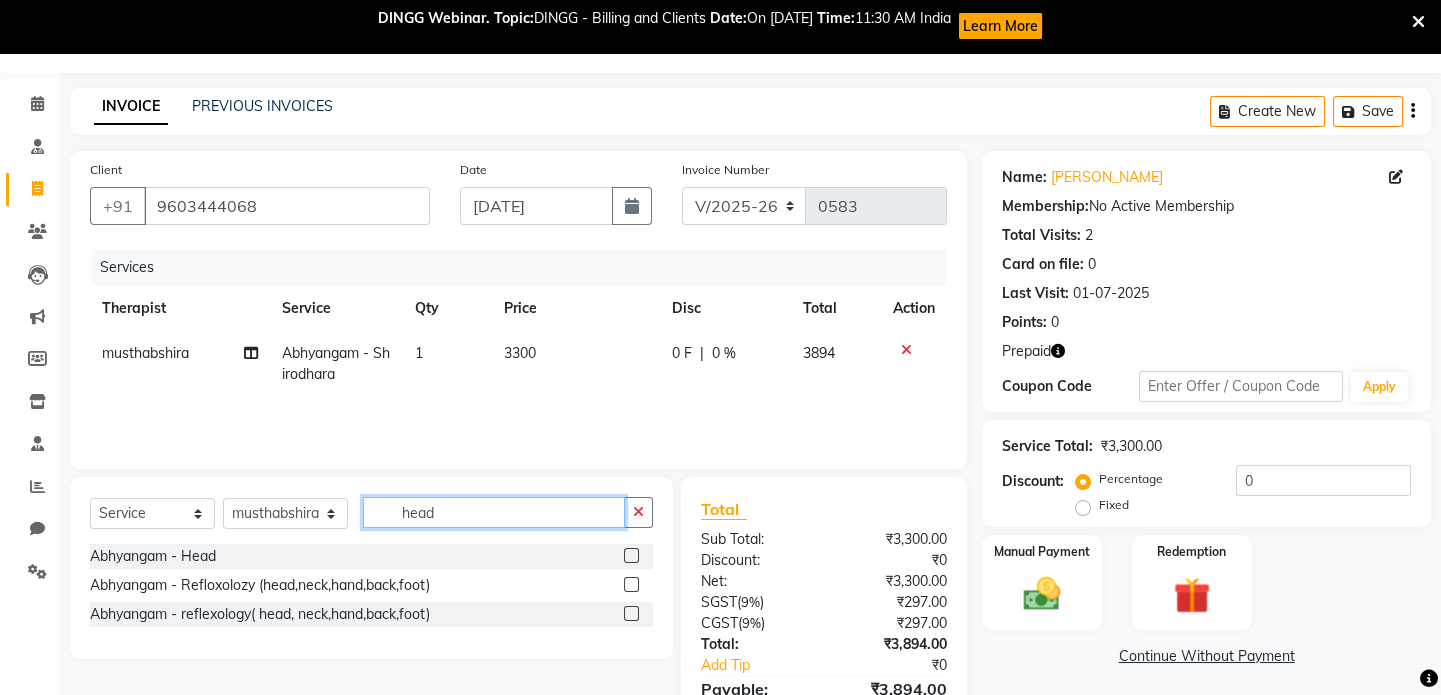 type on "head" 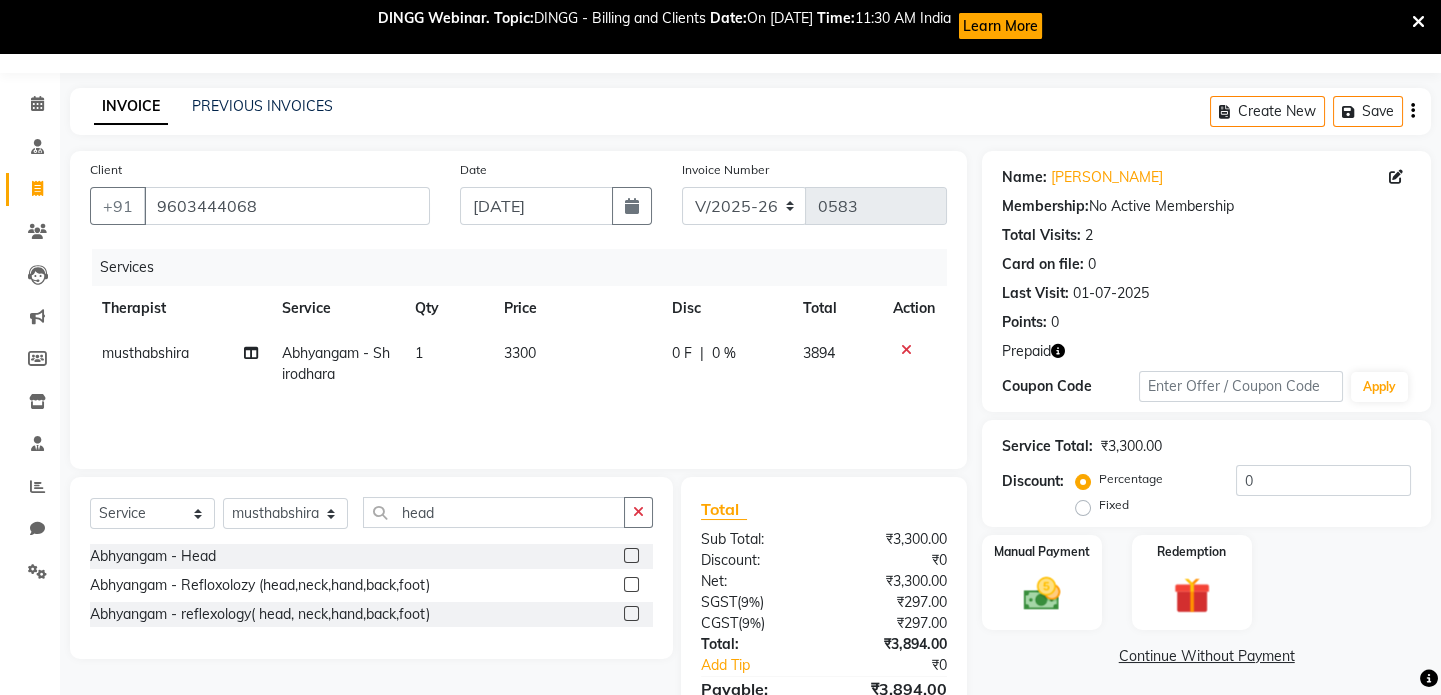 click 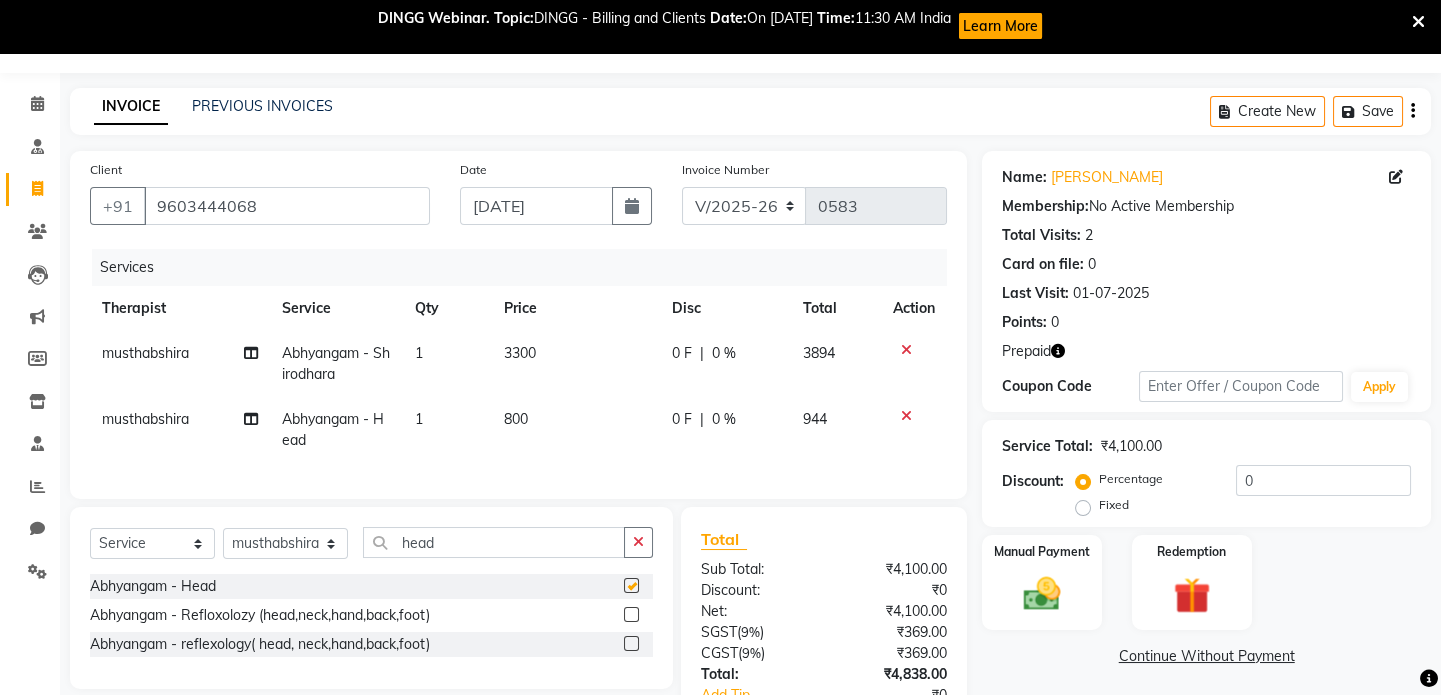 checkbox on "false" 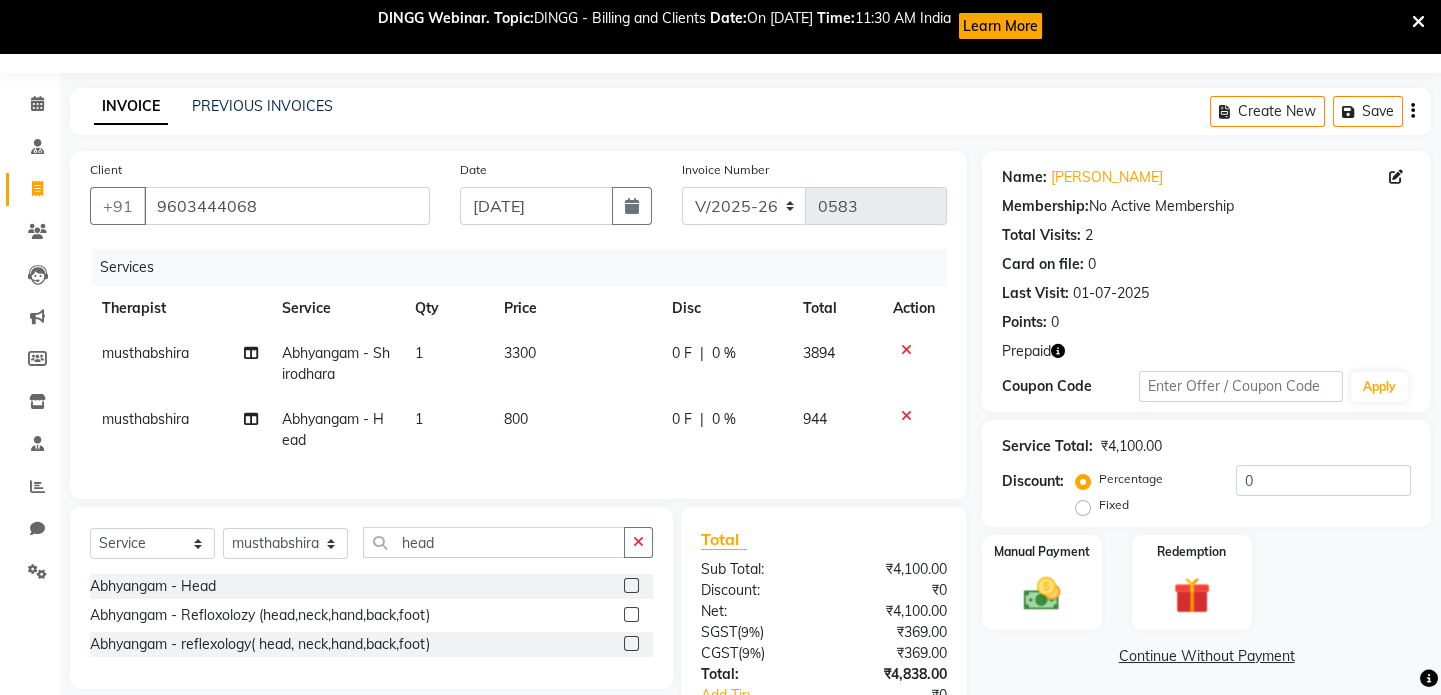scroll, scrollTop: 201, scrollLeft: 0, axis: vertical 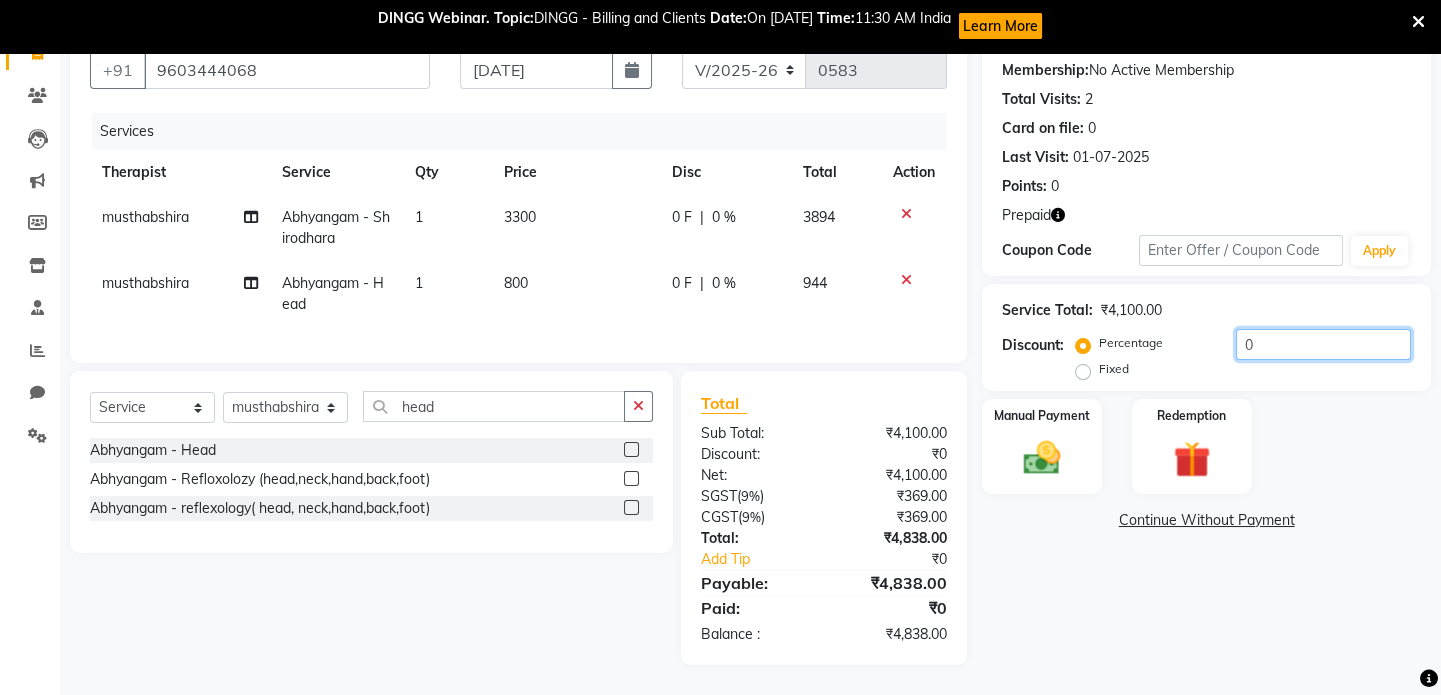 click on "0" 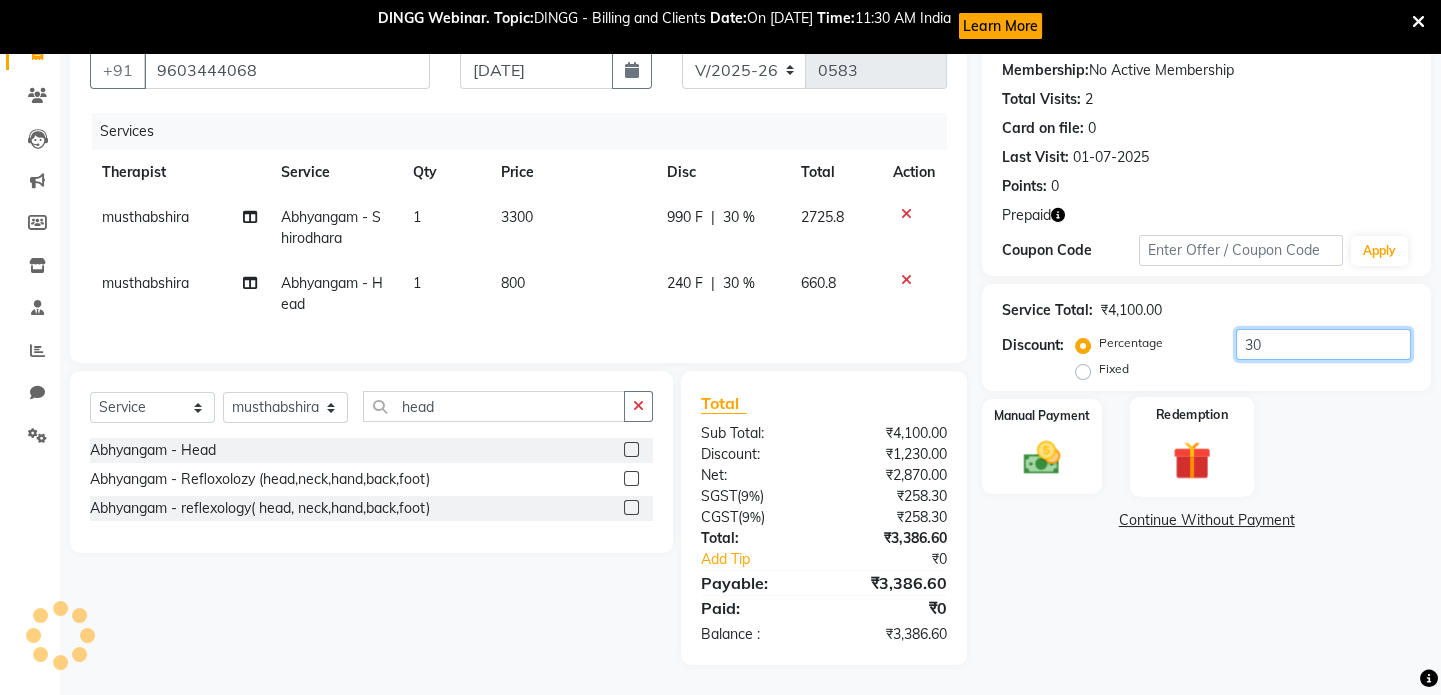 type on "30" 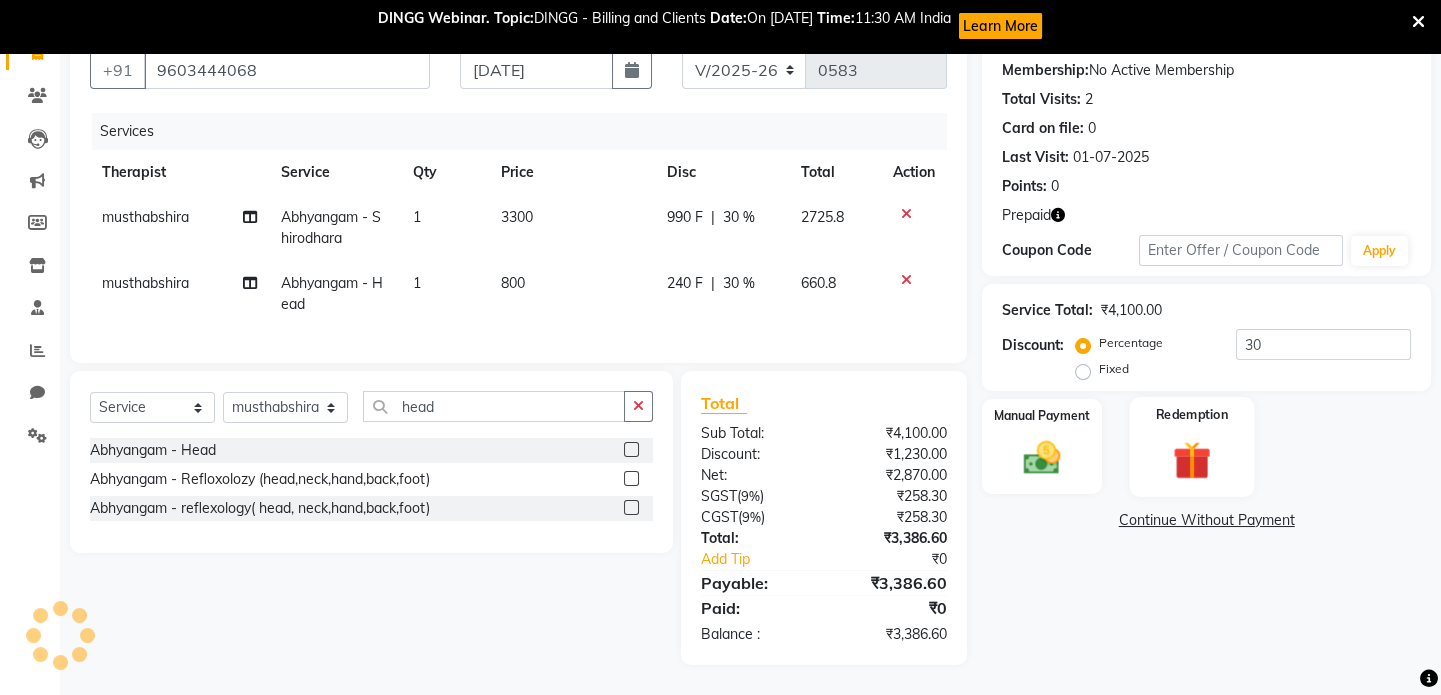 click 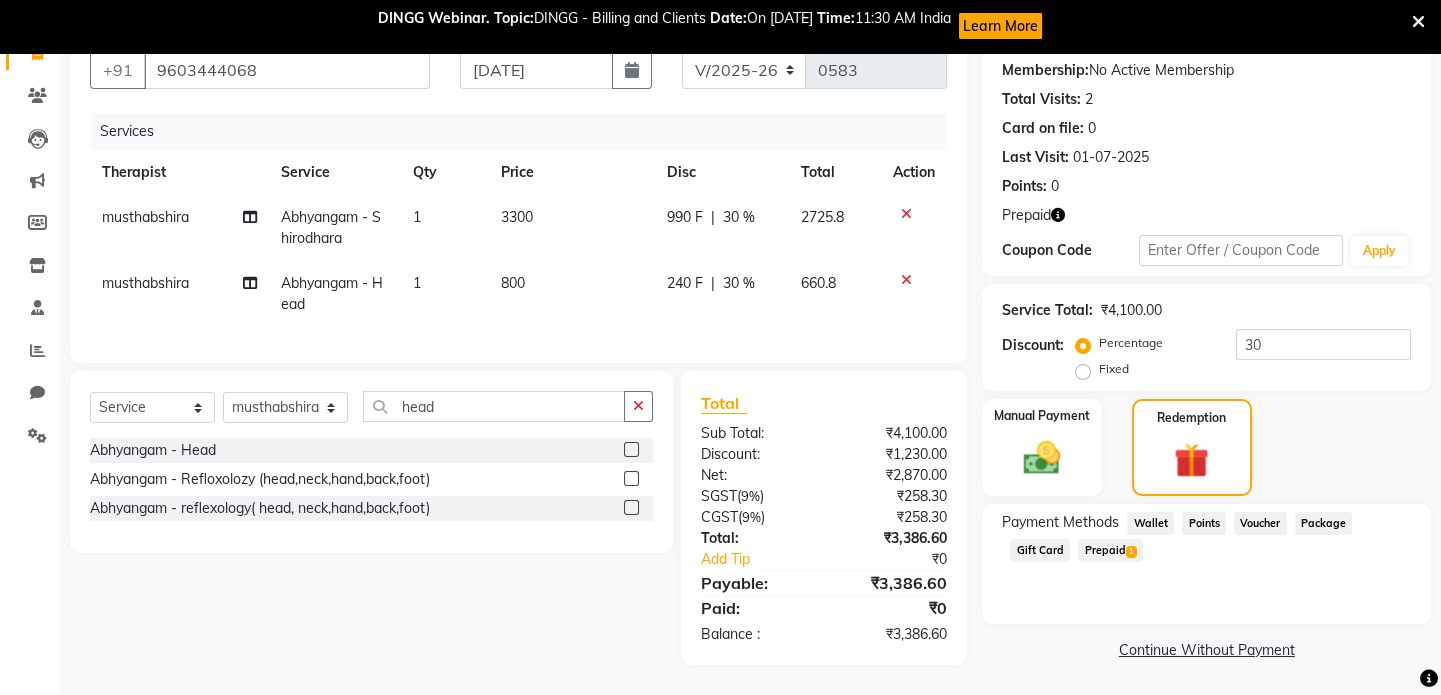 click on "Prepaid  1" 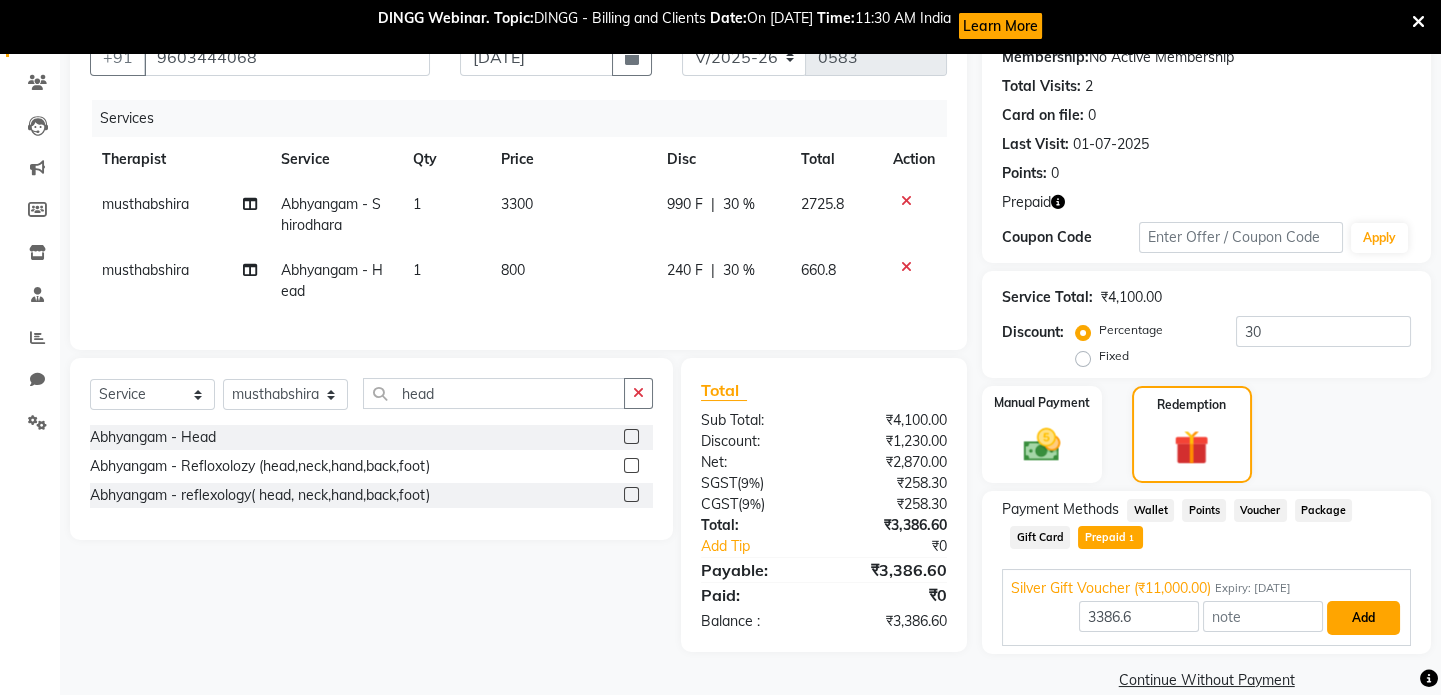 click on "Add" at bounding box center (1363, 618) 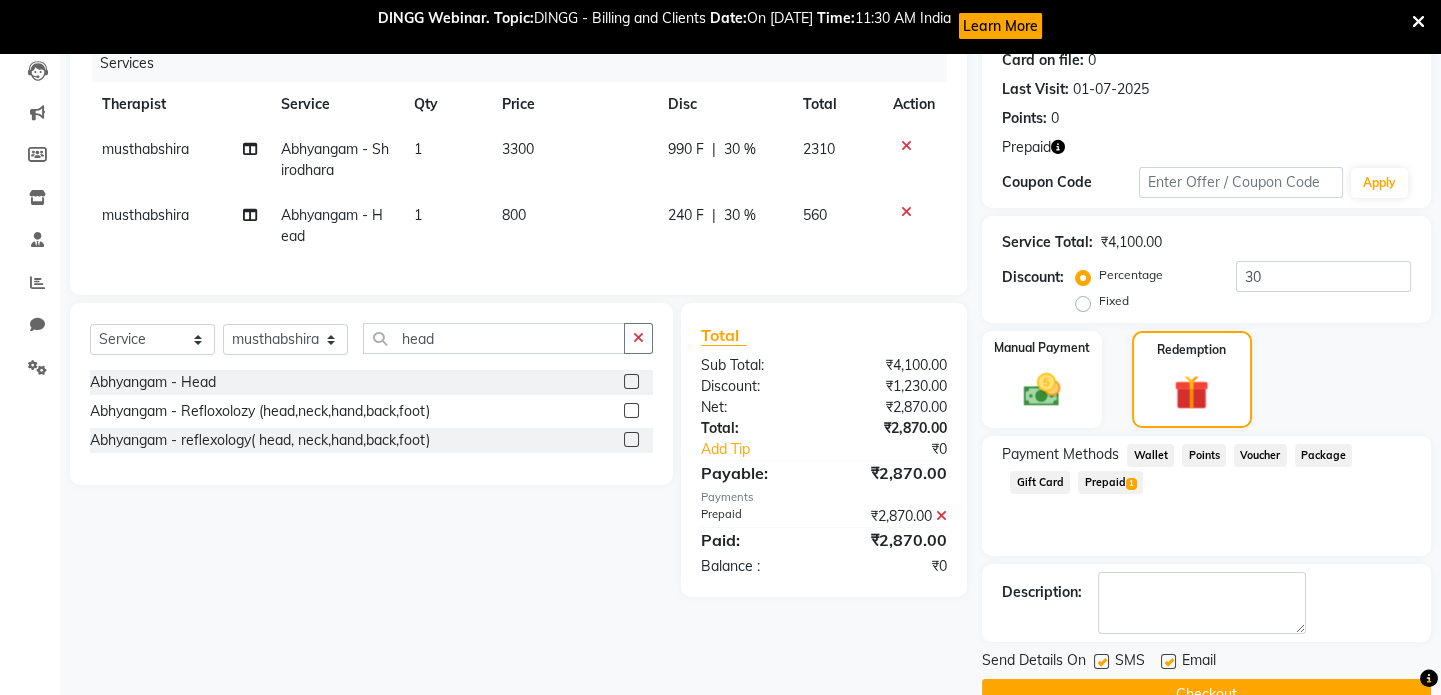scroll, scrollTop: 300, scrollLeft: 0, axis: vertical 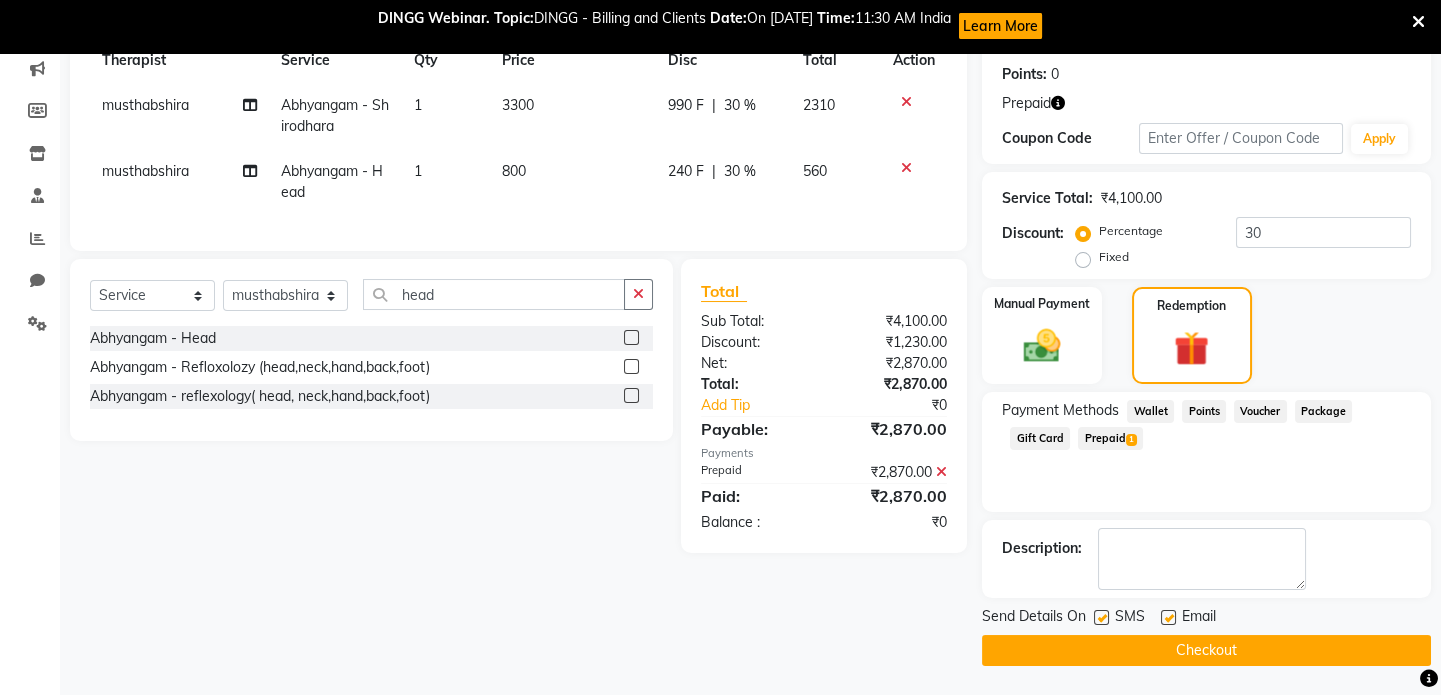 click on "Checkout" 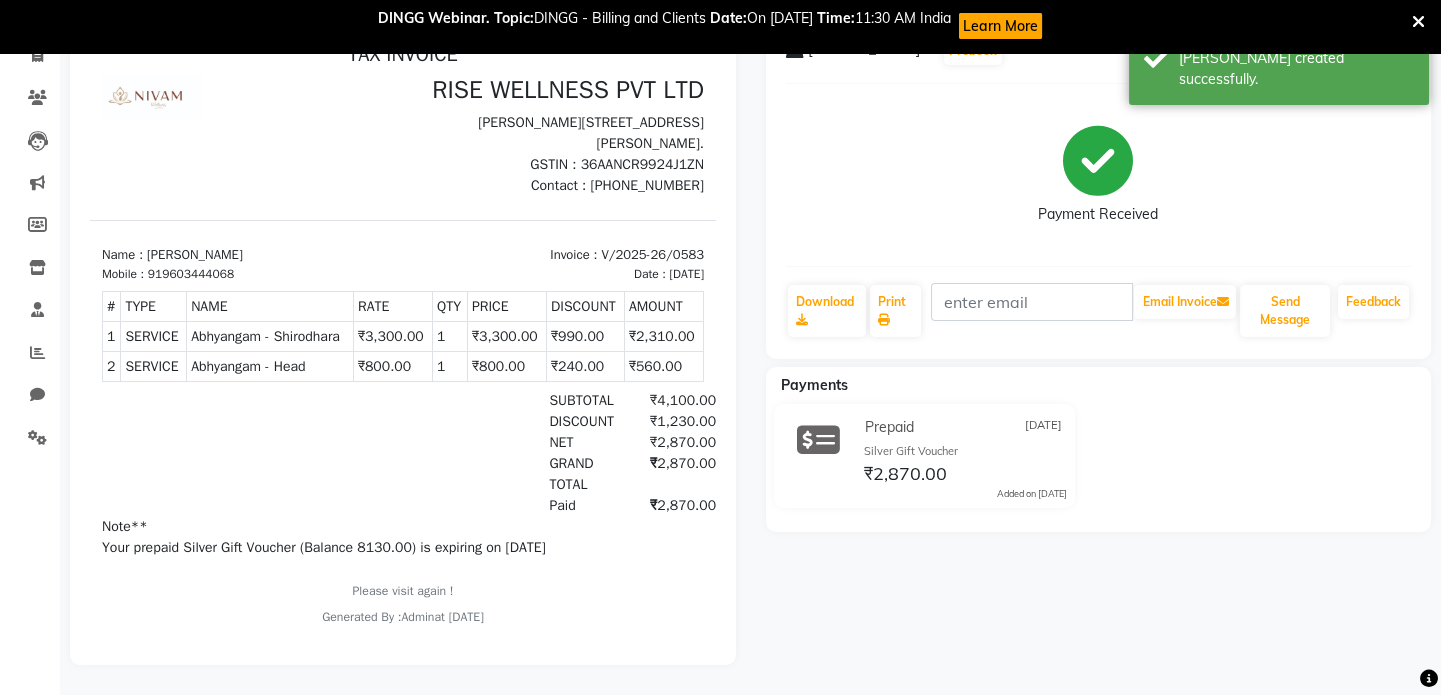 scroll, scrollTop: 16, scrollLeft: 0, axis: vertical 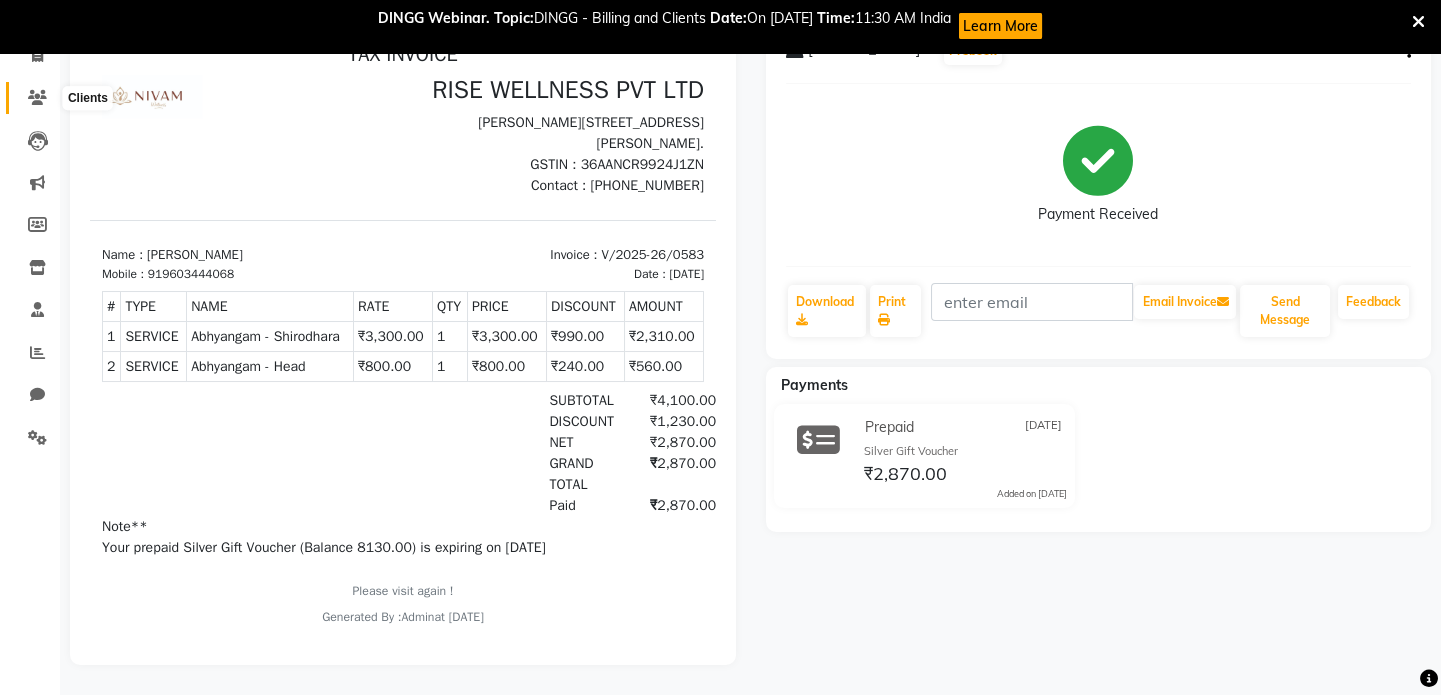 click 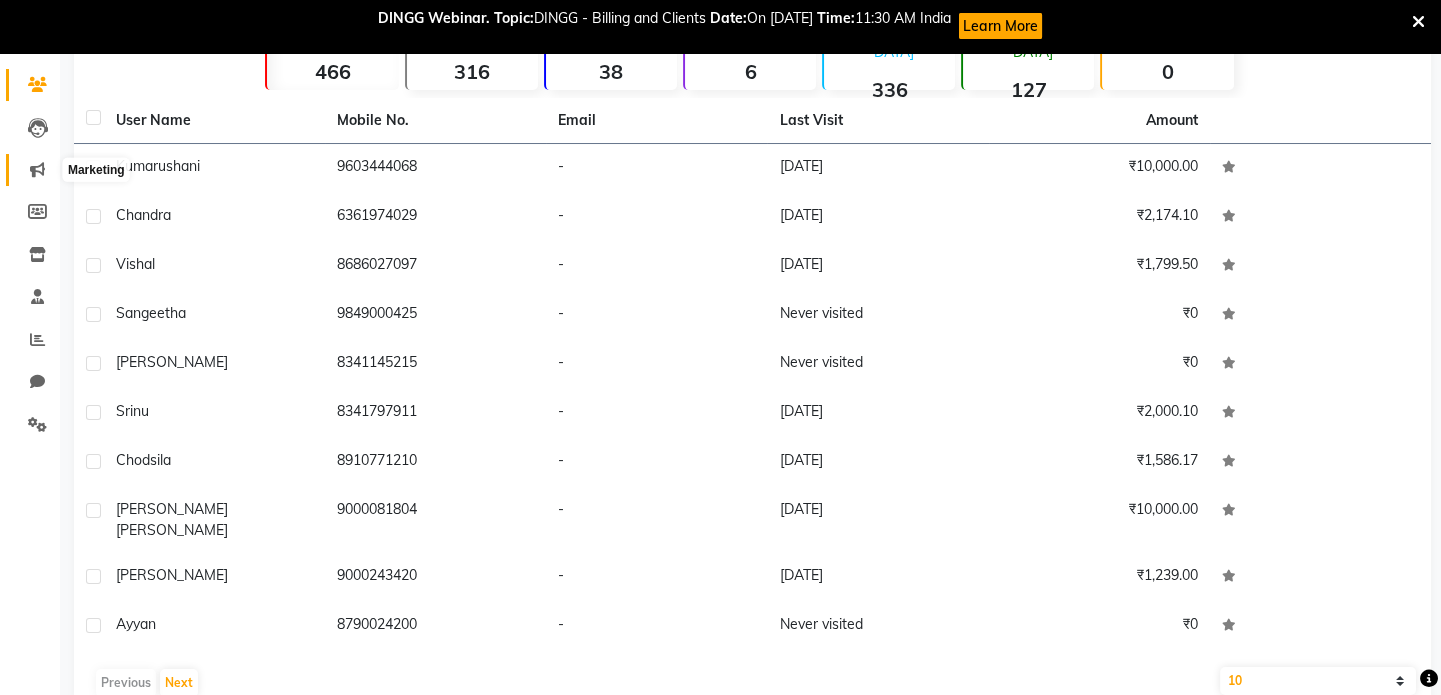 click 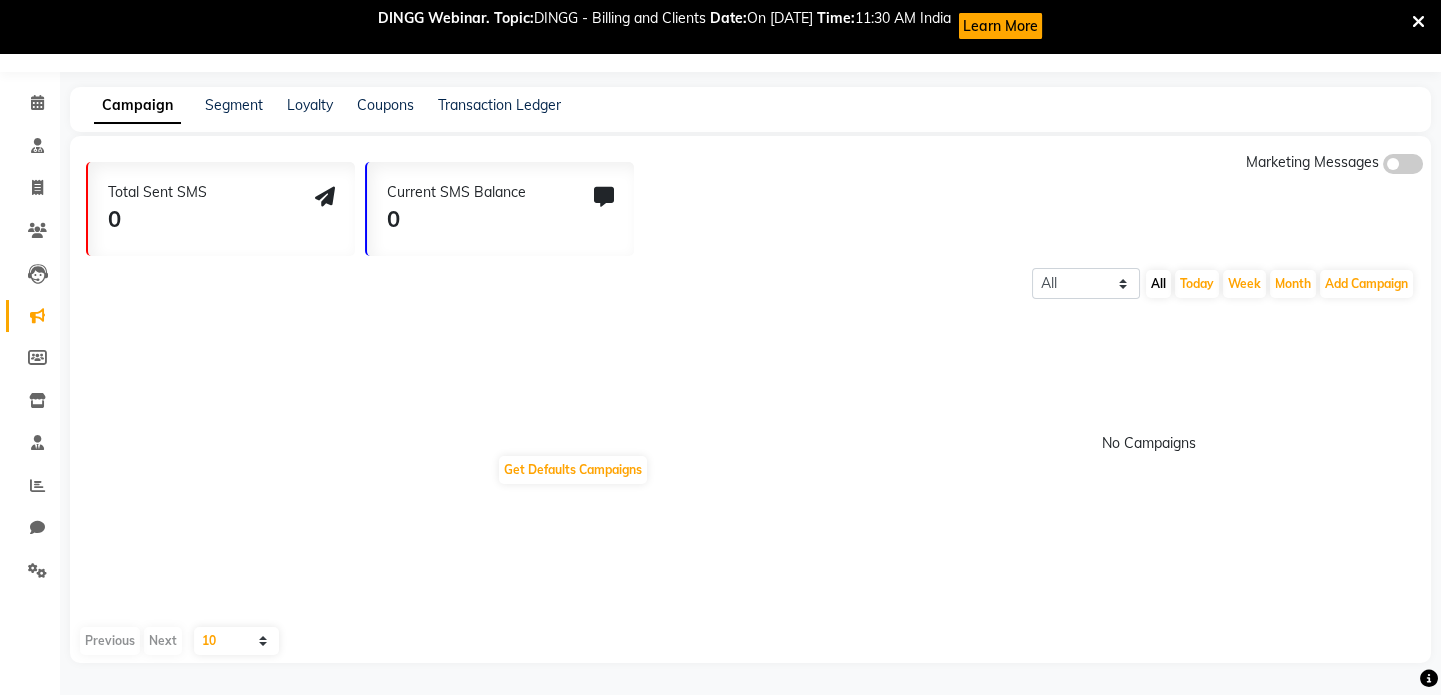 scroll, scrollTop: 52, scrollLeft: 0, axis: vertical 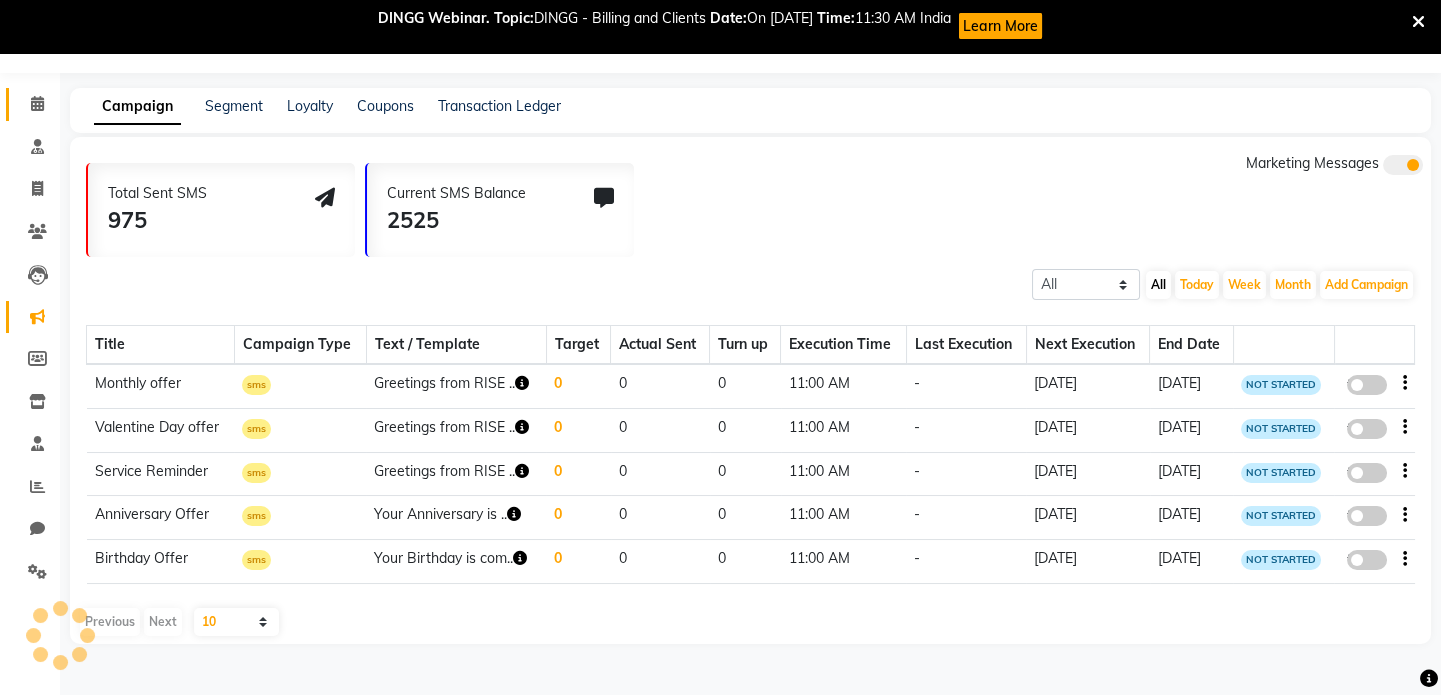 click on "Calendar" 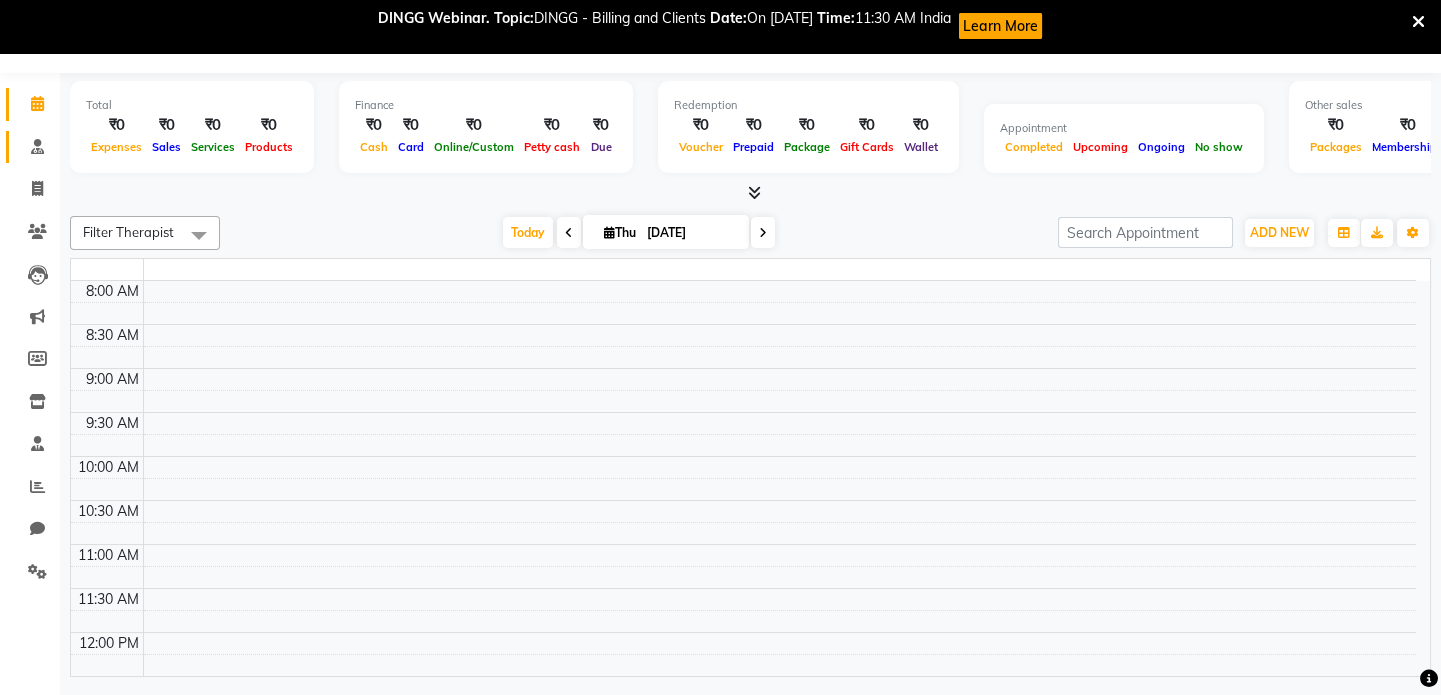 scroll, scrollTop: 0, scrollLeft: 0, axis: both 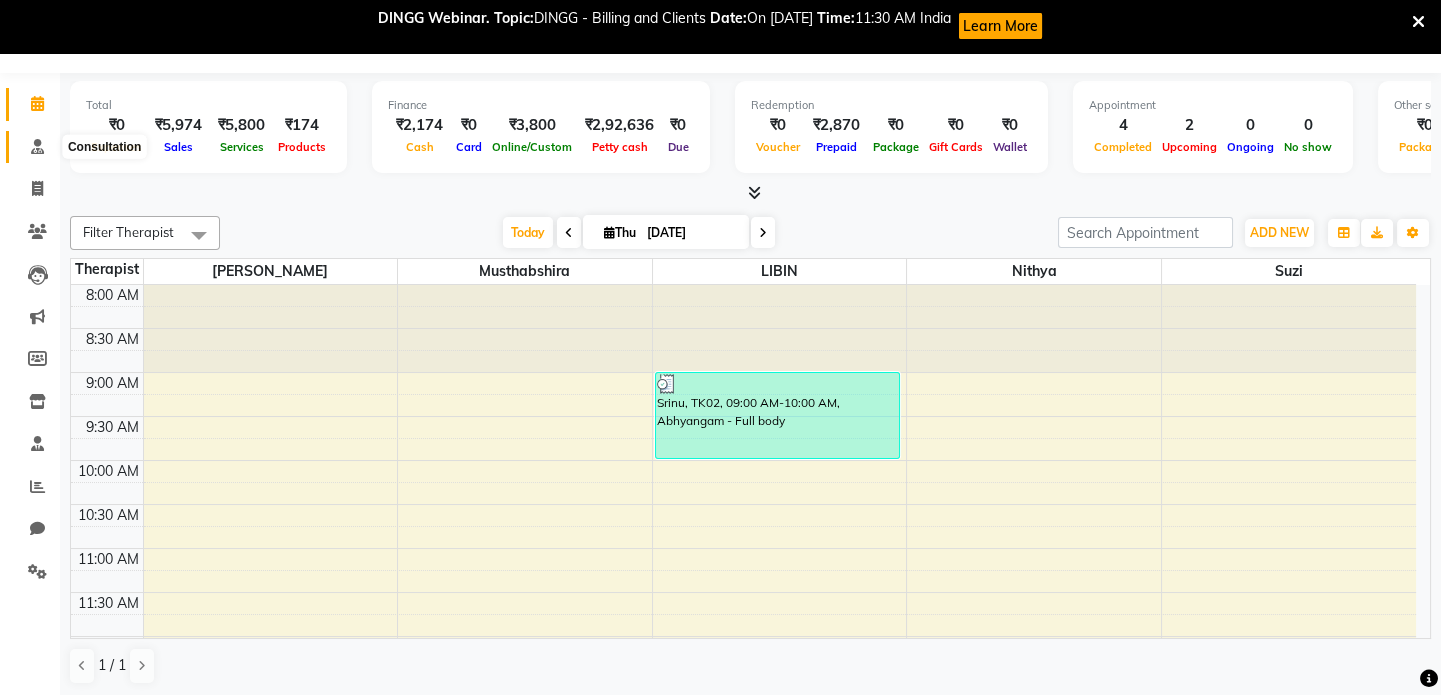click 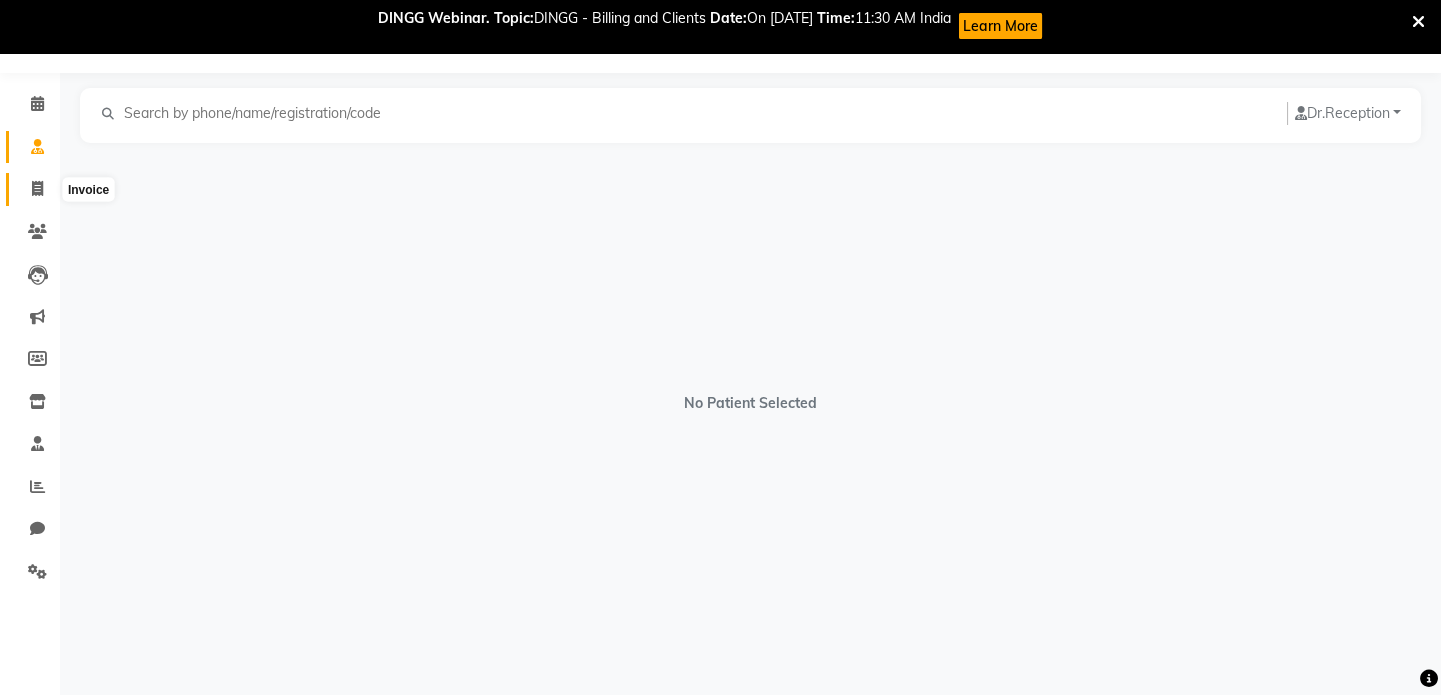 click 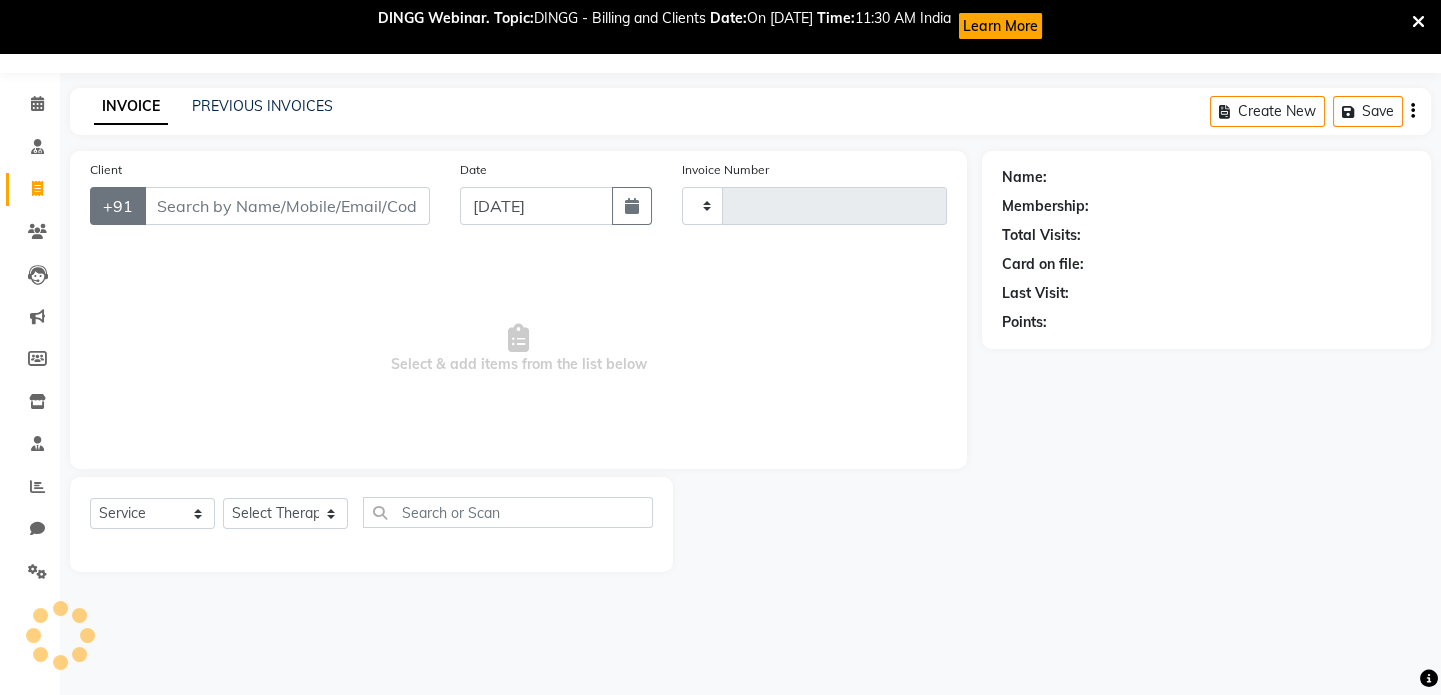 type on "0584" 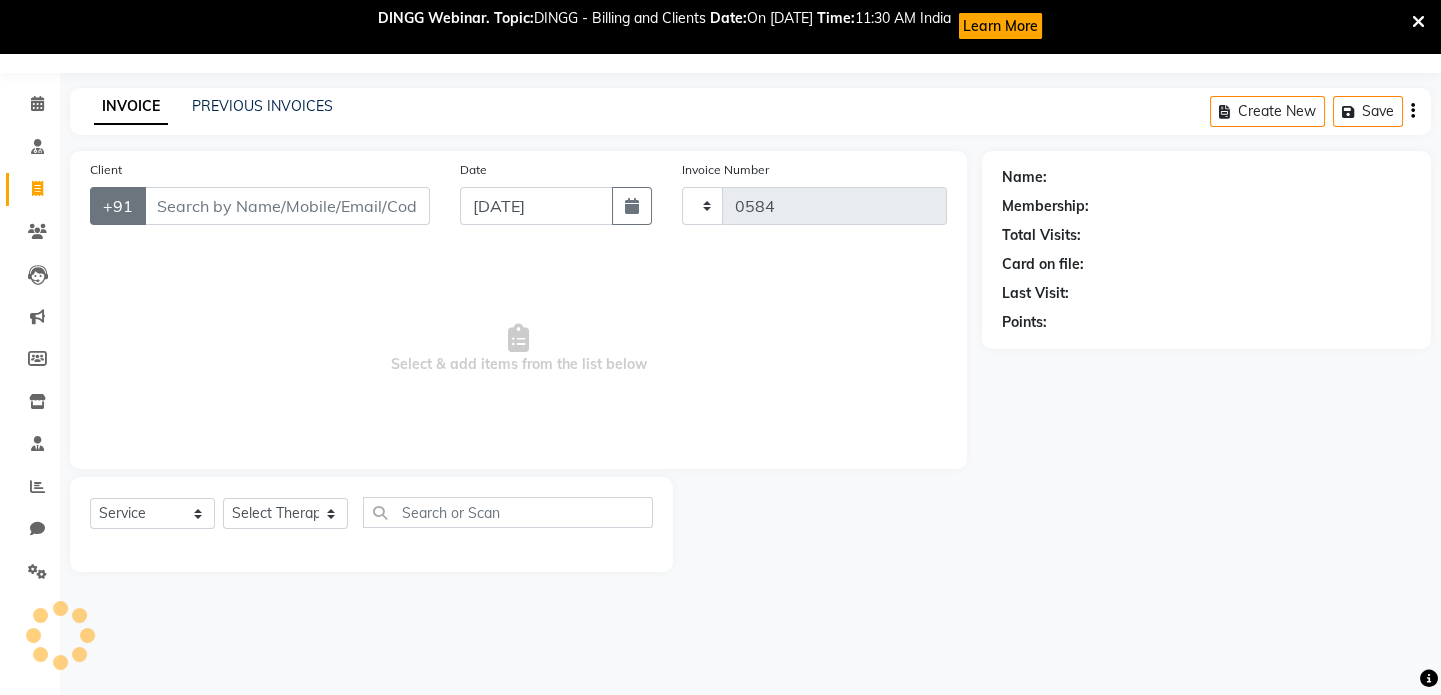 select on "7497" 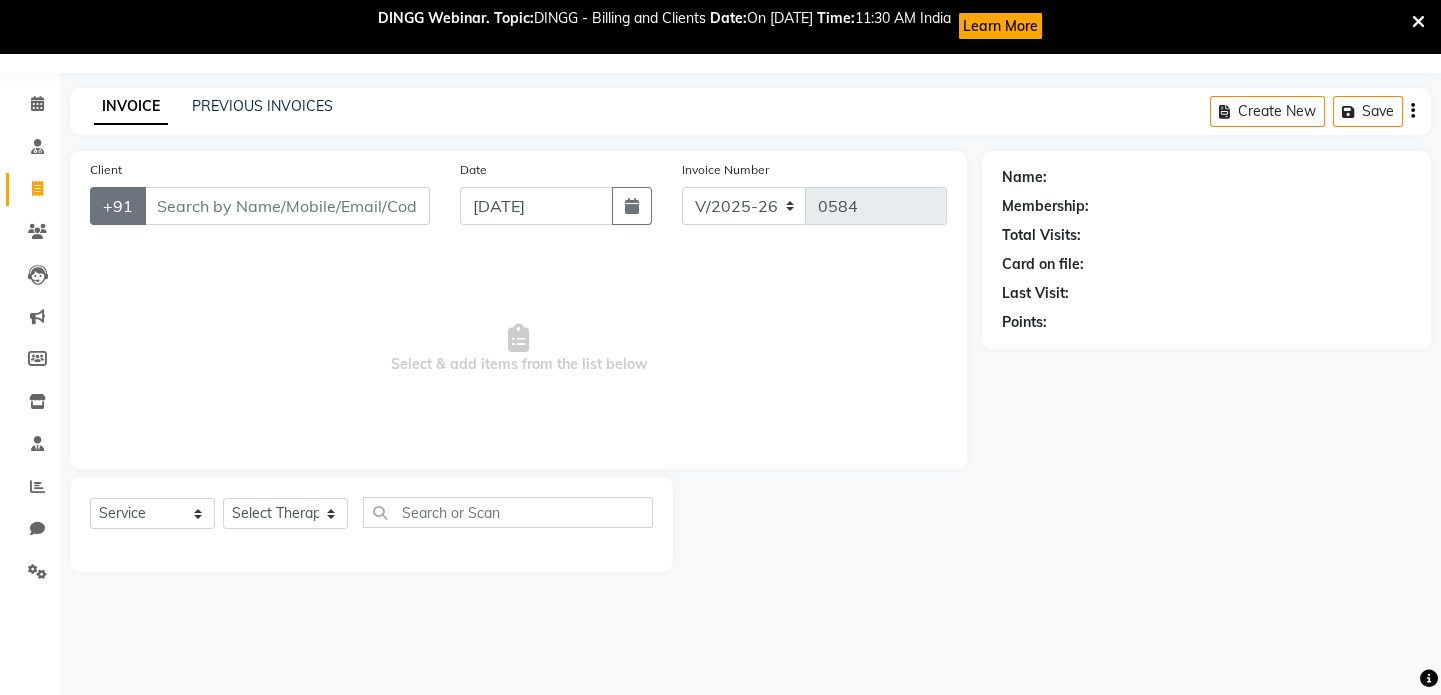 select on "V" 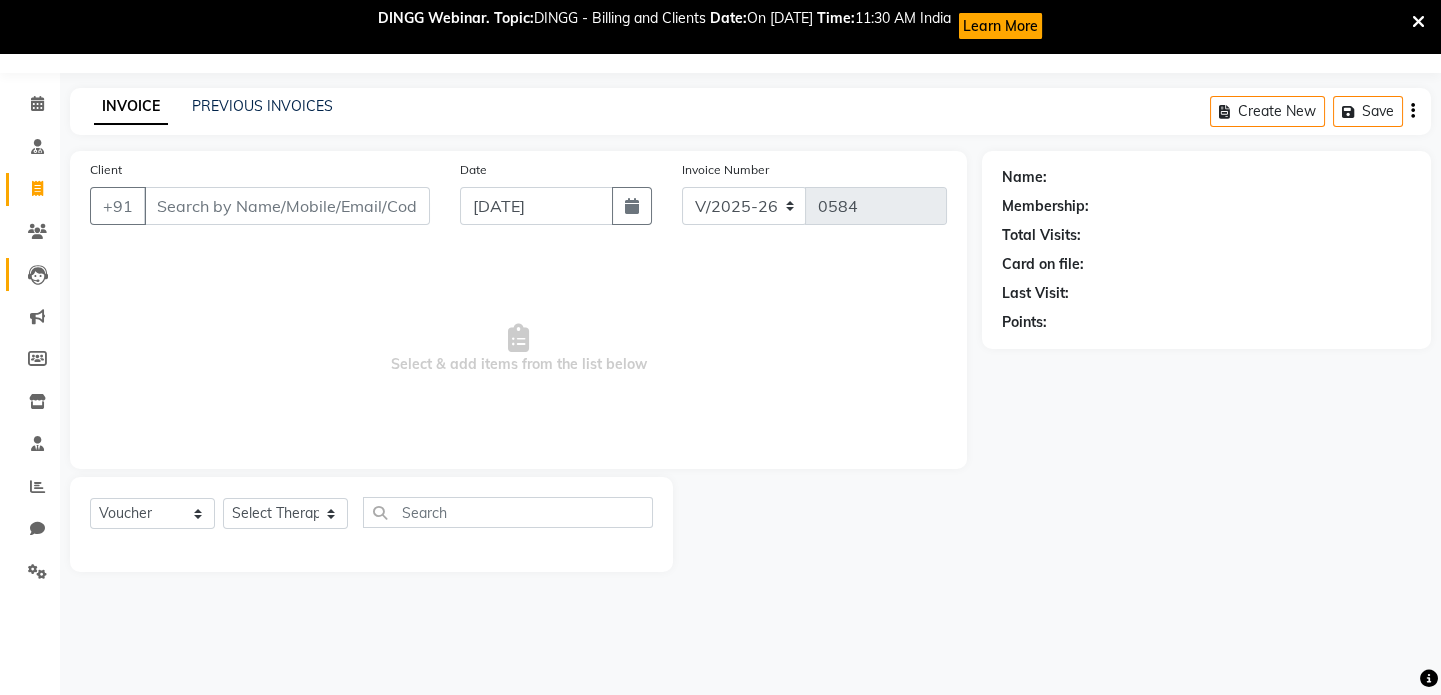 click on "Leads" 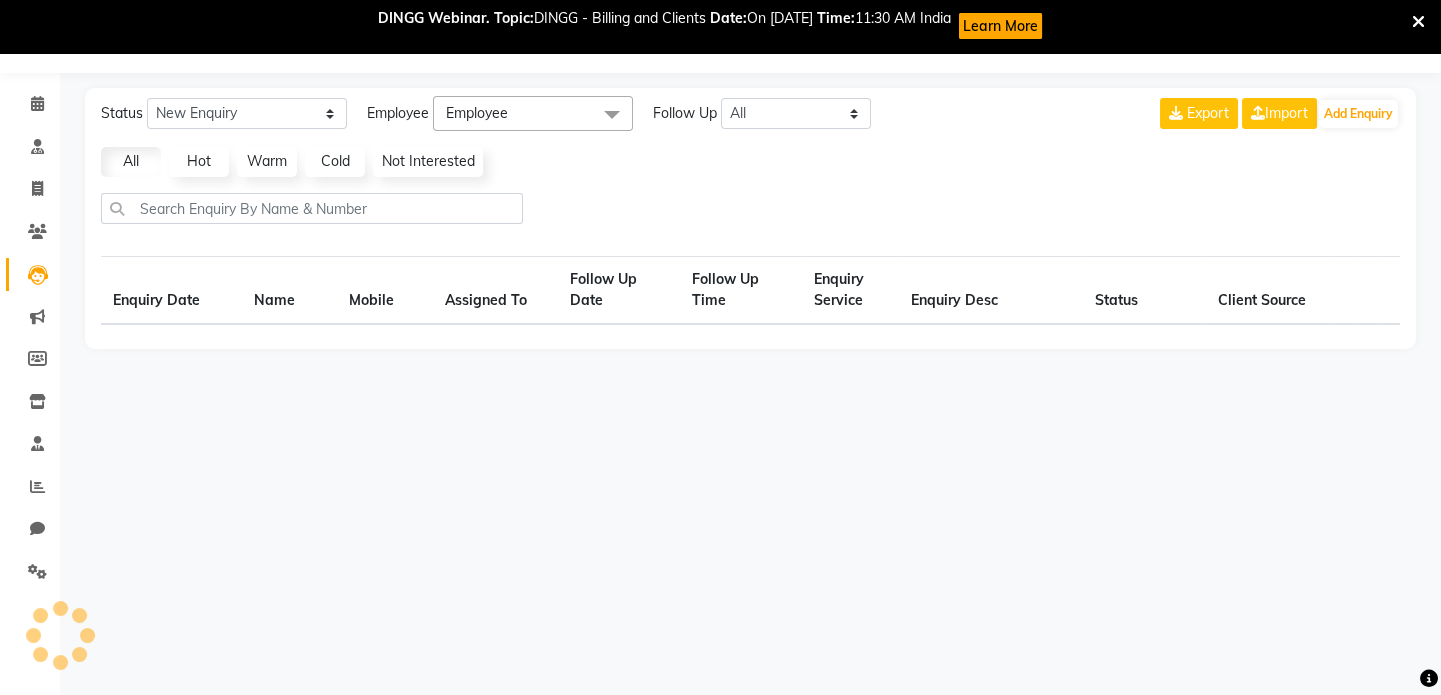 select on "10" 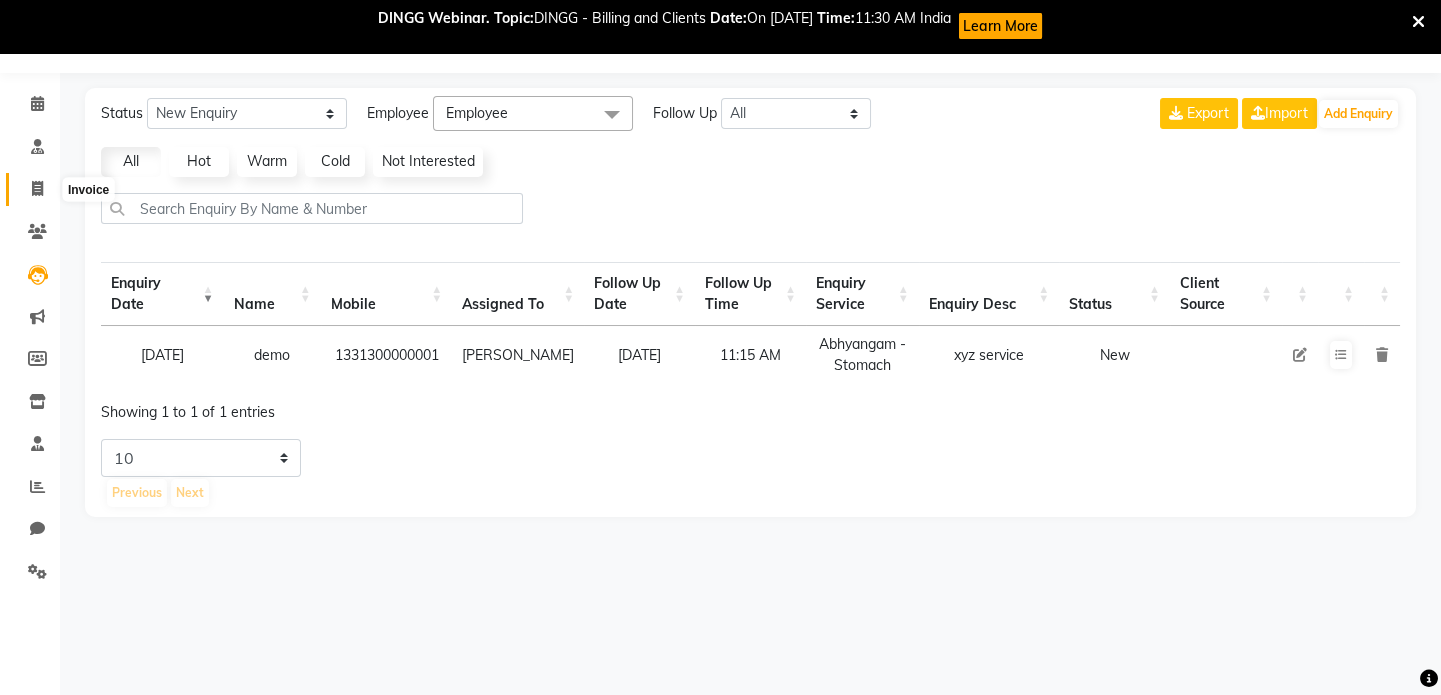click 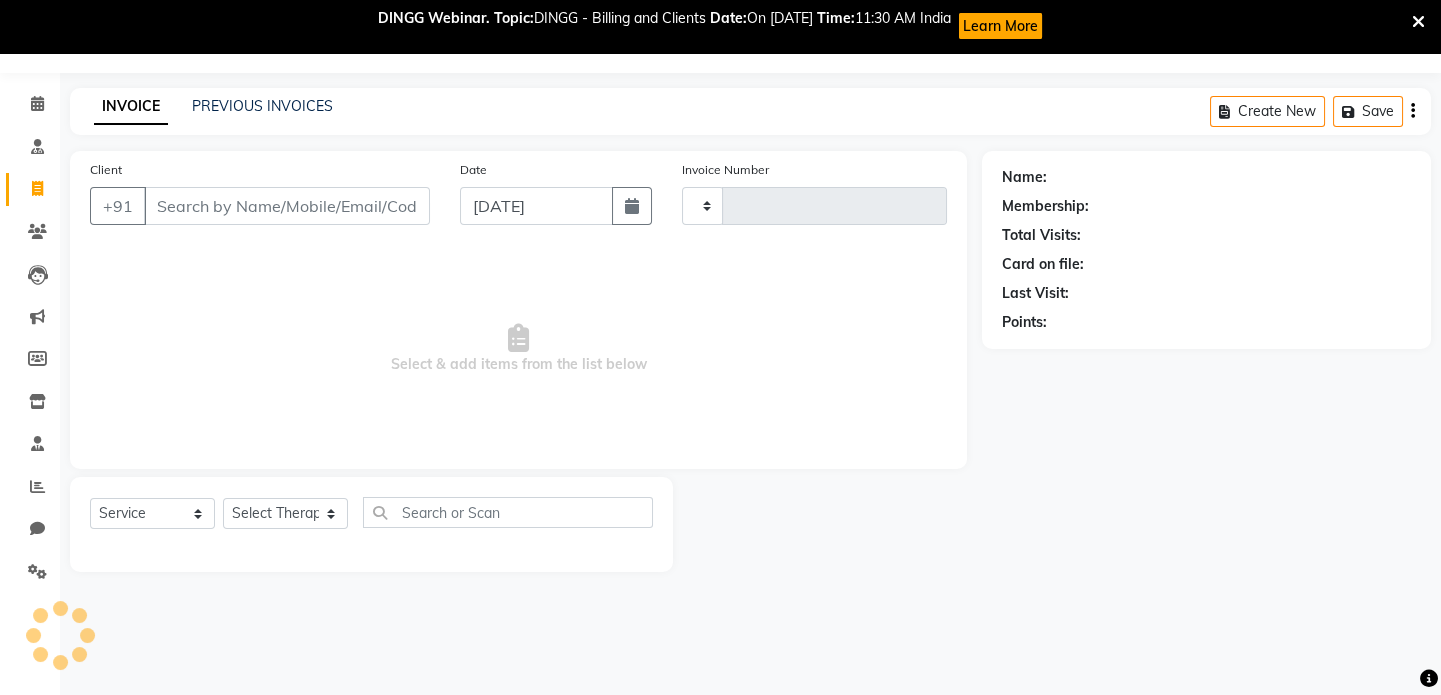 type on "0584" 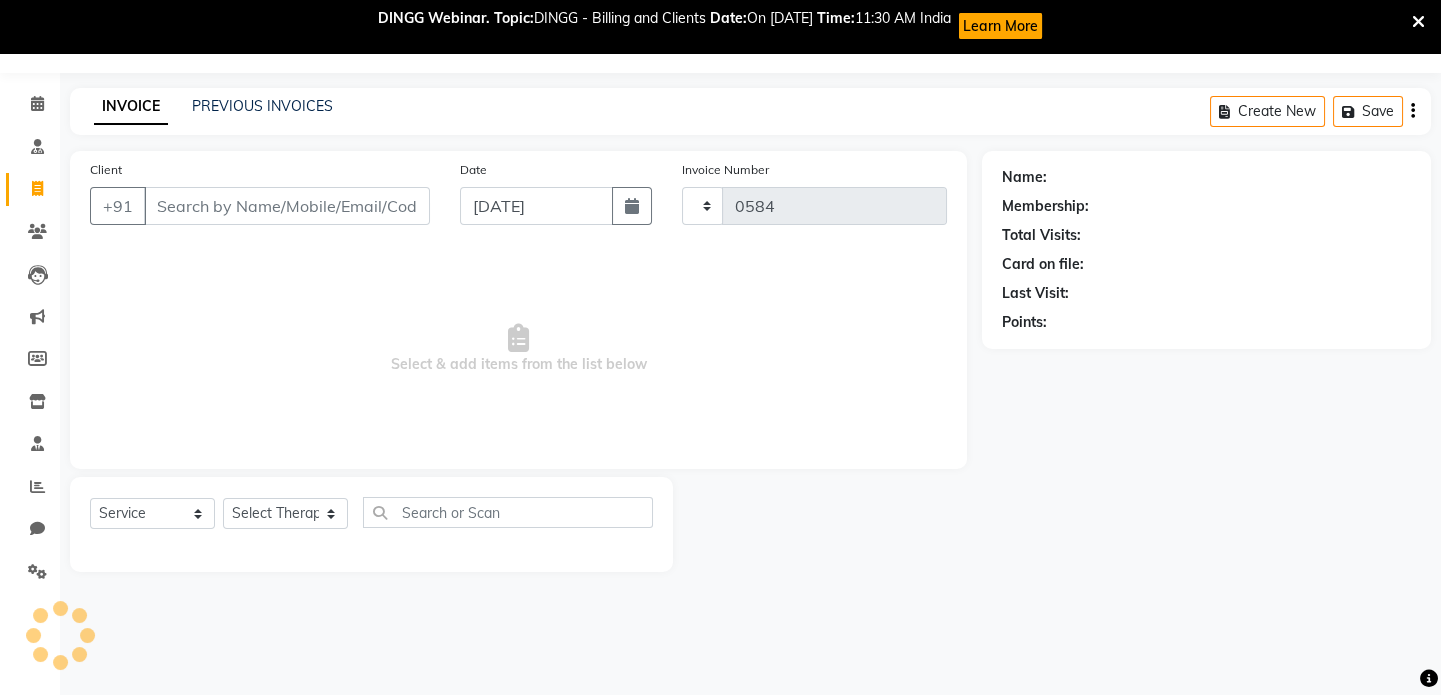 select on "7497" 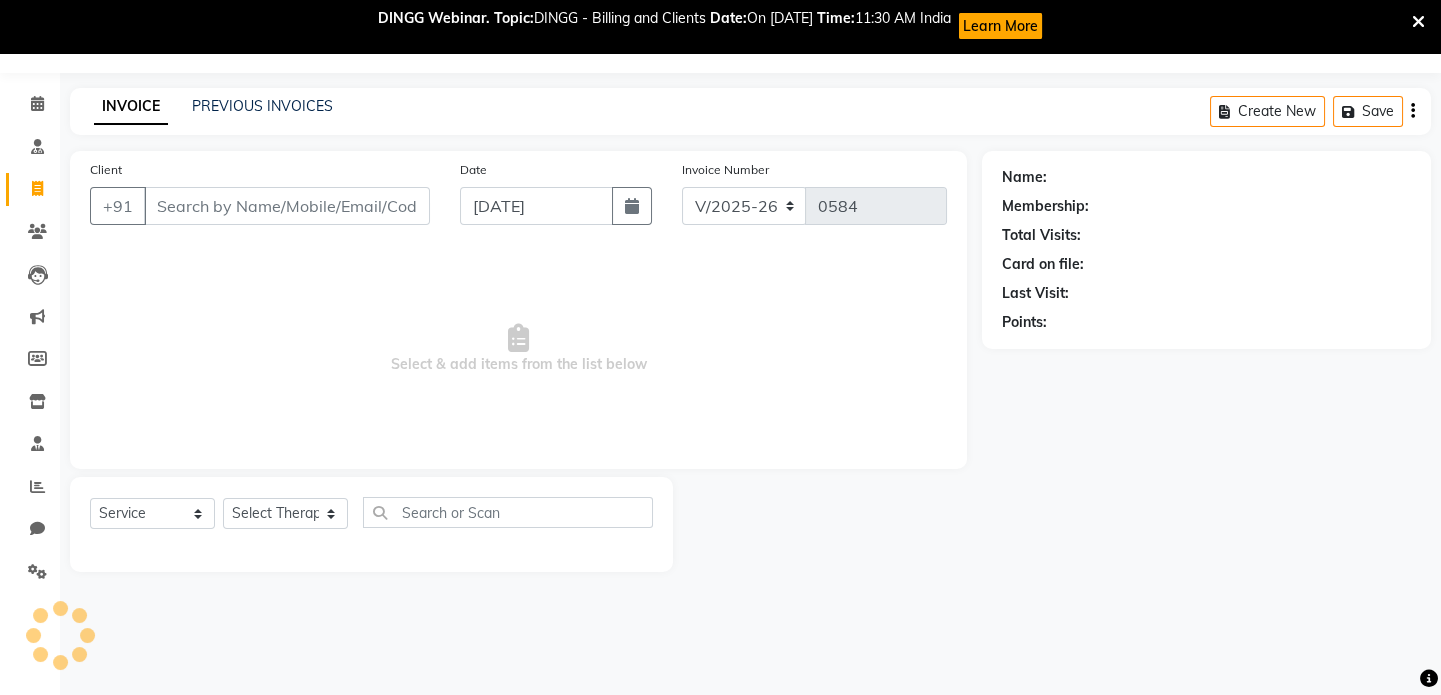 click on "Consultation" 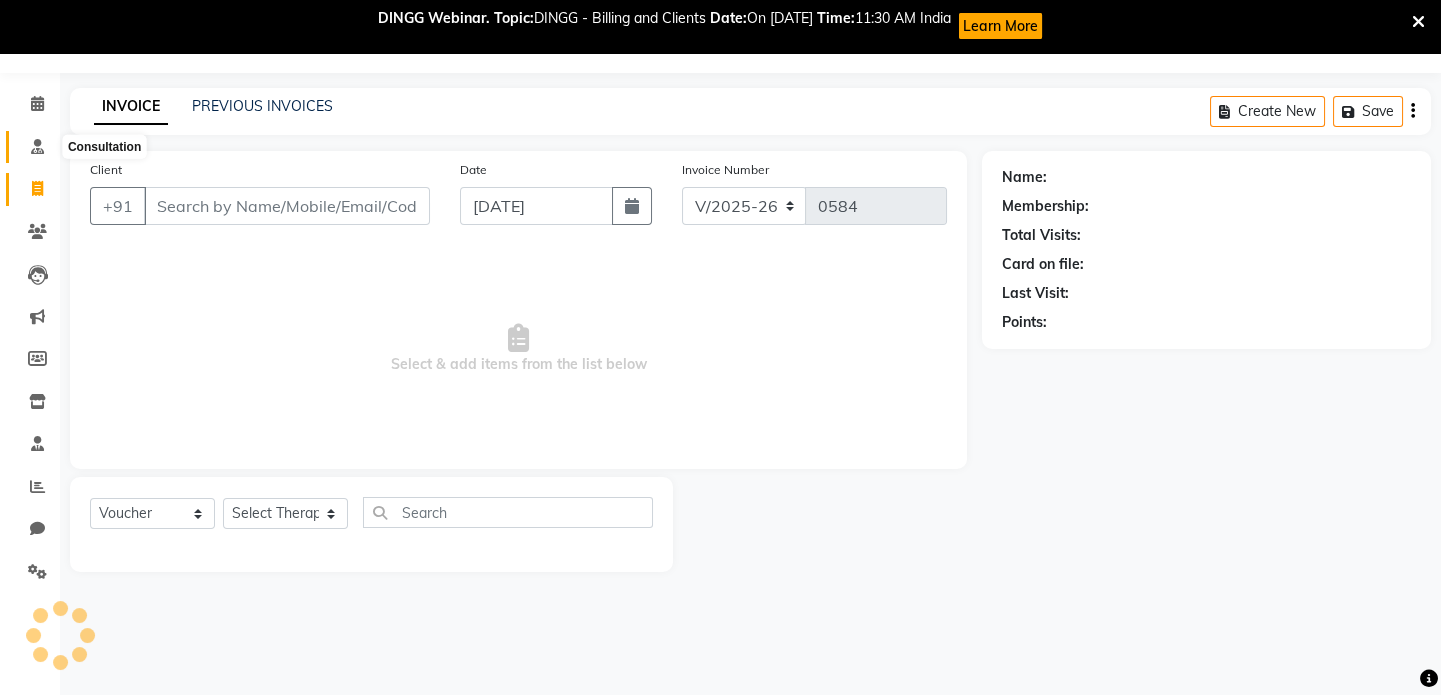 click 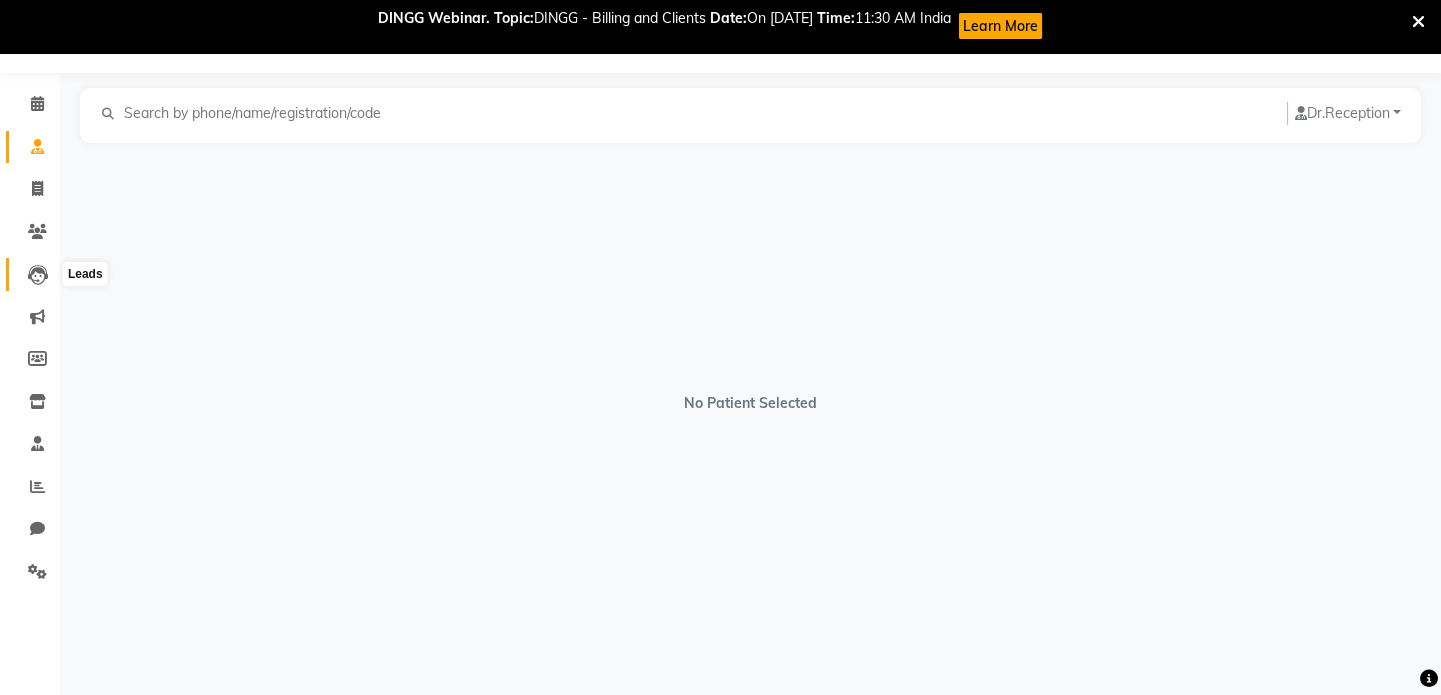 click 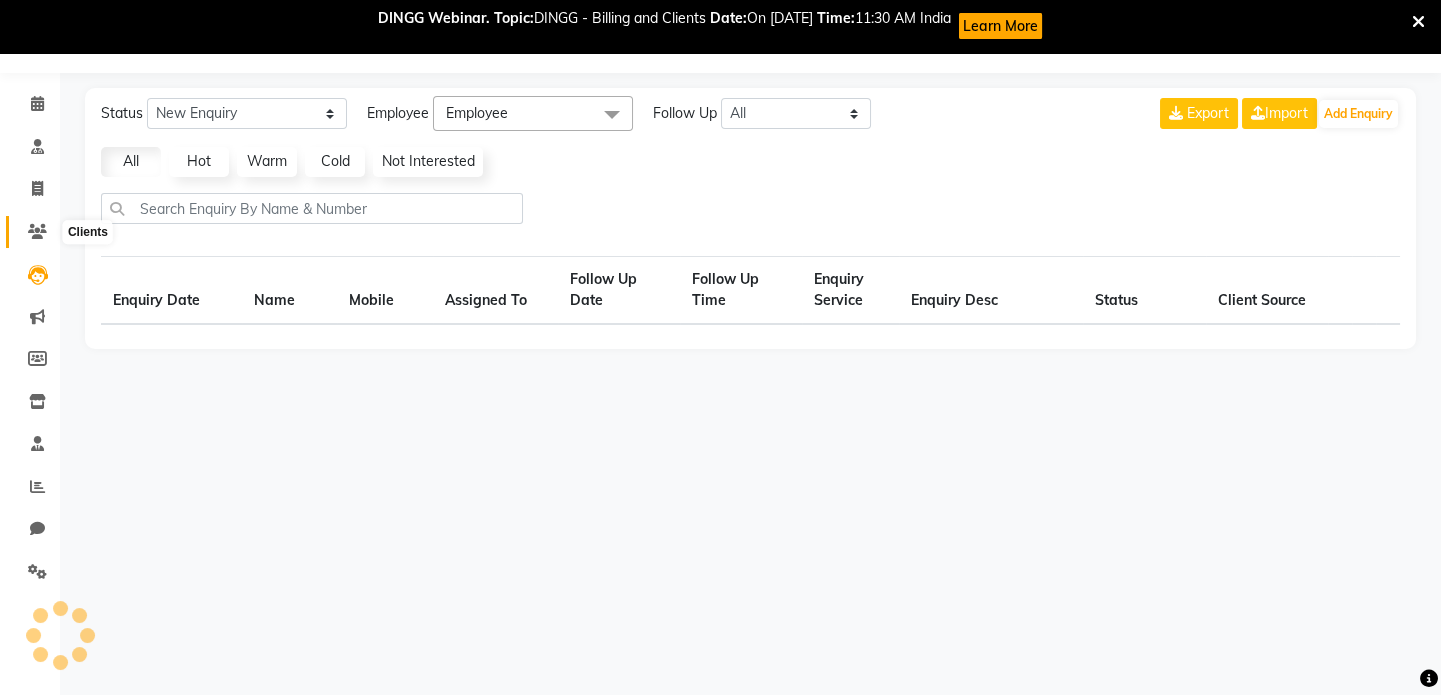 click 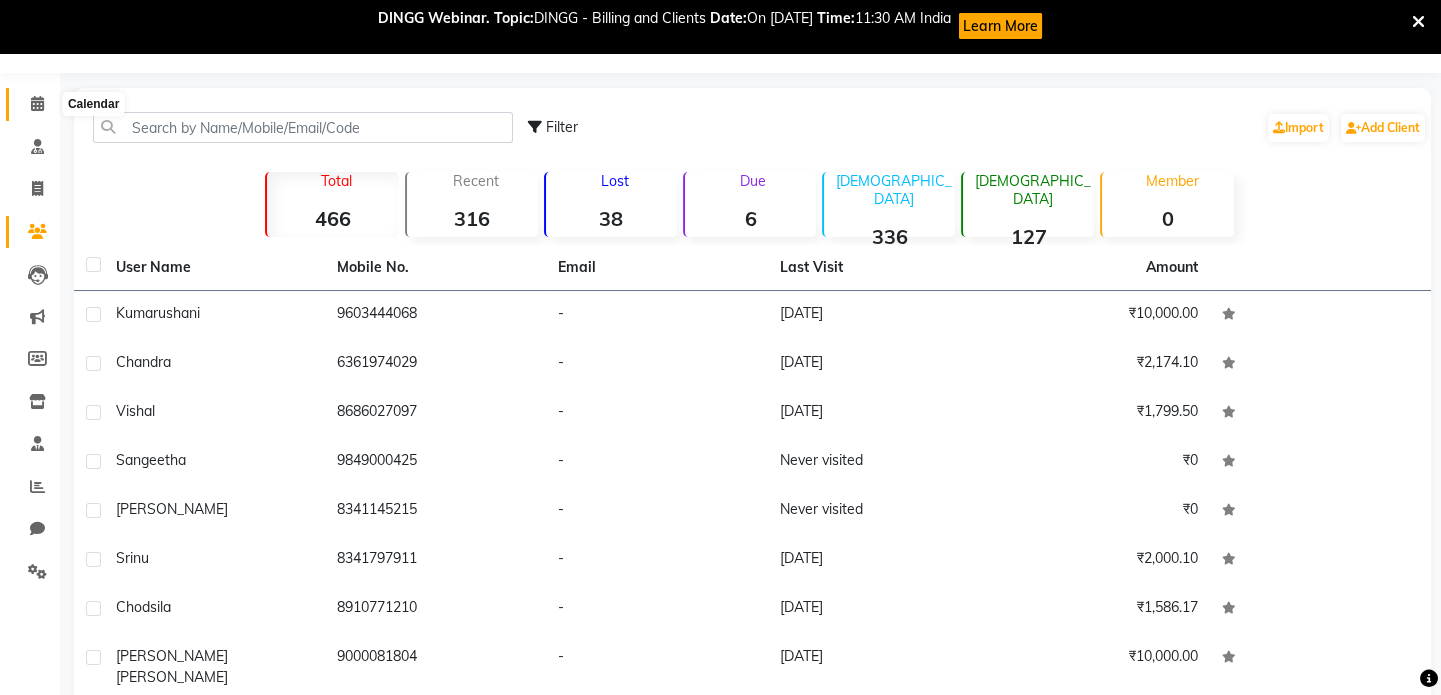 click 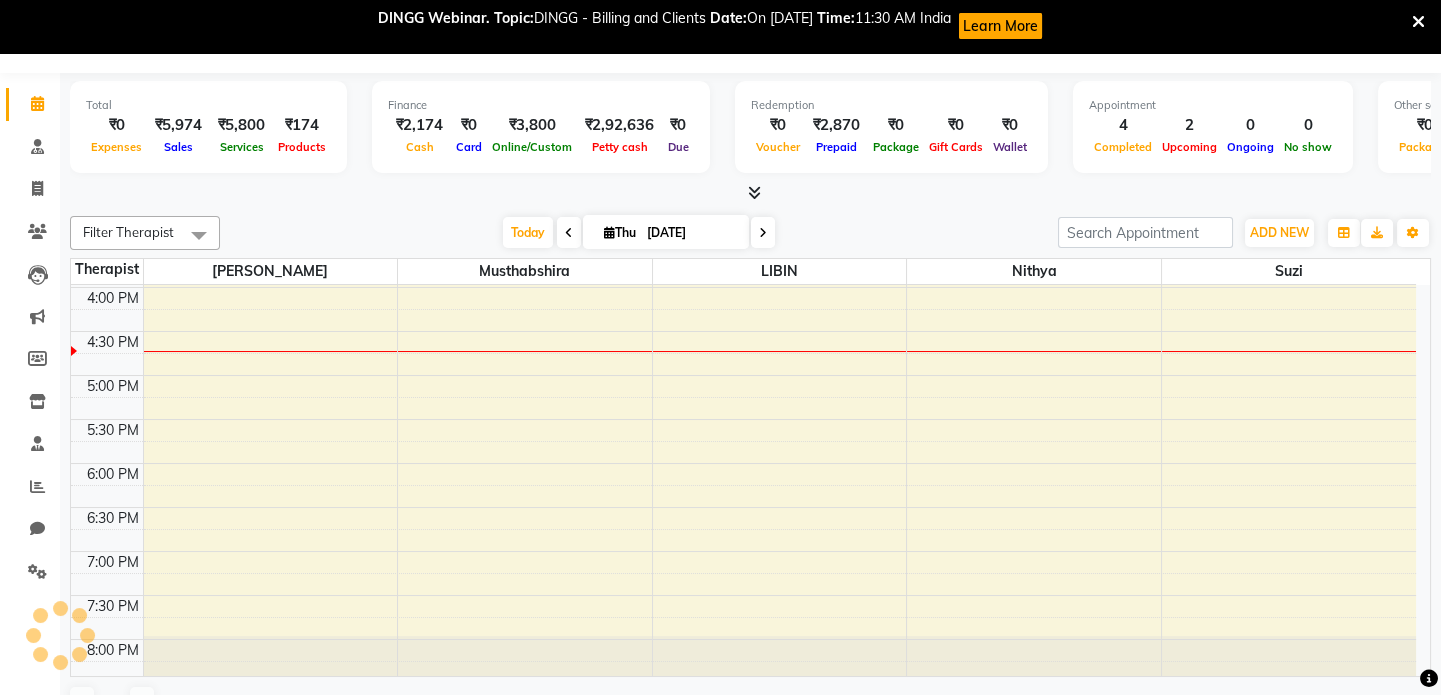 scroll, scrollTop: 0, scrollLeft: 0, axis: both 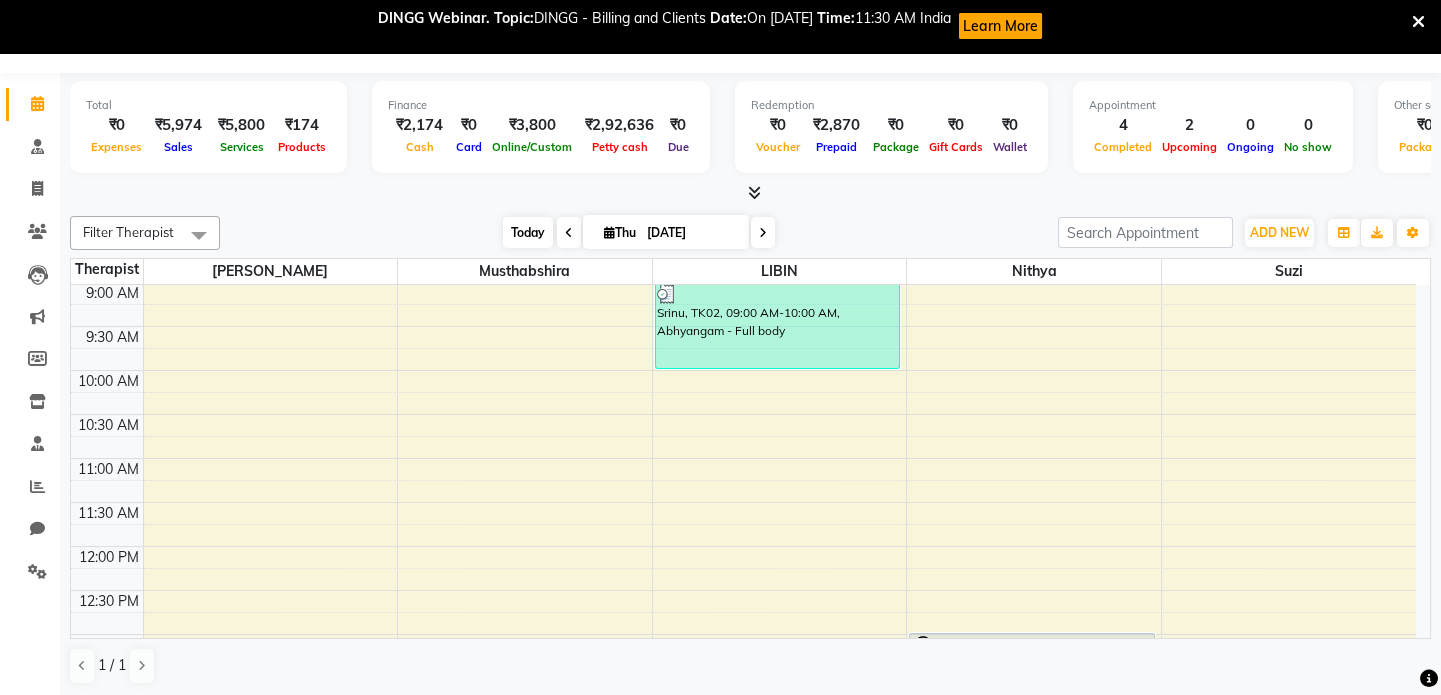 click on "Today" at bounding box center (528, 232) 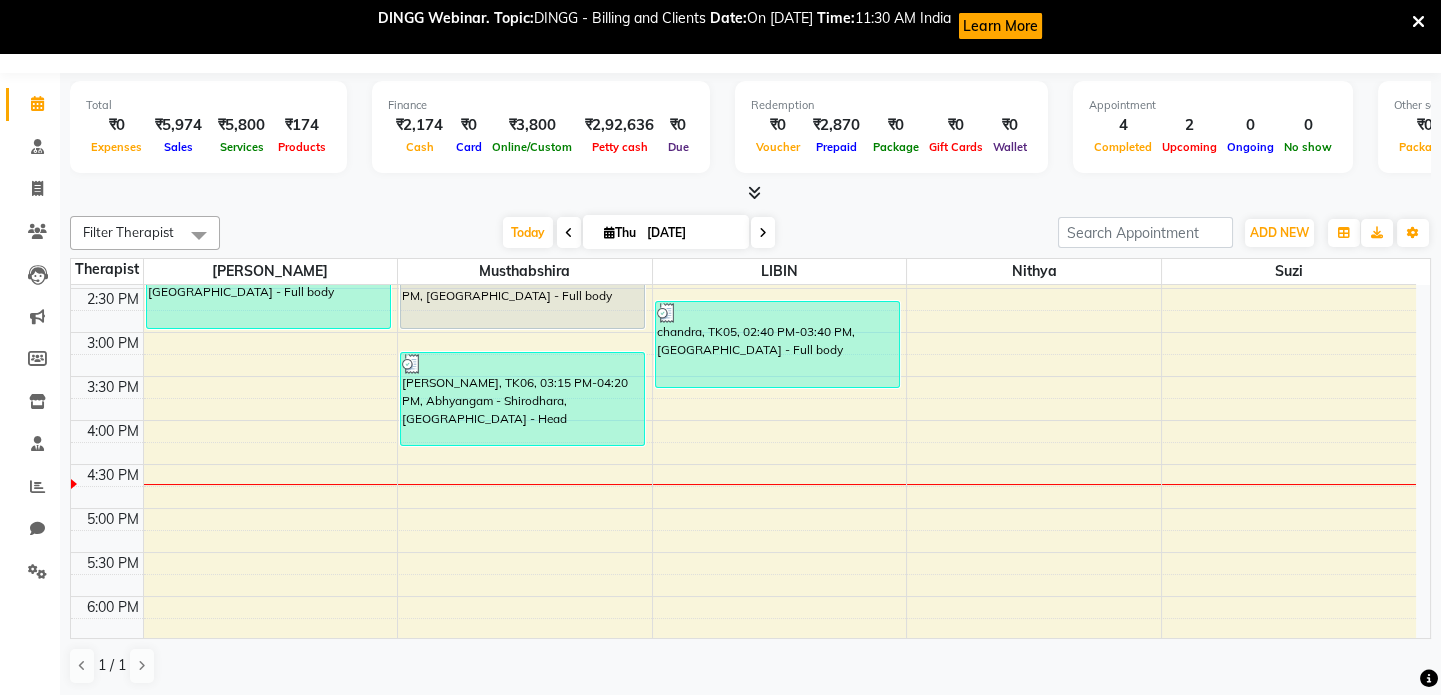 scroll, scrollTop: 610, scrollLeft: 0, axis: vertical 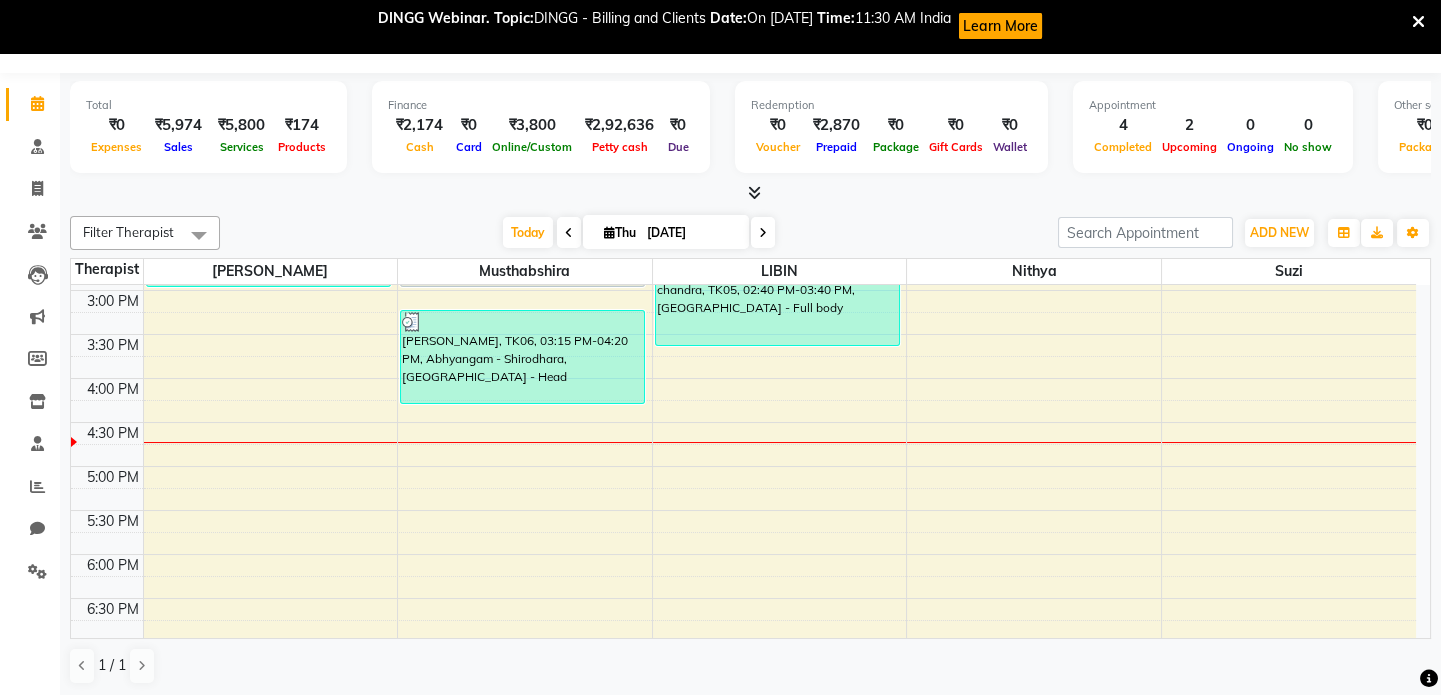 click on "8:00 AM 8:30 AM 9:00 AM 9:30 AM 10:00 AM 10:30 AM 11:00 AM 11:30 AM 12:00 PM 12:30 PM 1:00 PM 1:30 PM 2:00 PM 2:30 PM 3:00 PM 3:30 PM 4:00 PM 4:30 PM 5:00 PM 5:30 PM 6:00 PM 6:30 PM 7:00 PM 7:30 PM 8:00 PM 8:30 PM     vishal, TK04, 02:00 PM-03:00 PM, [GEOGRAPHIC_DATA] - Full body             [PERSON_NAME], TK03, 02:00 PM-03:00 PM, Abhyangam - Full body     [PERSON_NAME], TK06, 03:15 PM-04:20 PM, Abhyangam - Shirodhara,Abhyangam - Head     Srinu, TK02, 09:00 AM-10:00 AM, Abhyangam - Full body     chandra, TK05, 02:40 PM-03:40 PM, Abhyangam - Full body             [PERSON_NAME], TK01, 01:00 PM-01:45 PM, Abhyangam - [GEOGRAPHIC_DATA]" at bounding box center [743, 246] 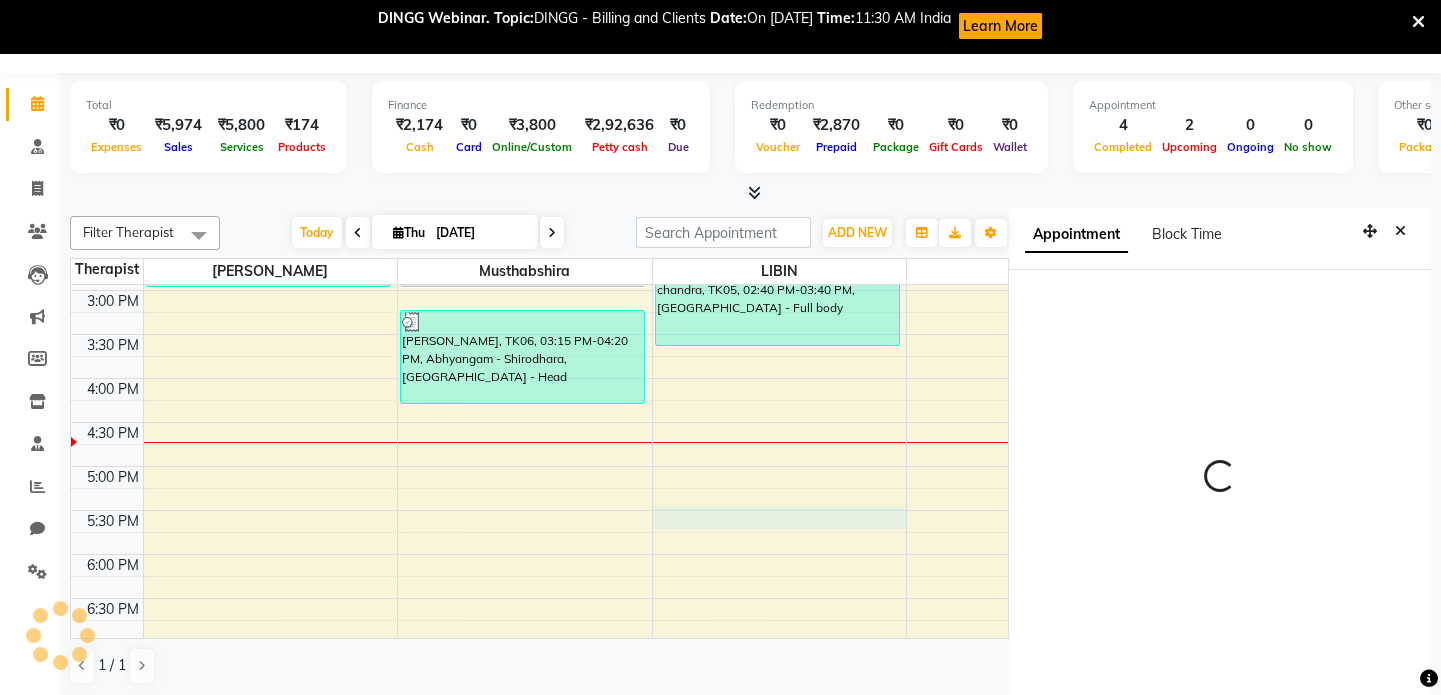 scroll, scrollTop: 61, scrollLeft: 0, axis: vertical 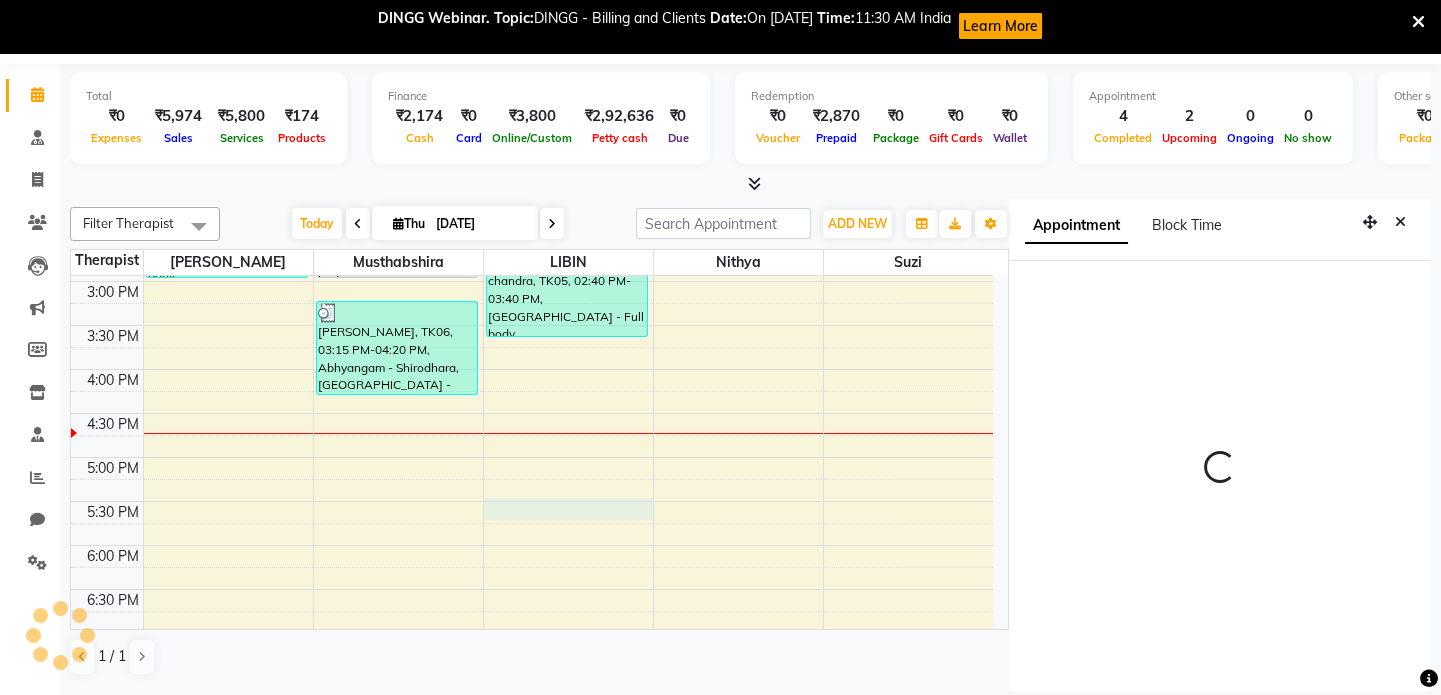 select on "1050" 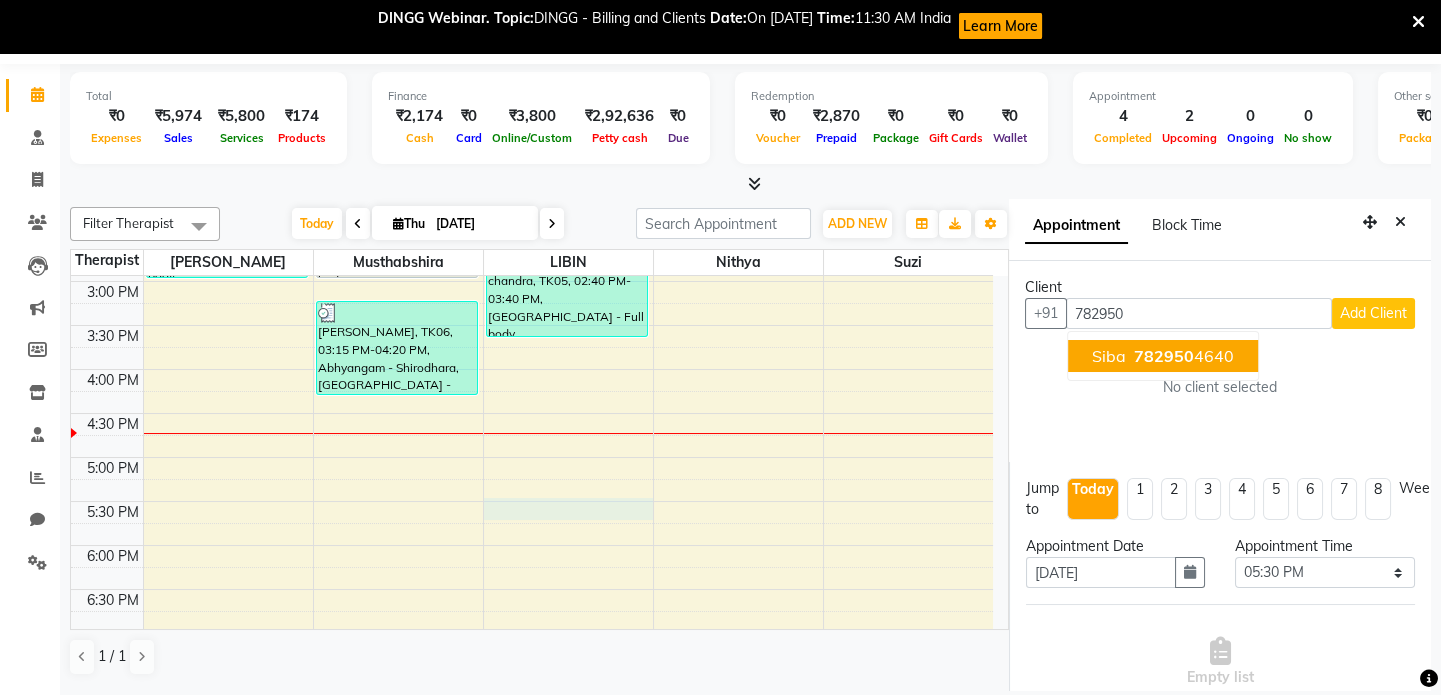 click on "782950 4640" at bounding box center (1182, 356) 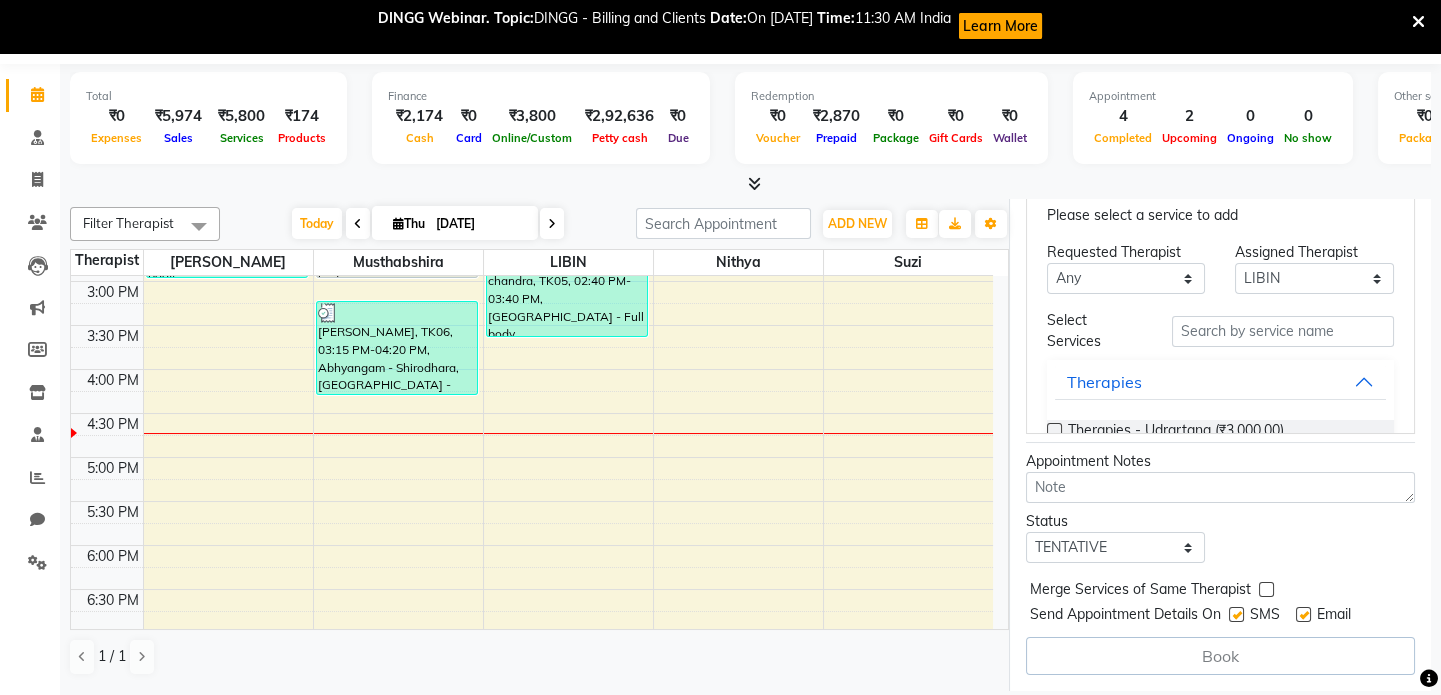 scroll, scrollTop: 573, scrollLeft: 0, axis: vertical 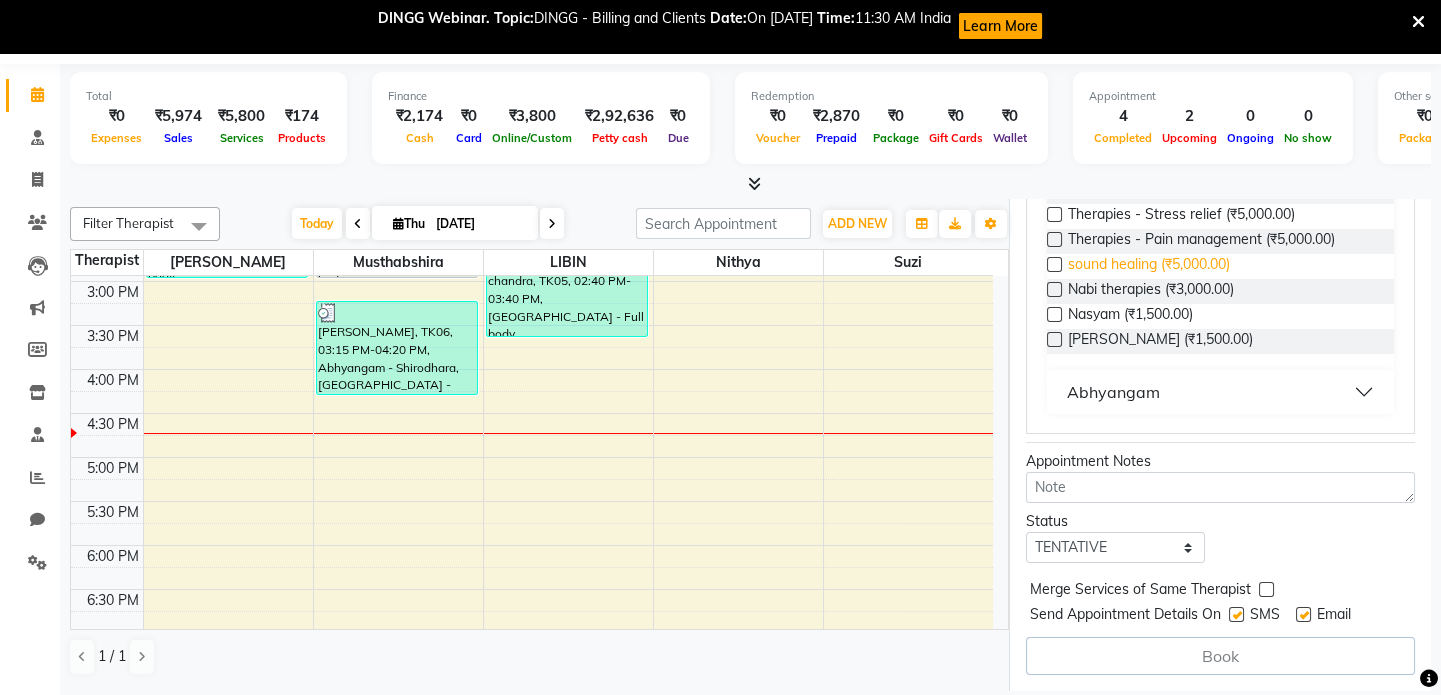 type on "7829504640" 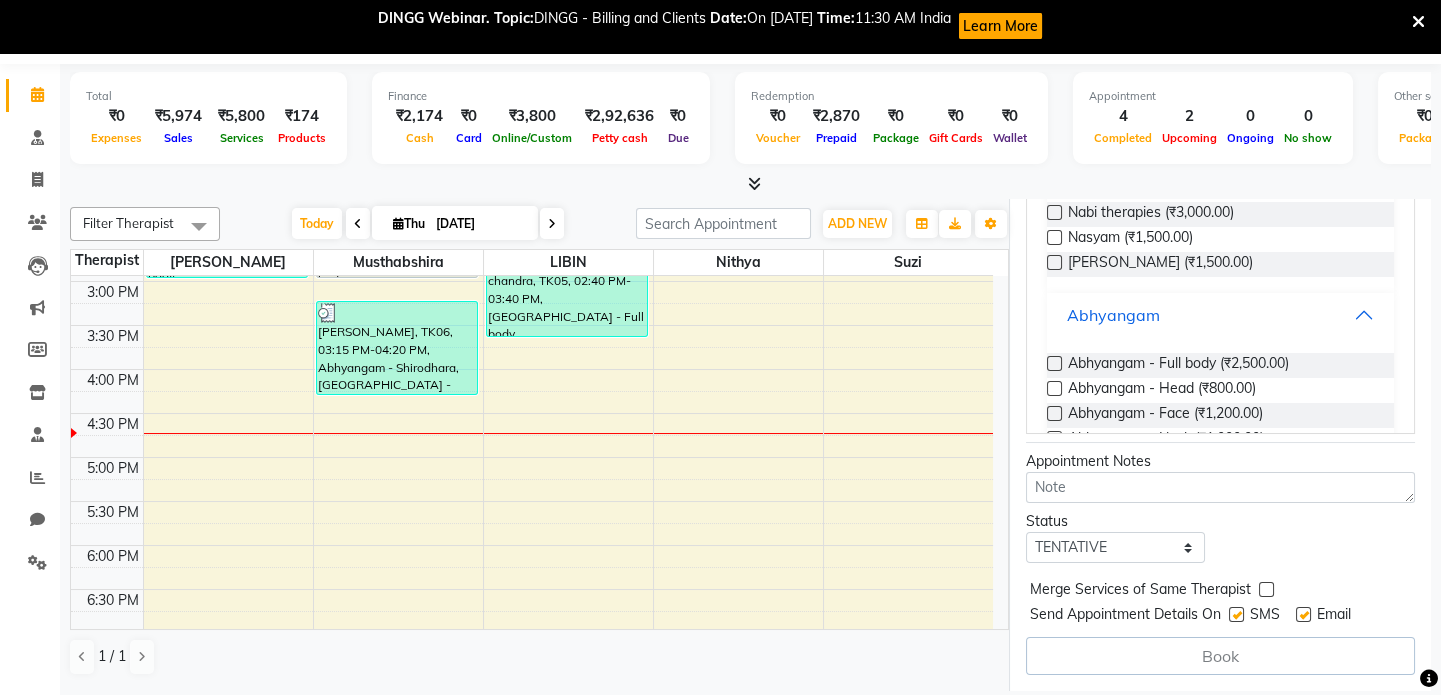 scroll, scrollTop: 473, scrollLeft: 0, axis: vertical 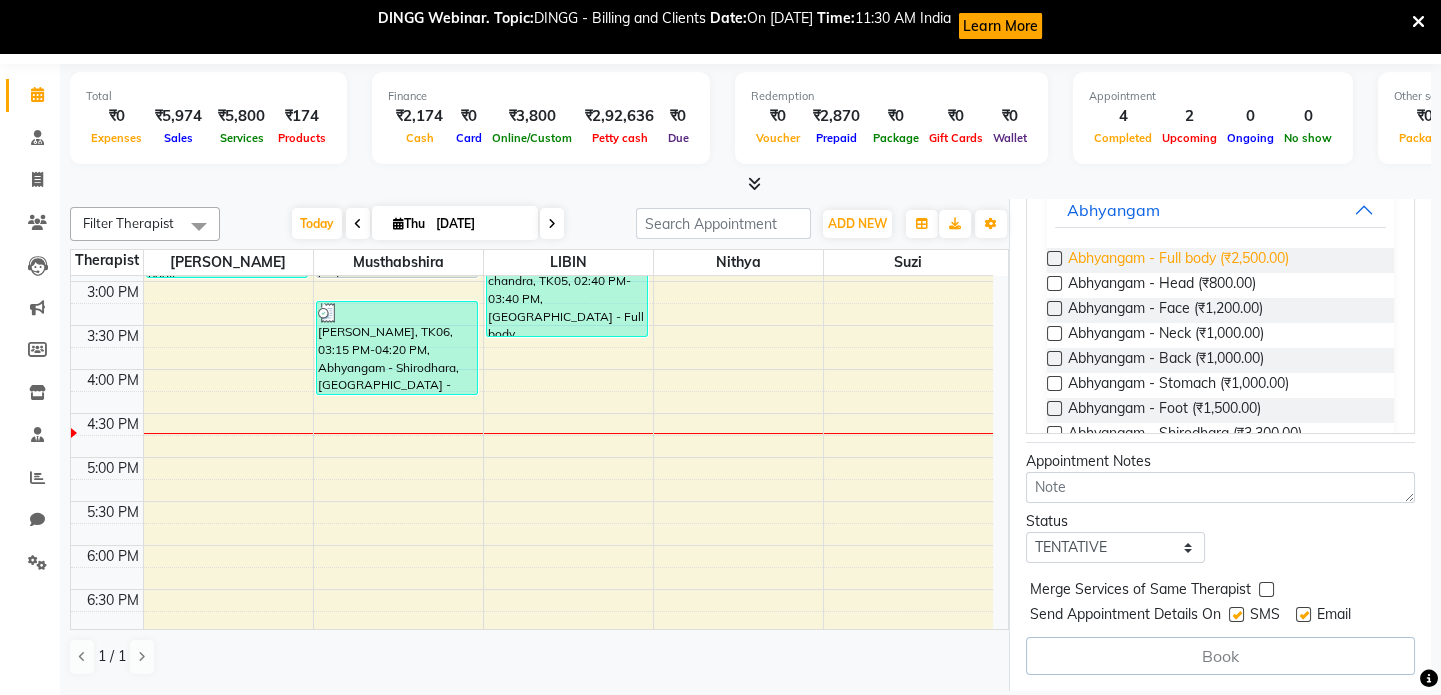 click on "Abhyangam - Full body (₹2,500.00)" at bounding box center (1178, 260) 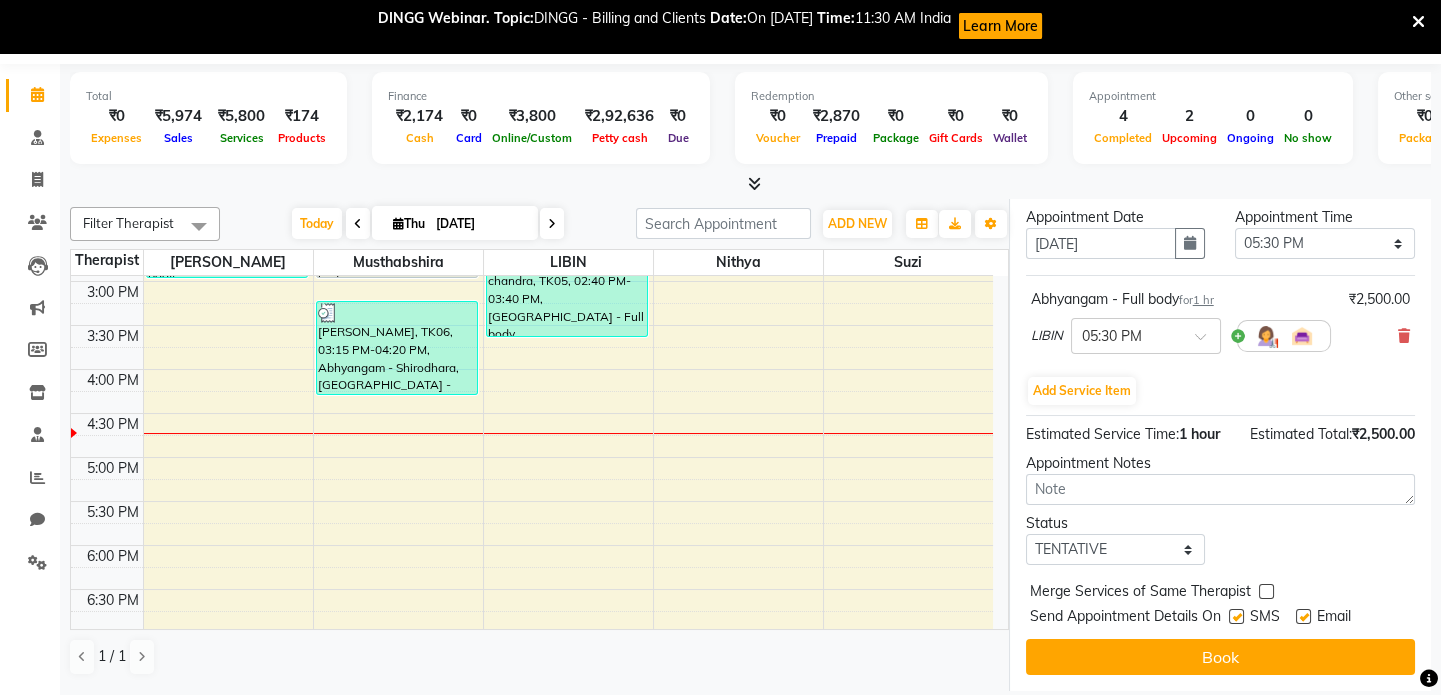 scroll, scrollTop: 375, scrollLeft: 0, axis: vertical 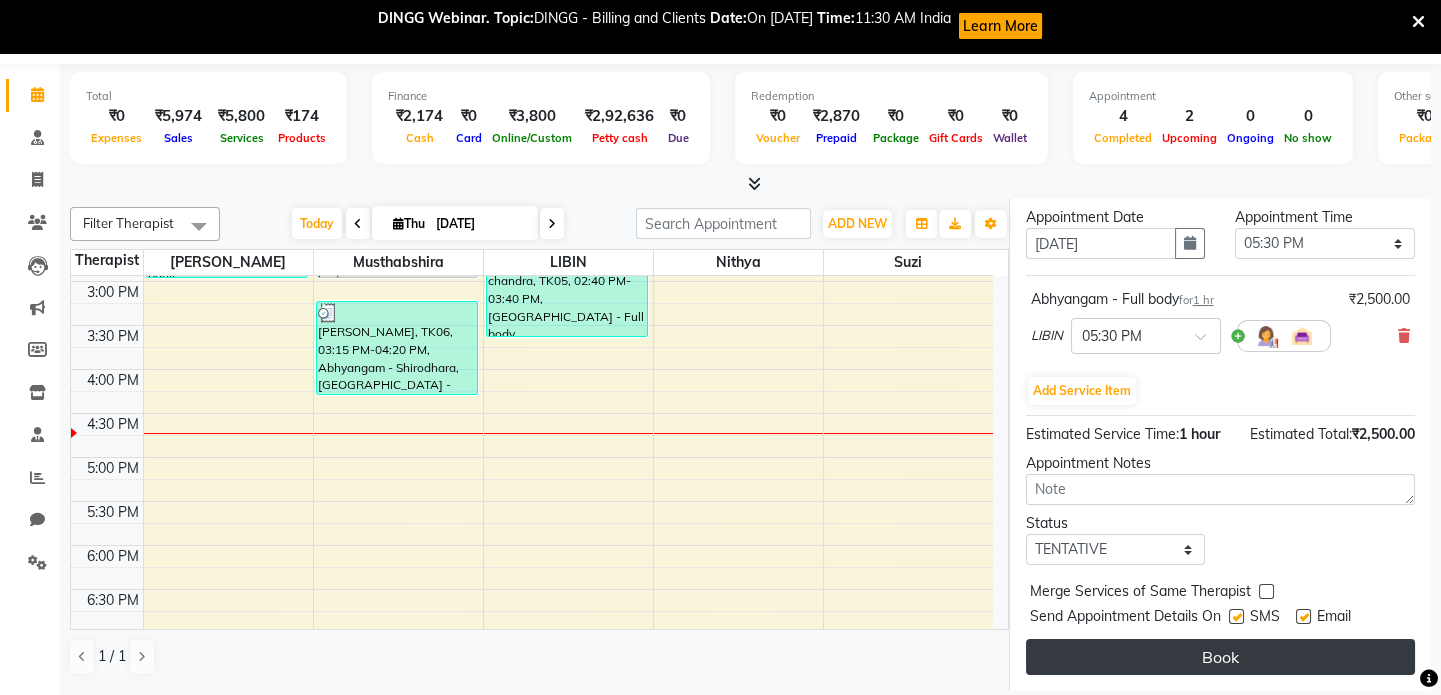 click on "Book" at bounding box center [1220, 657] 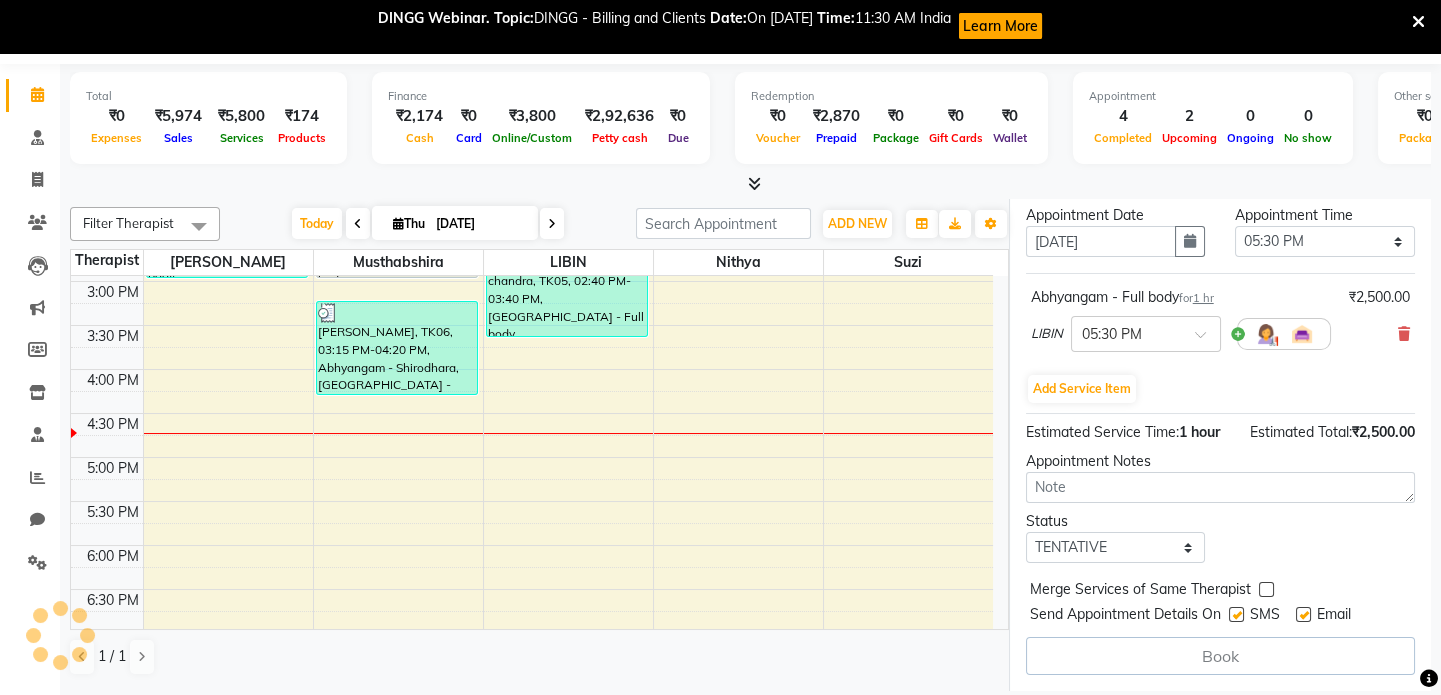 select on "69785" 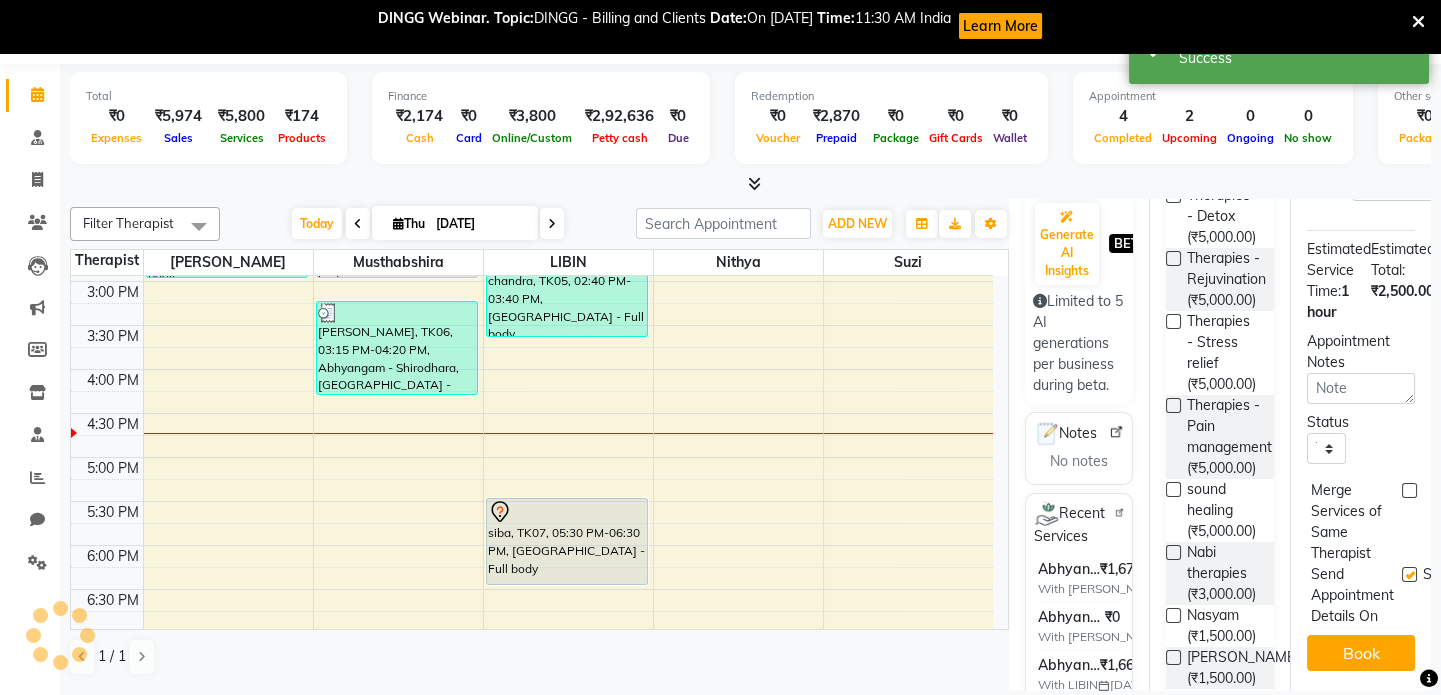 scroll, scrollTop: 0, scrollLeft: 0, axis: both 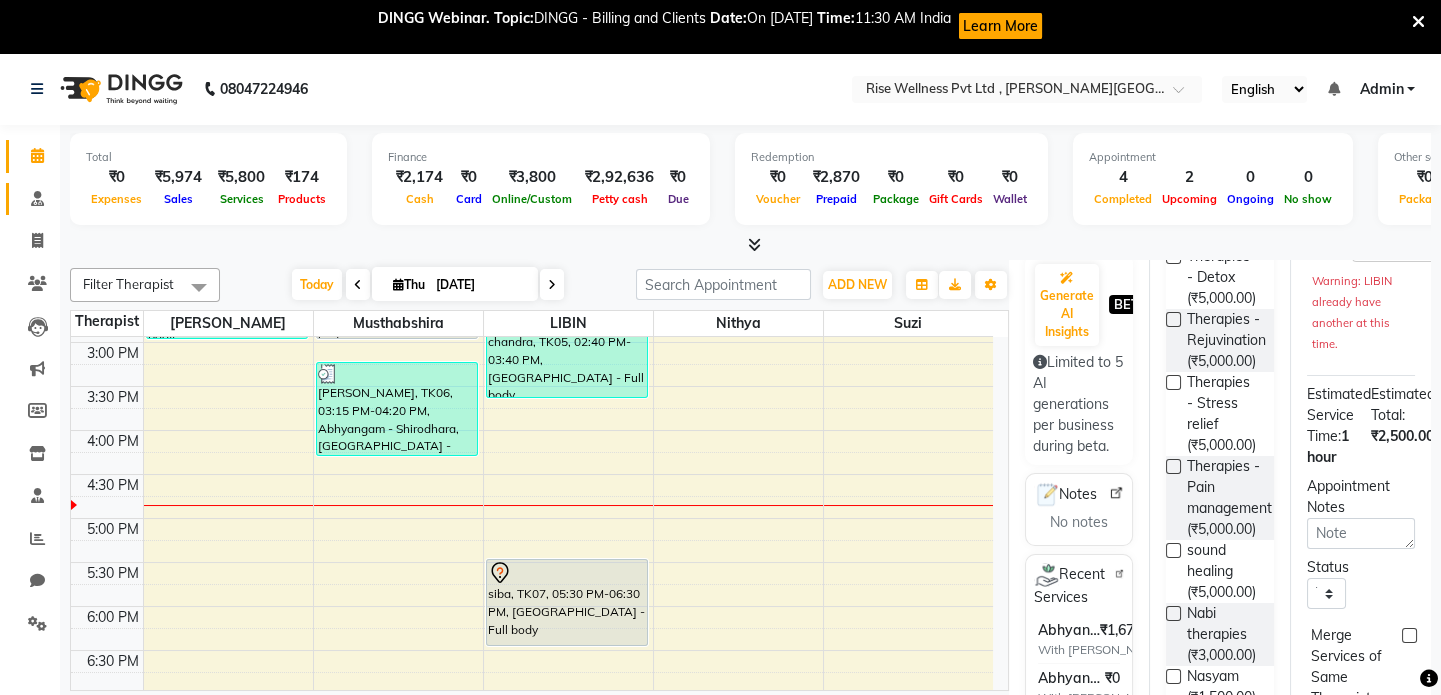 click on "Consultation" 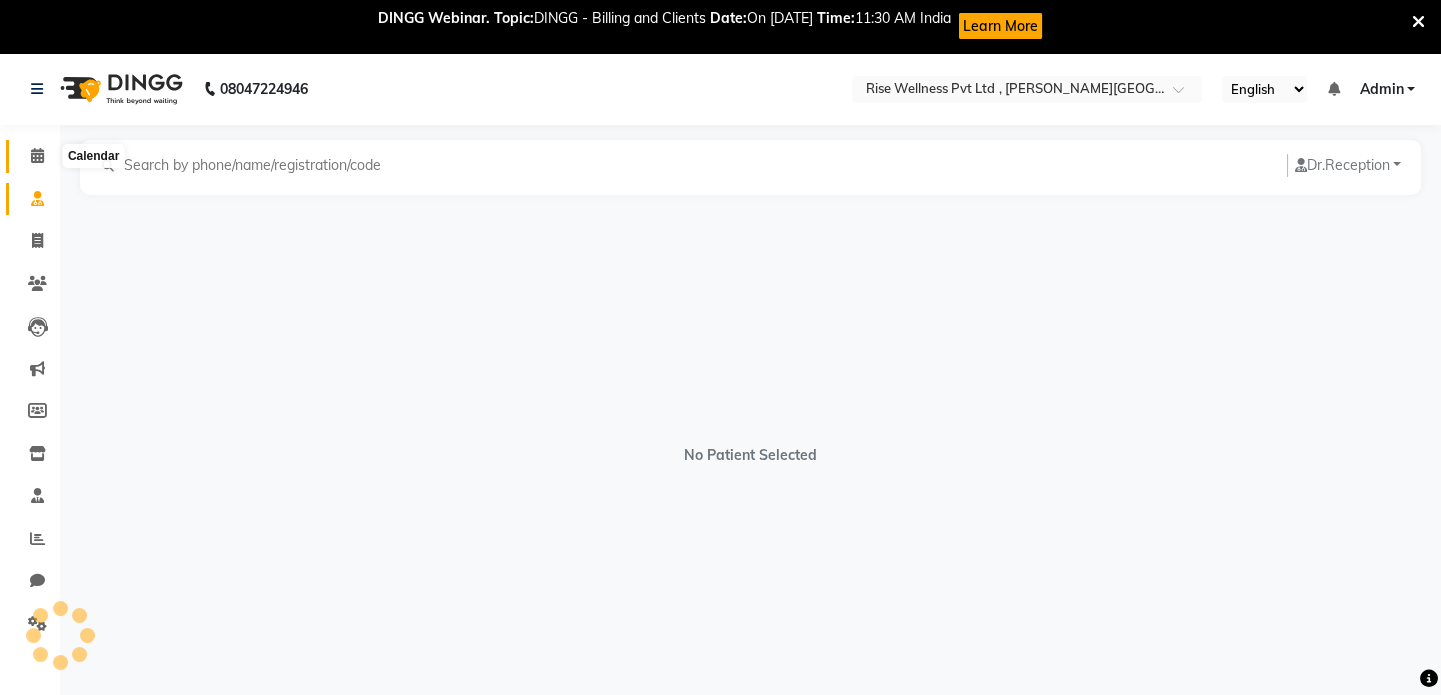 click 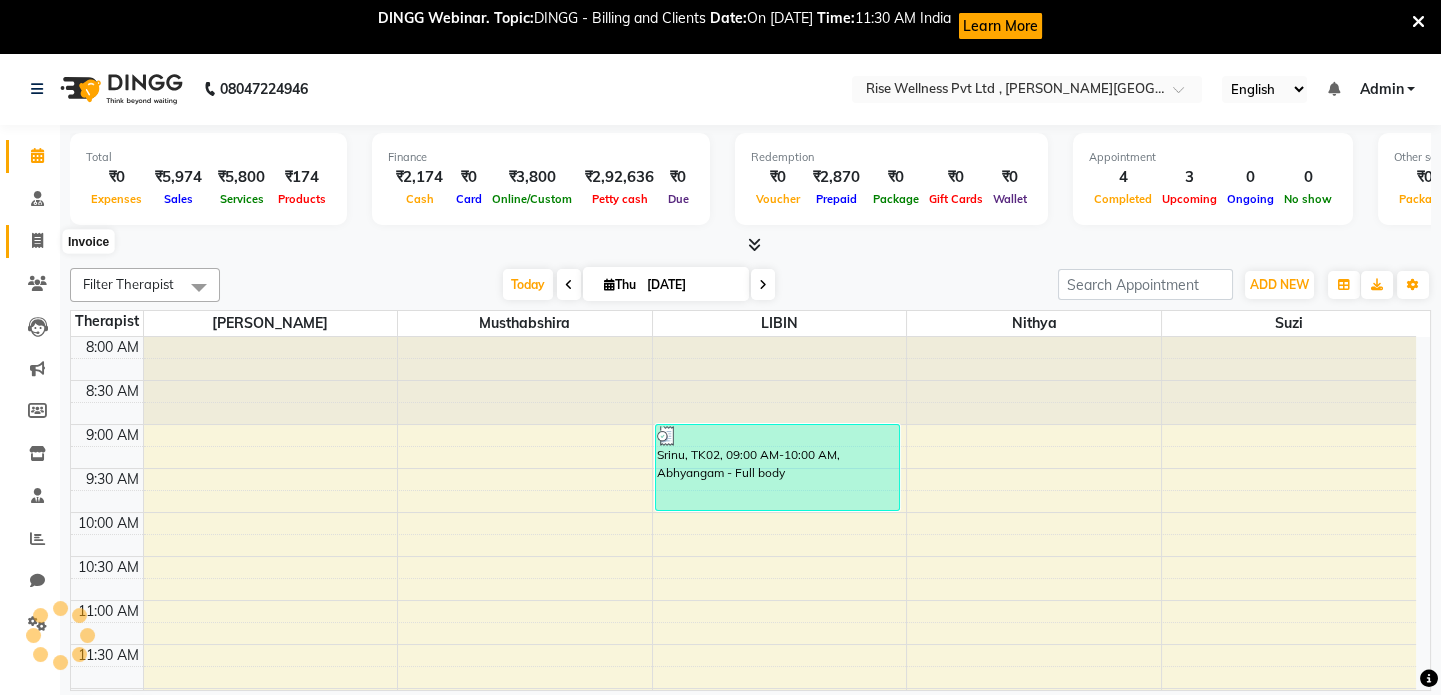 scroll, scrollTop: 0, scrollLeft: 0, axis: both 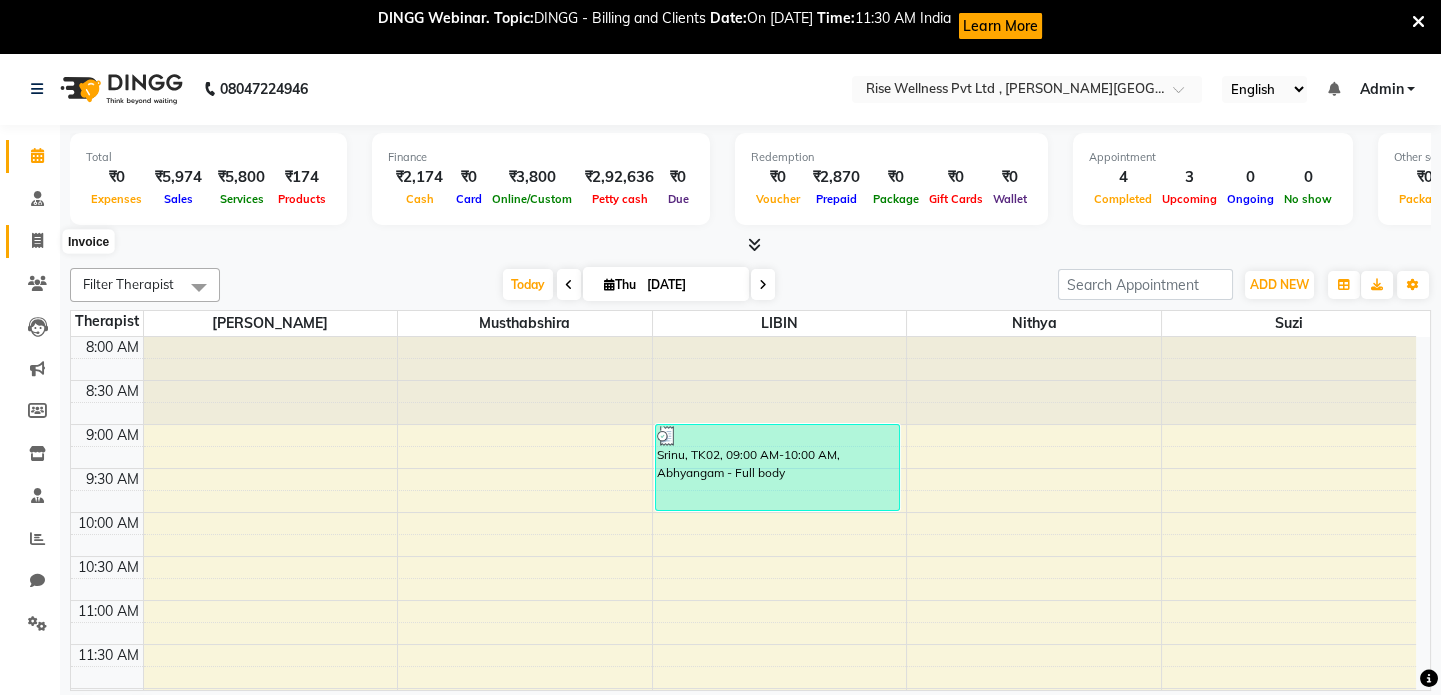 click 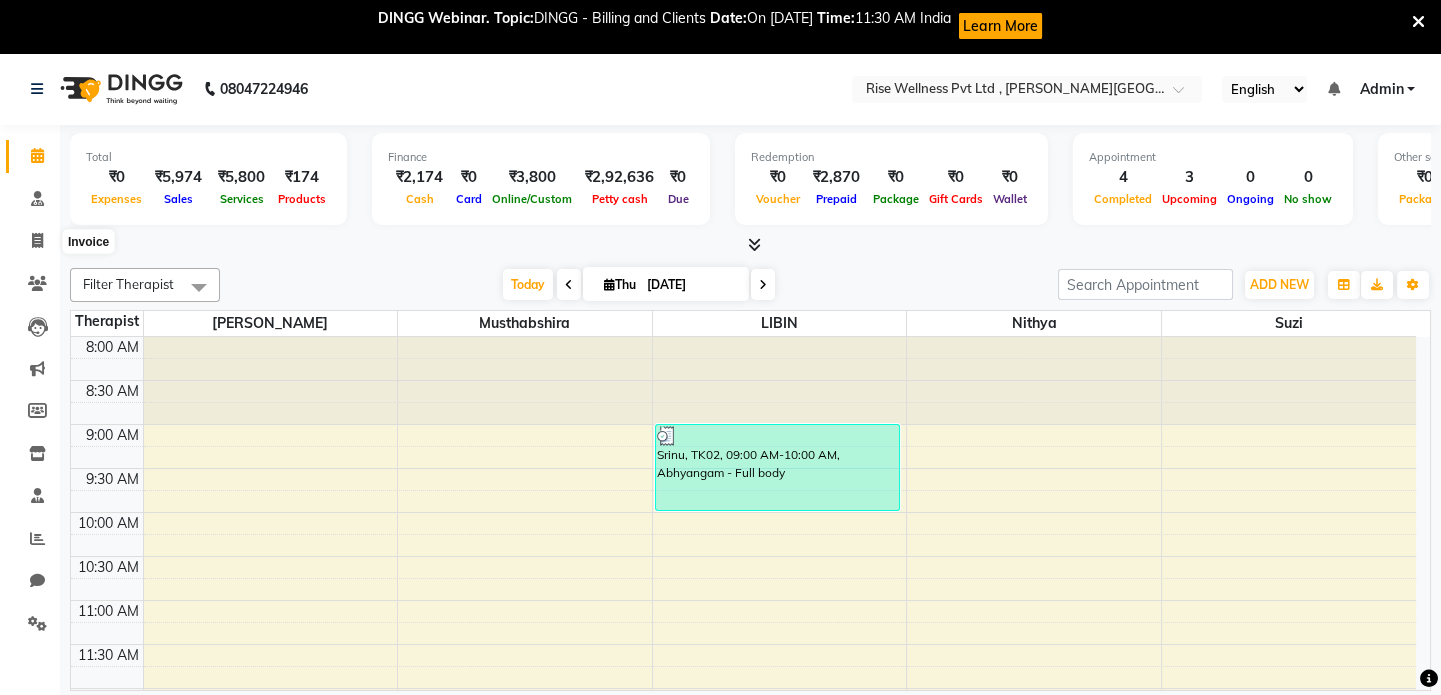 select on "7497" 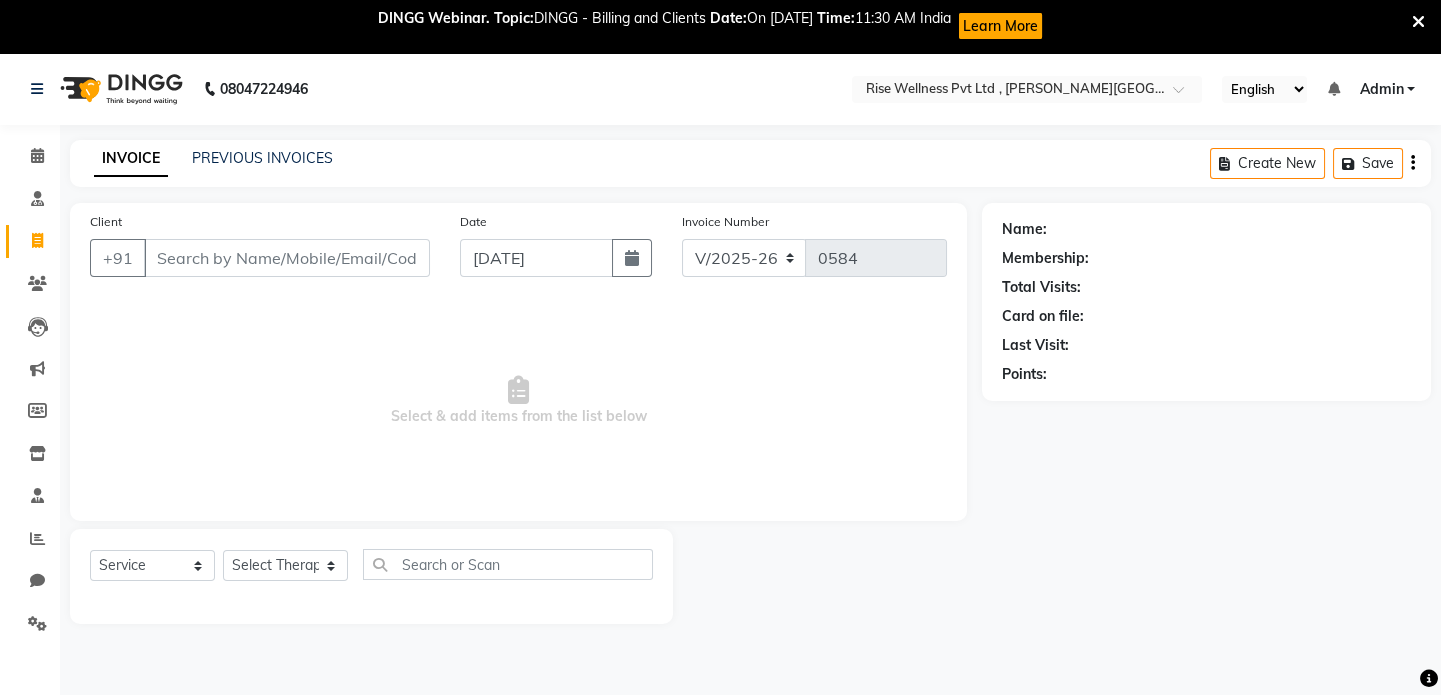 select on "V" 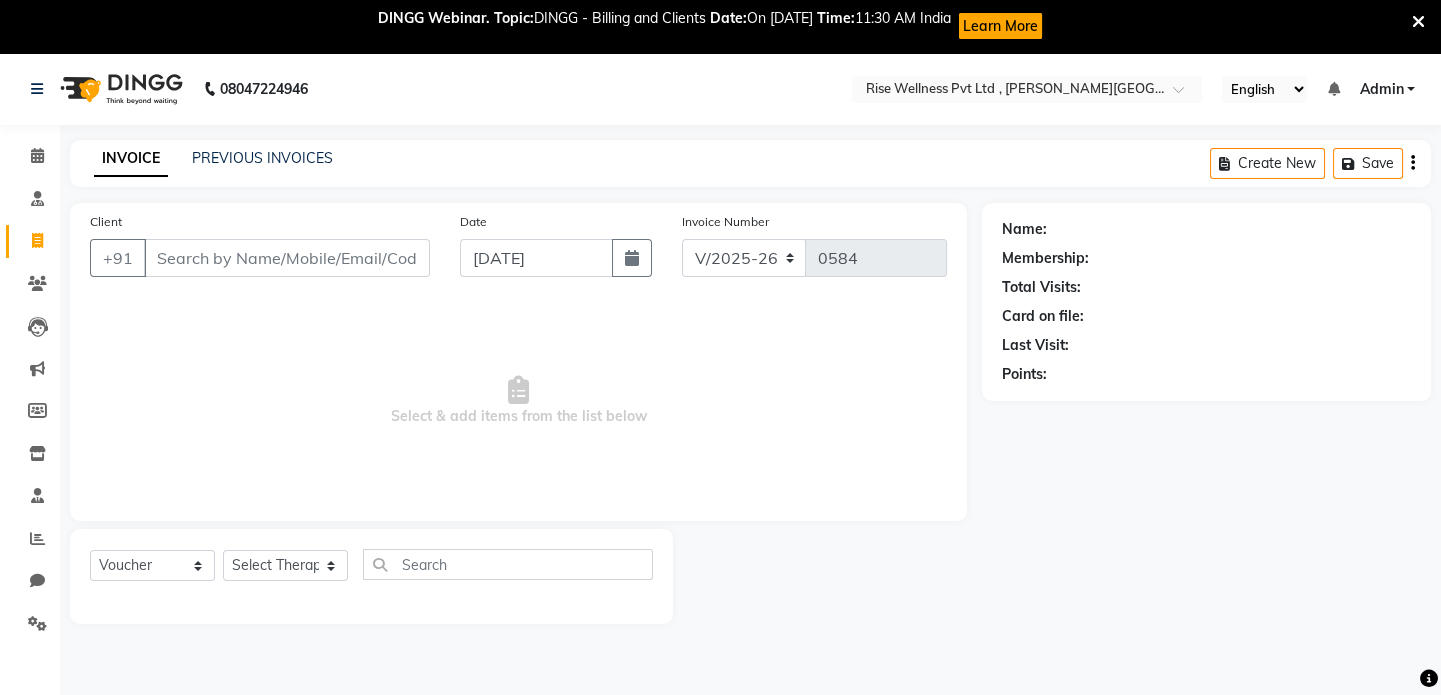 click on "Client" at bounding box center (287, 258) 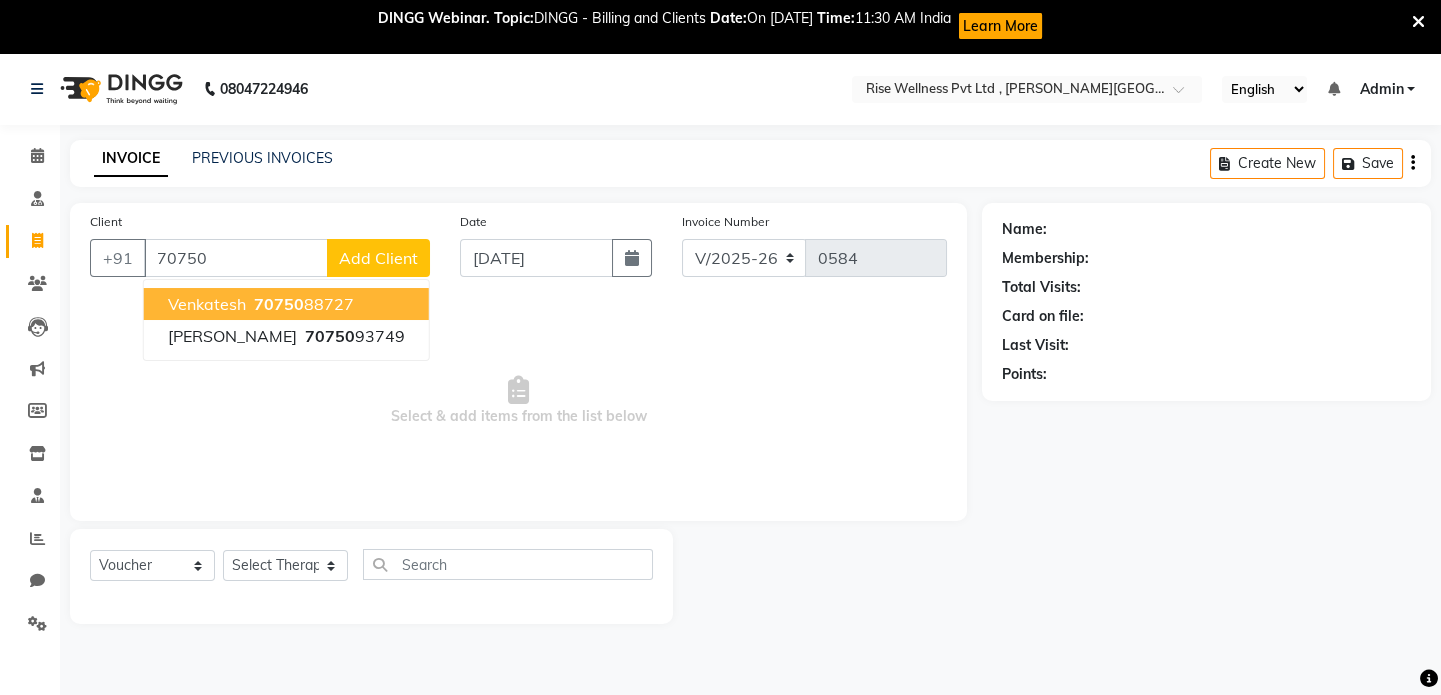 click on "70750" at bounding box center [279, 304] 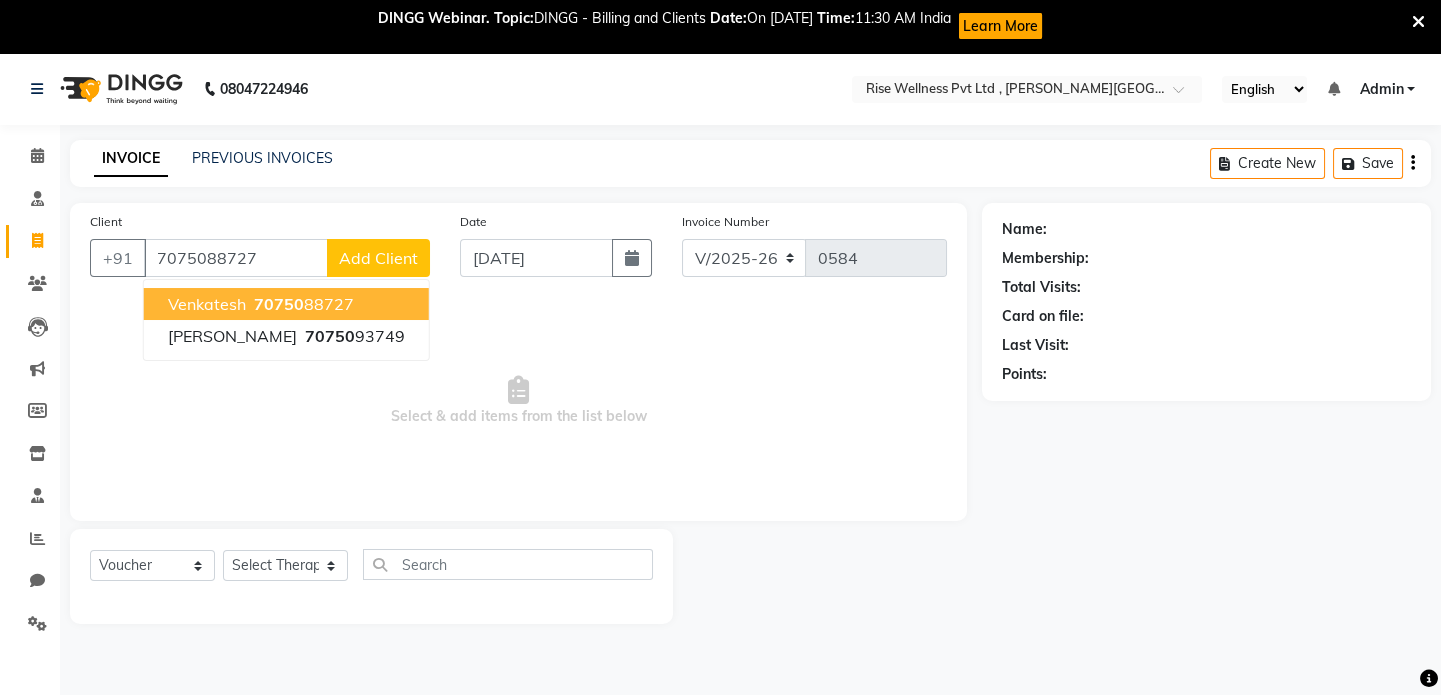 type on "7075088727" 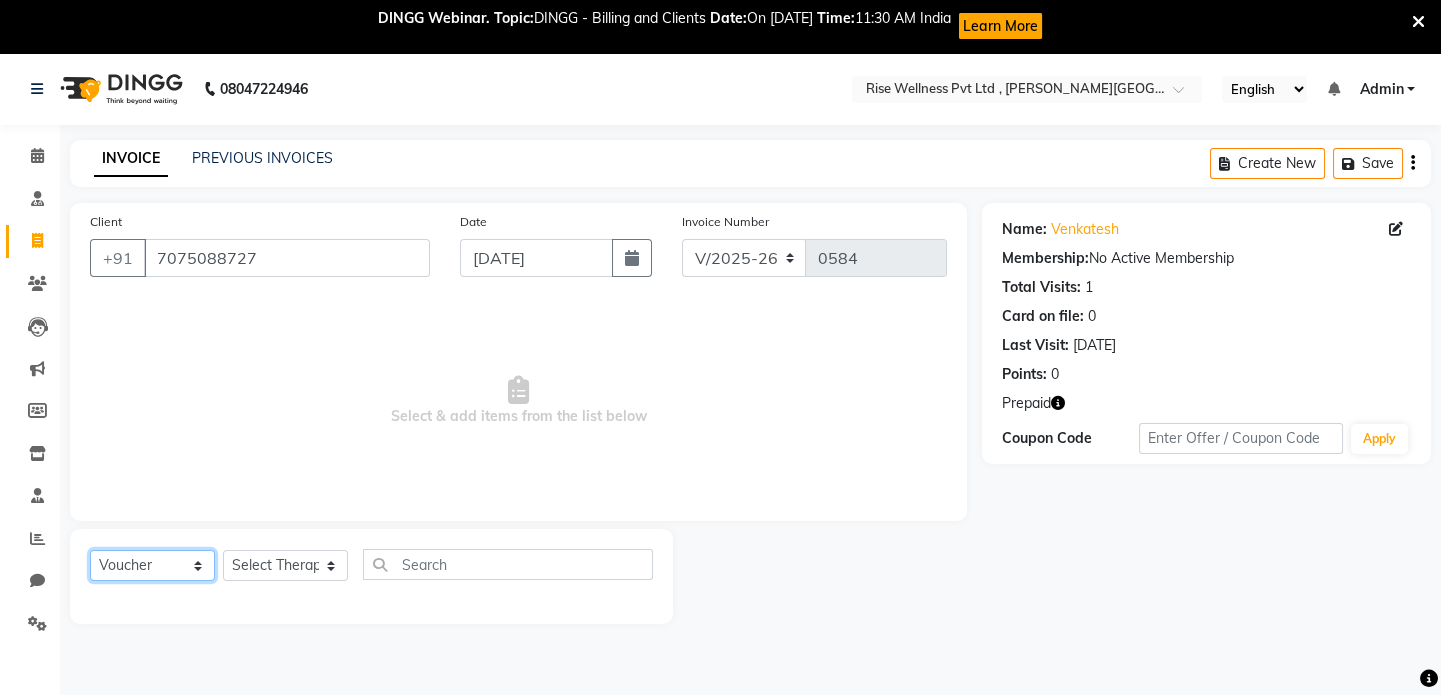 click on "Select  Service  Product  Membership  Package Voucher Prepaid Gift Card" 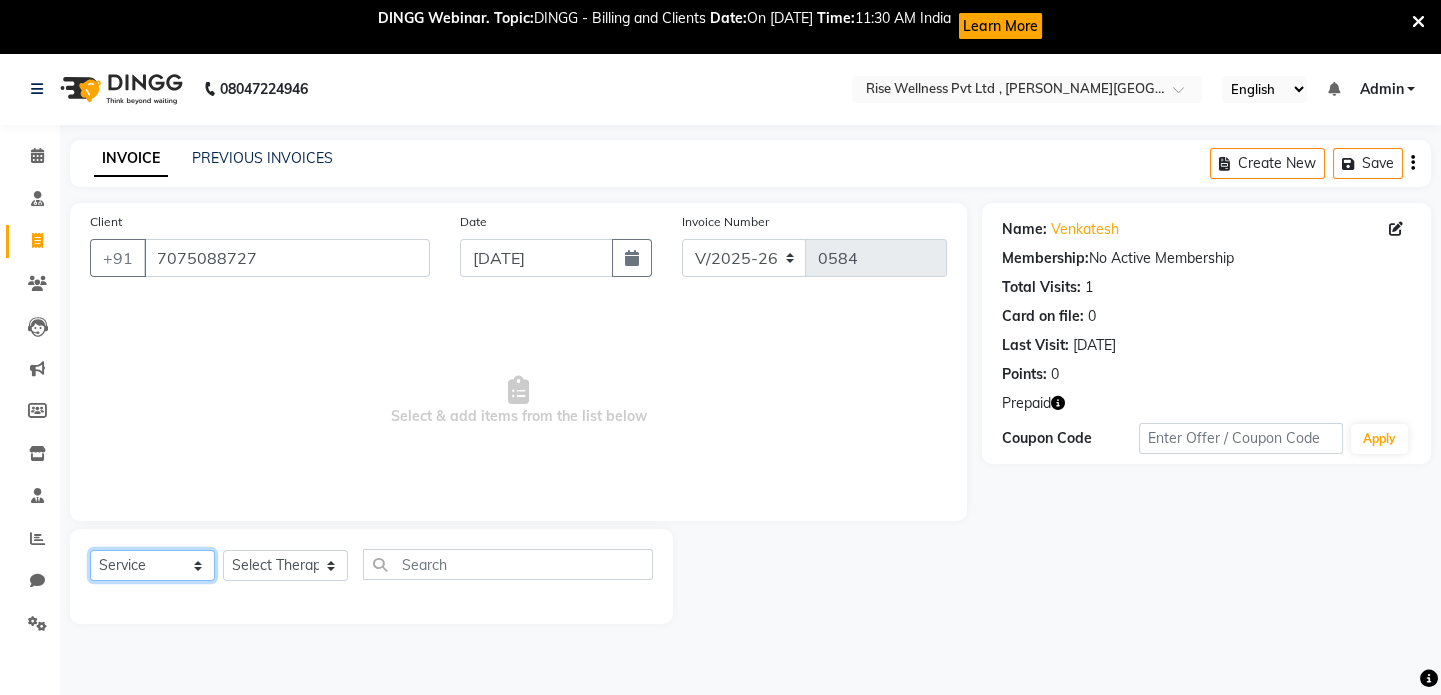 click on "Select  Service  Product  Membership  Package Voucher Prepaid Gift Card" 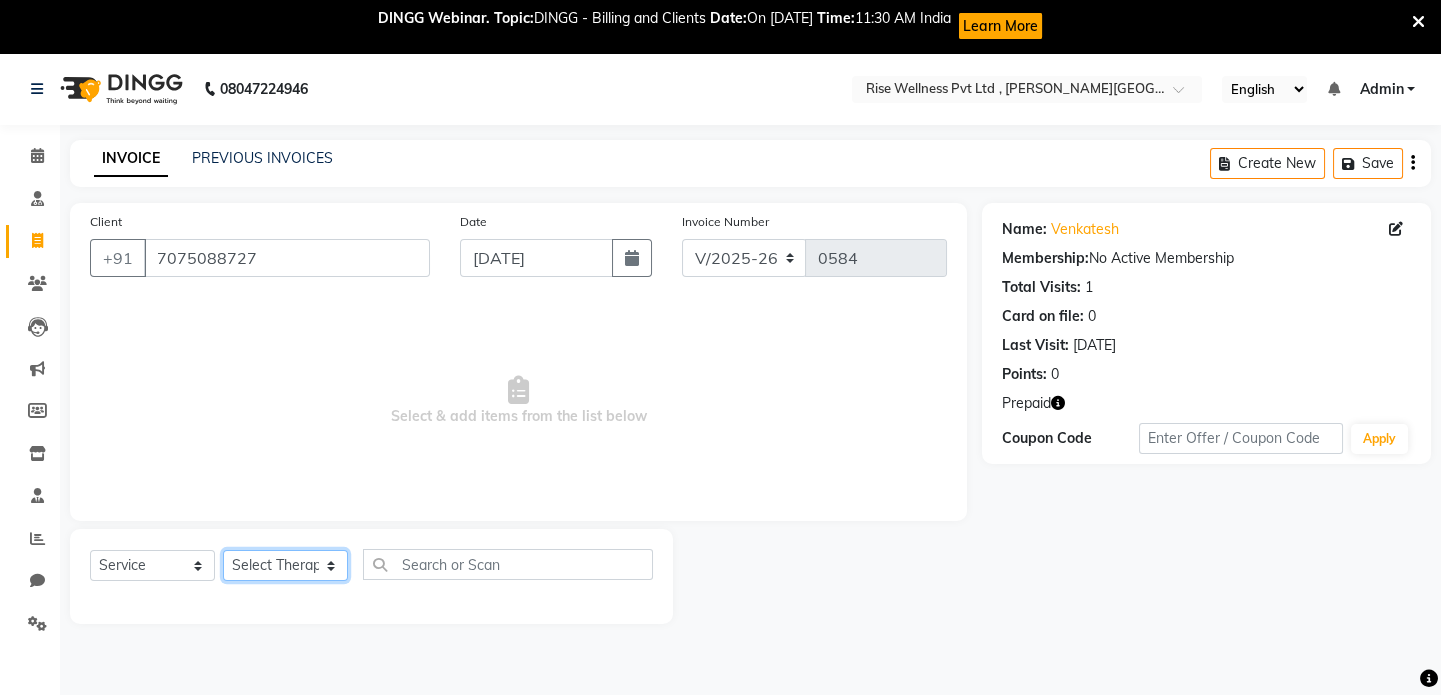 drag, startPoint x: 296, startPoint y: 563, endPoint x: 296, endPoint y: 552, distance: 11 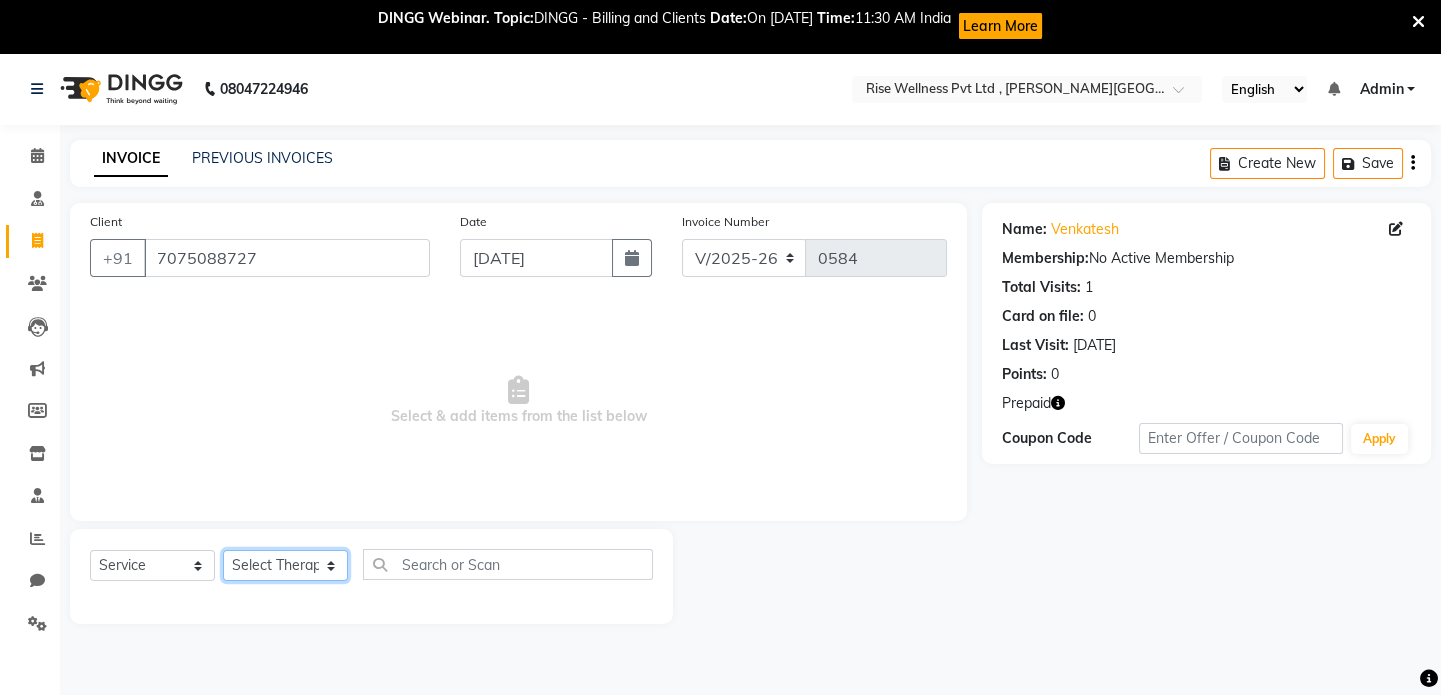 select on "67714" 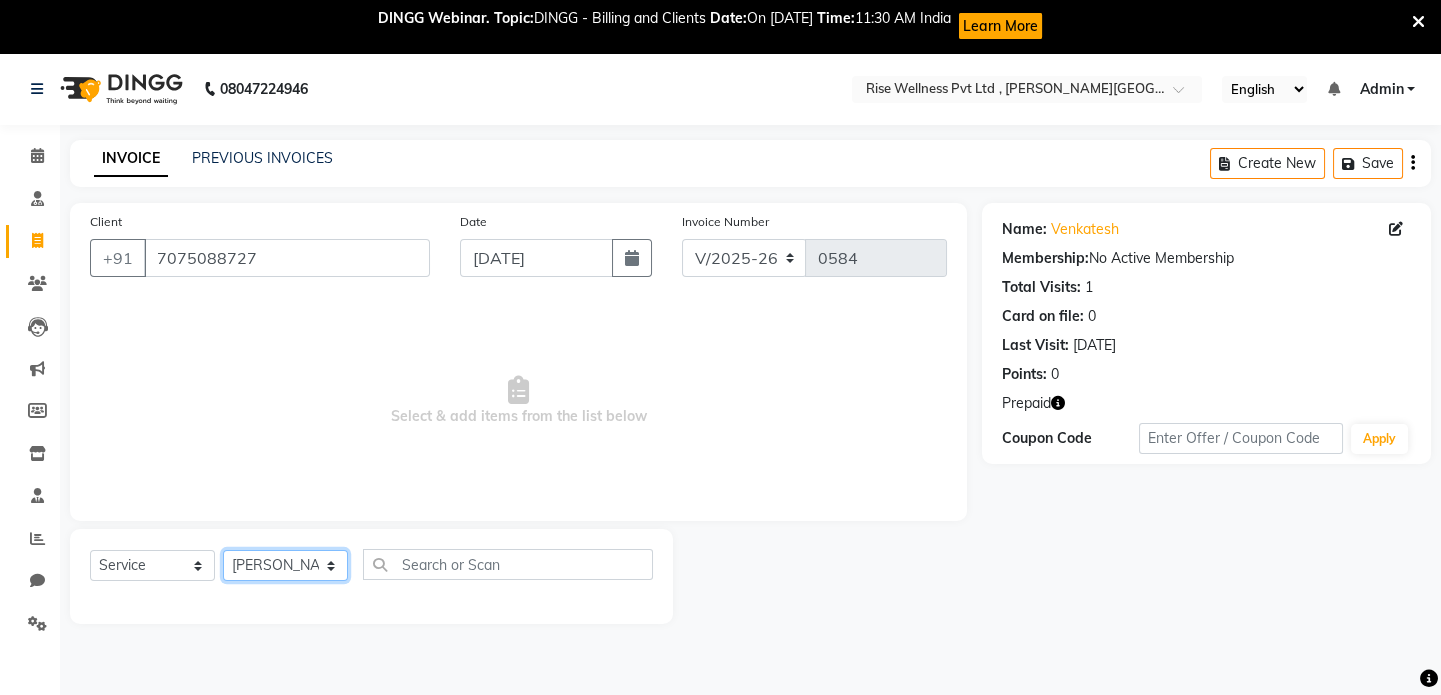 click on "Select Therapist LIBIN musthabshira nithya Reception [PERSON_NAME]" 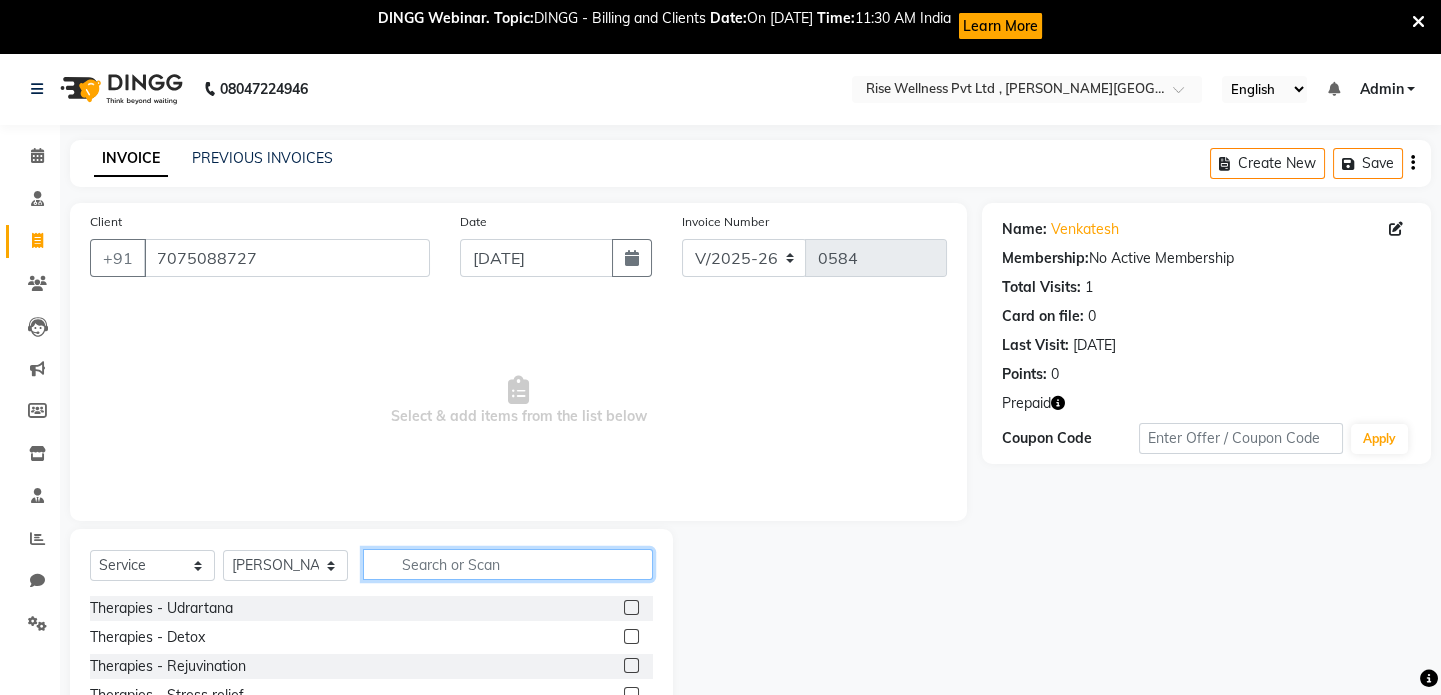 click 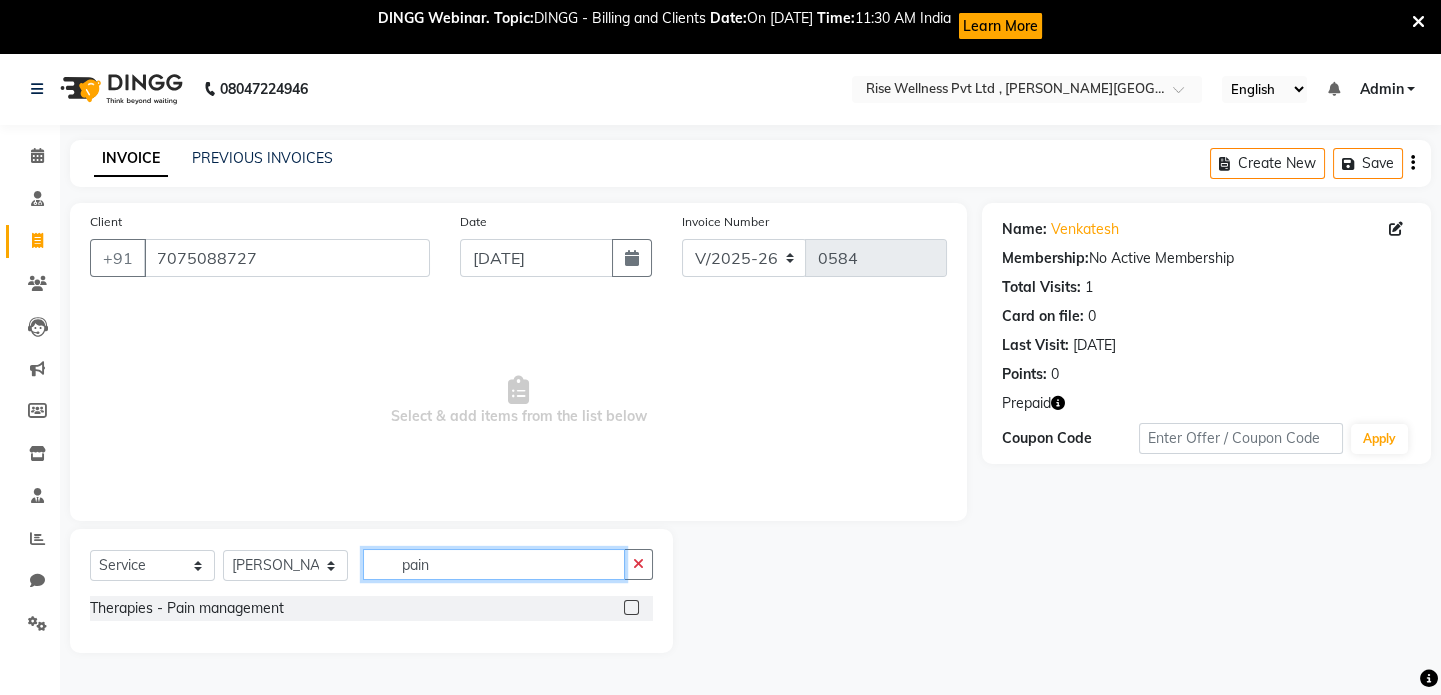 type on "pain" 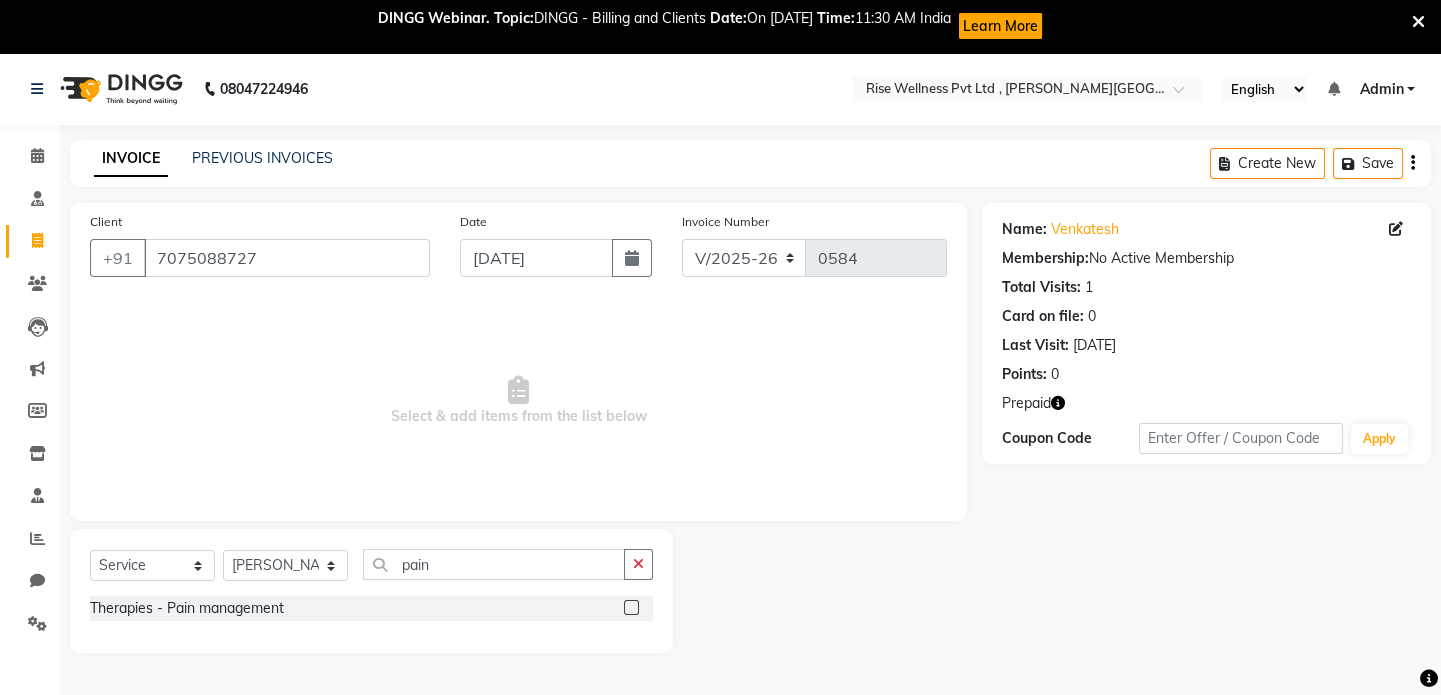 click 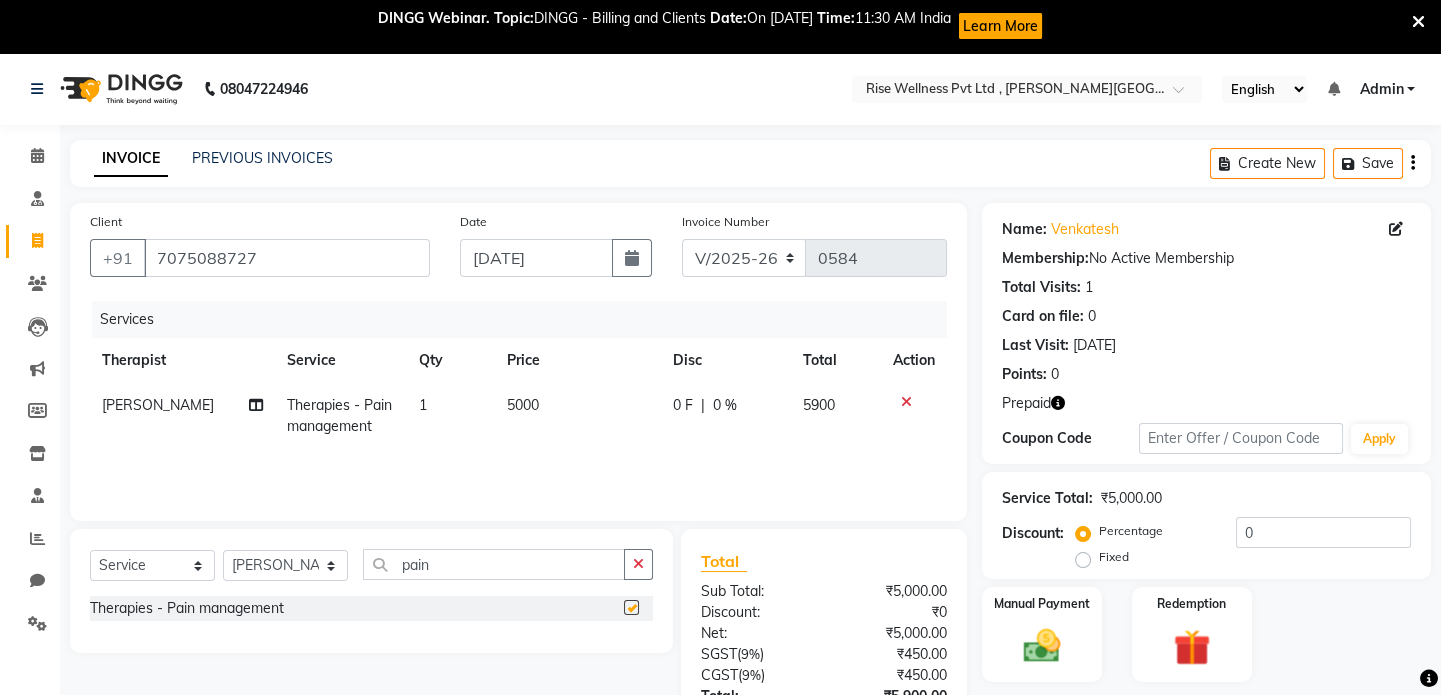 checkbox on "false" 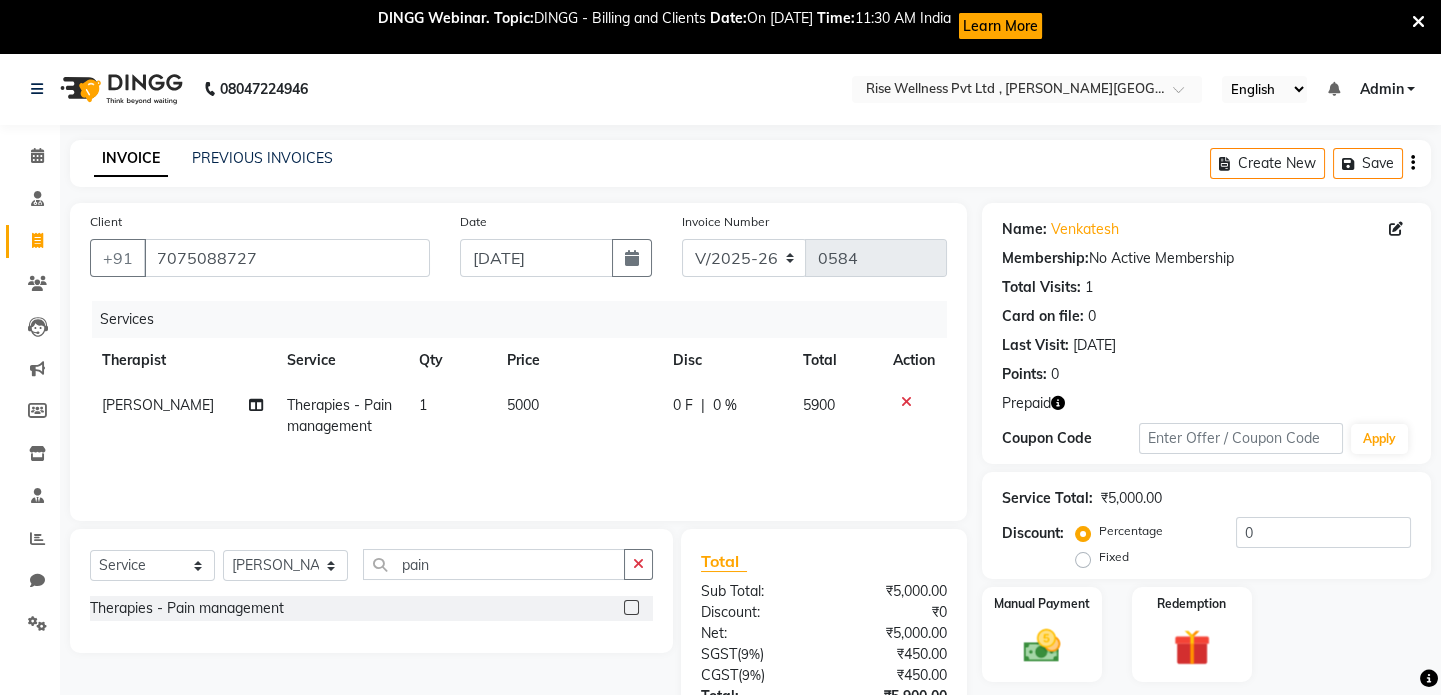 scroll, scrollTop: 158, scrollLeft: 0, axis: vertical 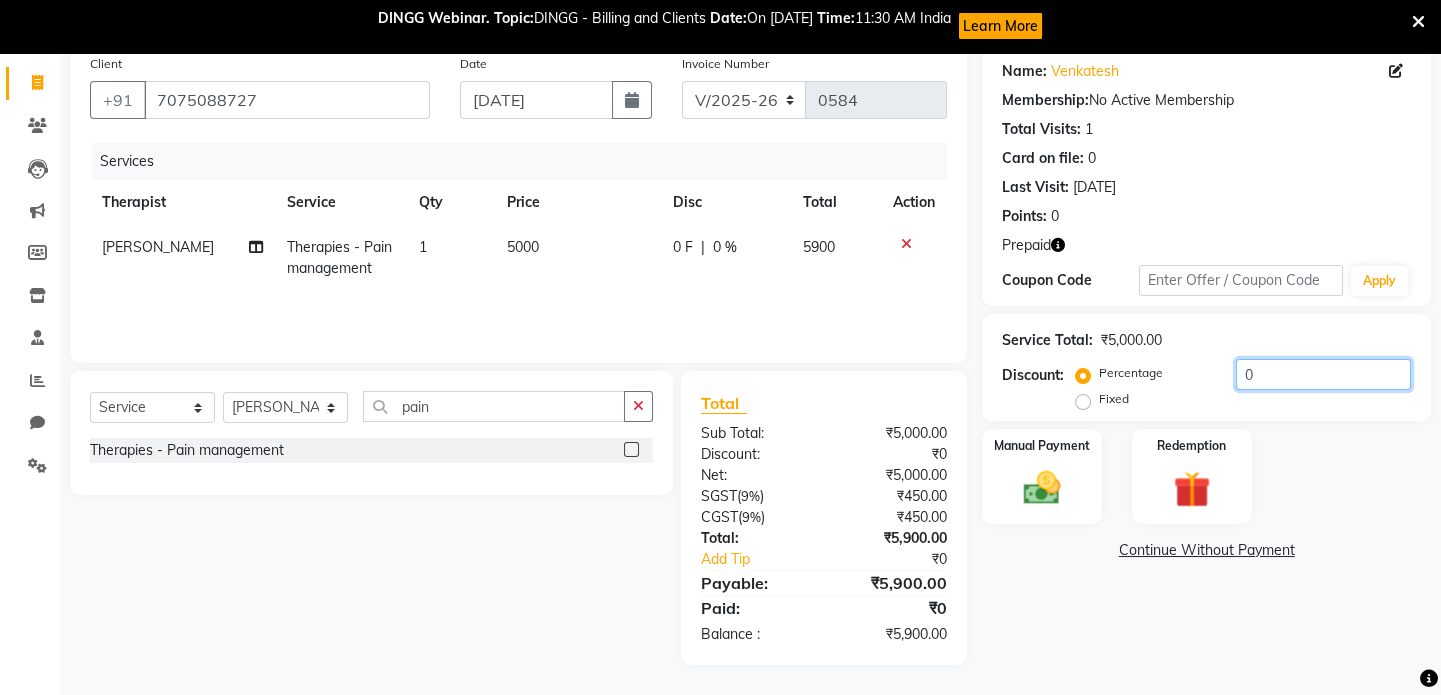 click on "0" 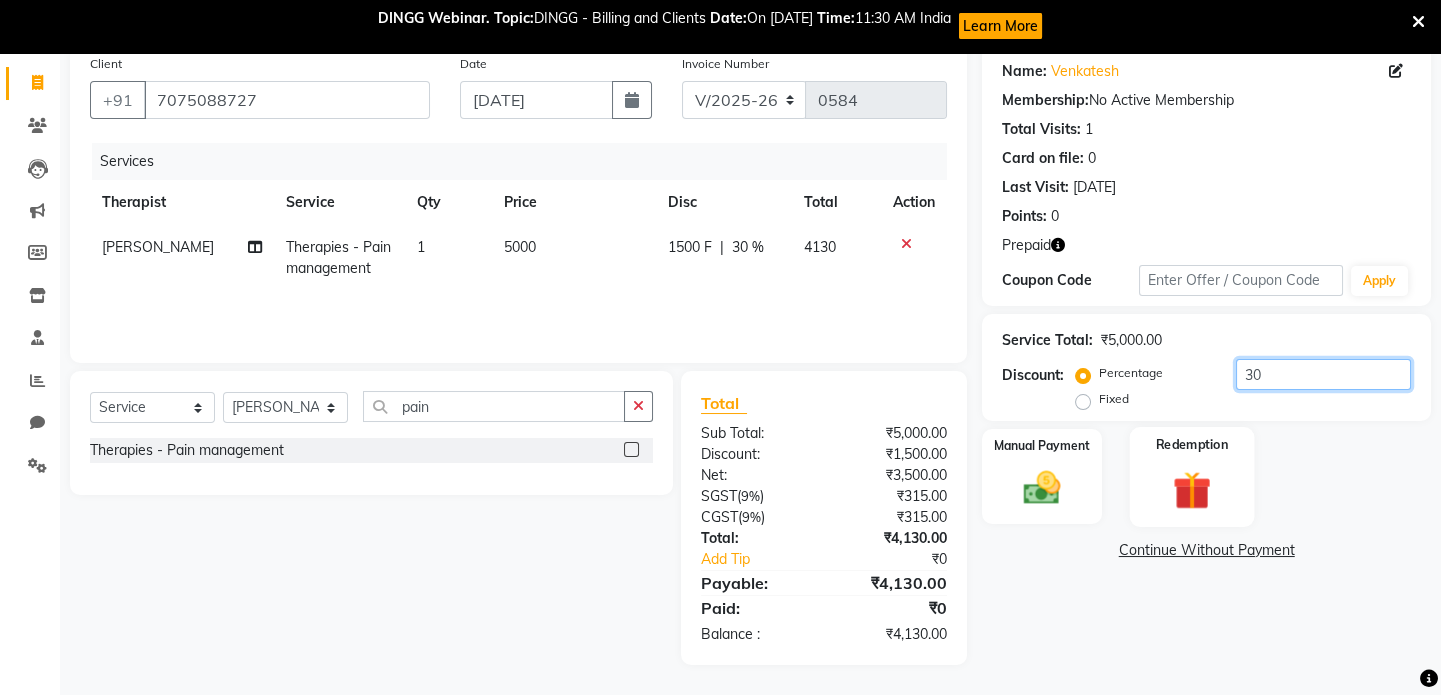 type on "30" 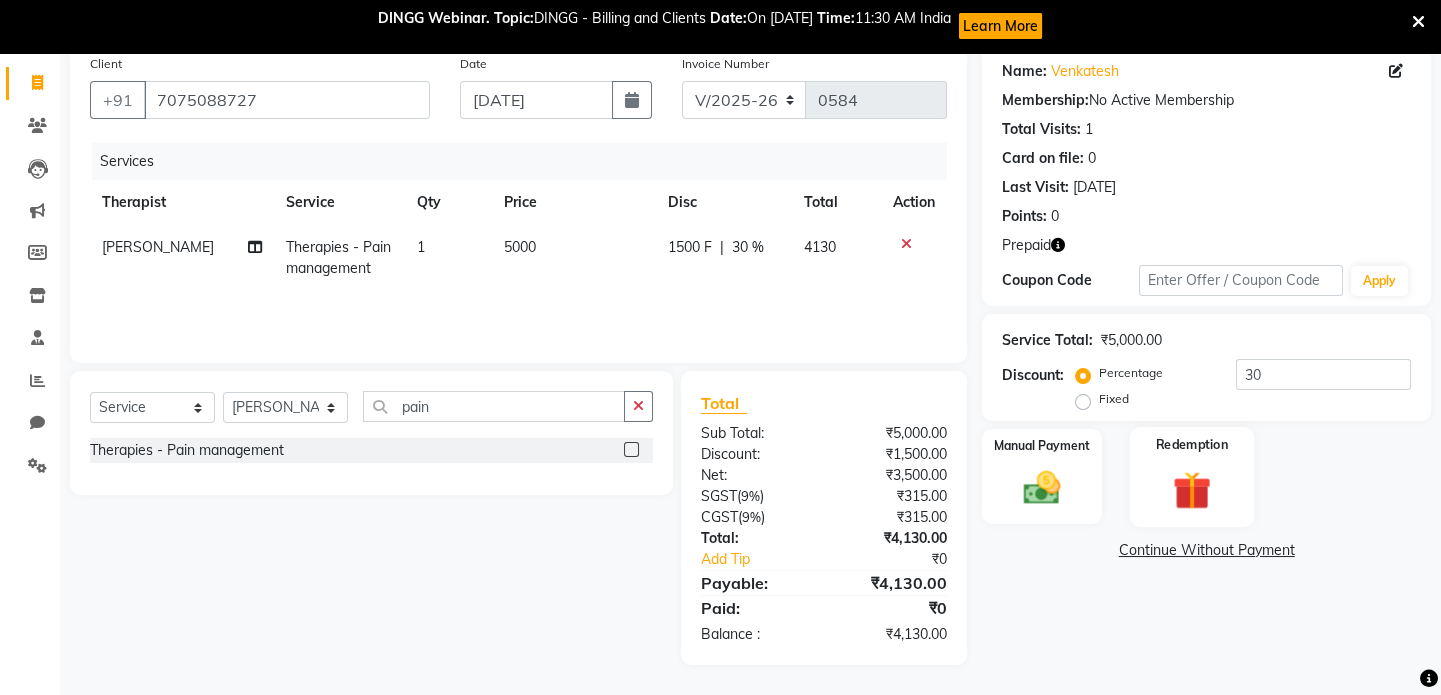 click 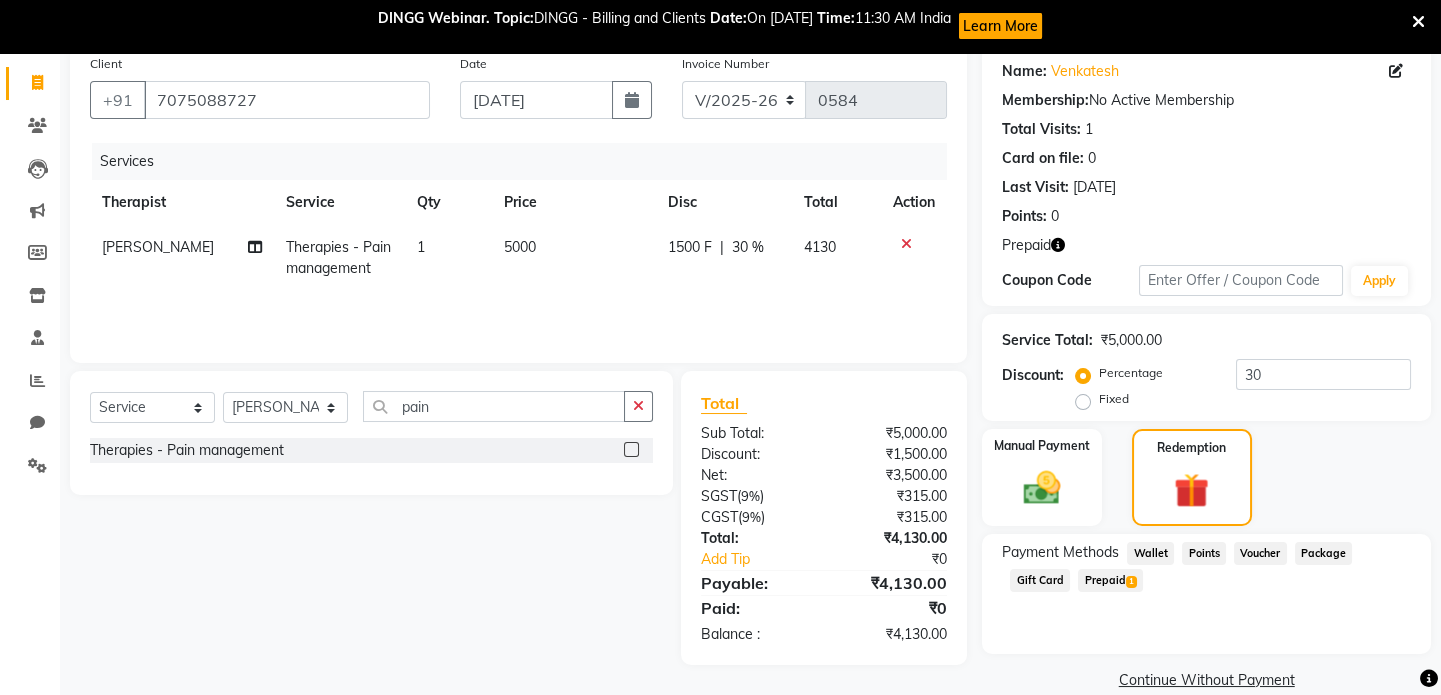 click on "Prepaid  1" 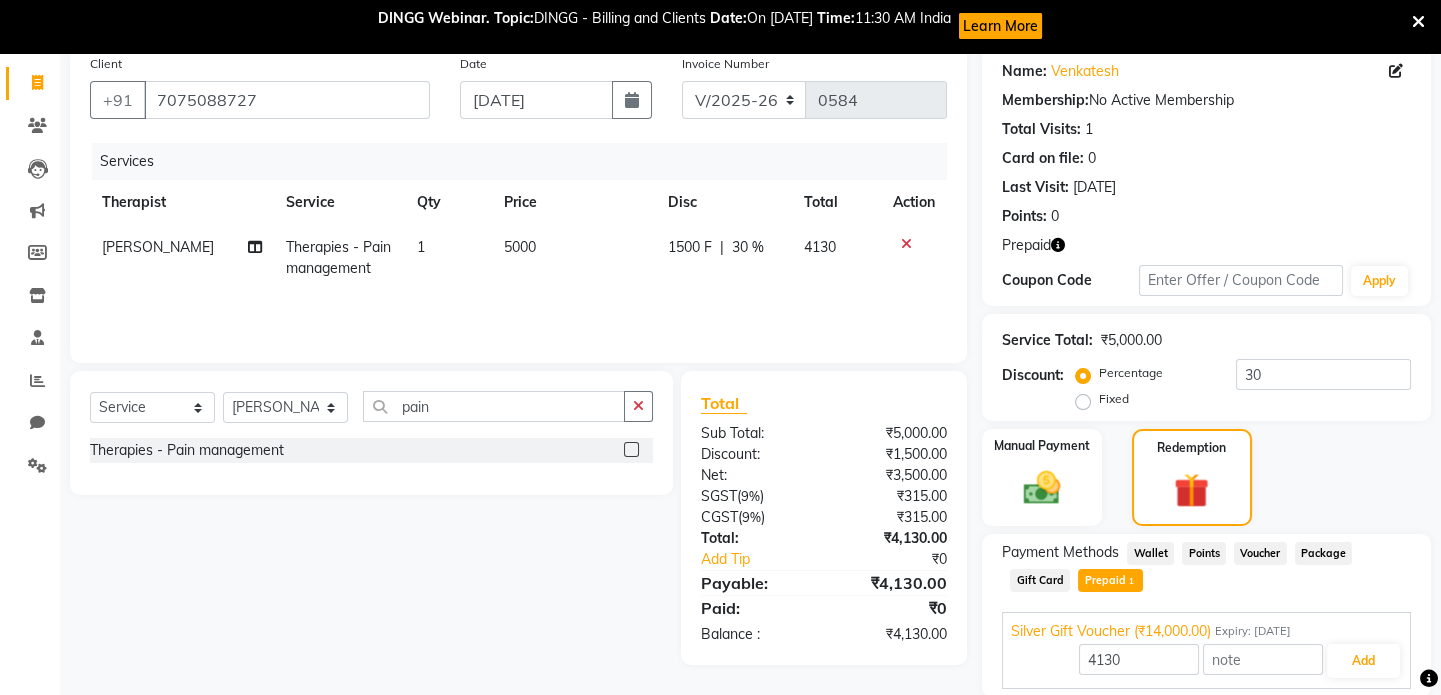 scroll, scrollTop: 230, scrollLeft: 0, axis: vertical 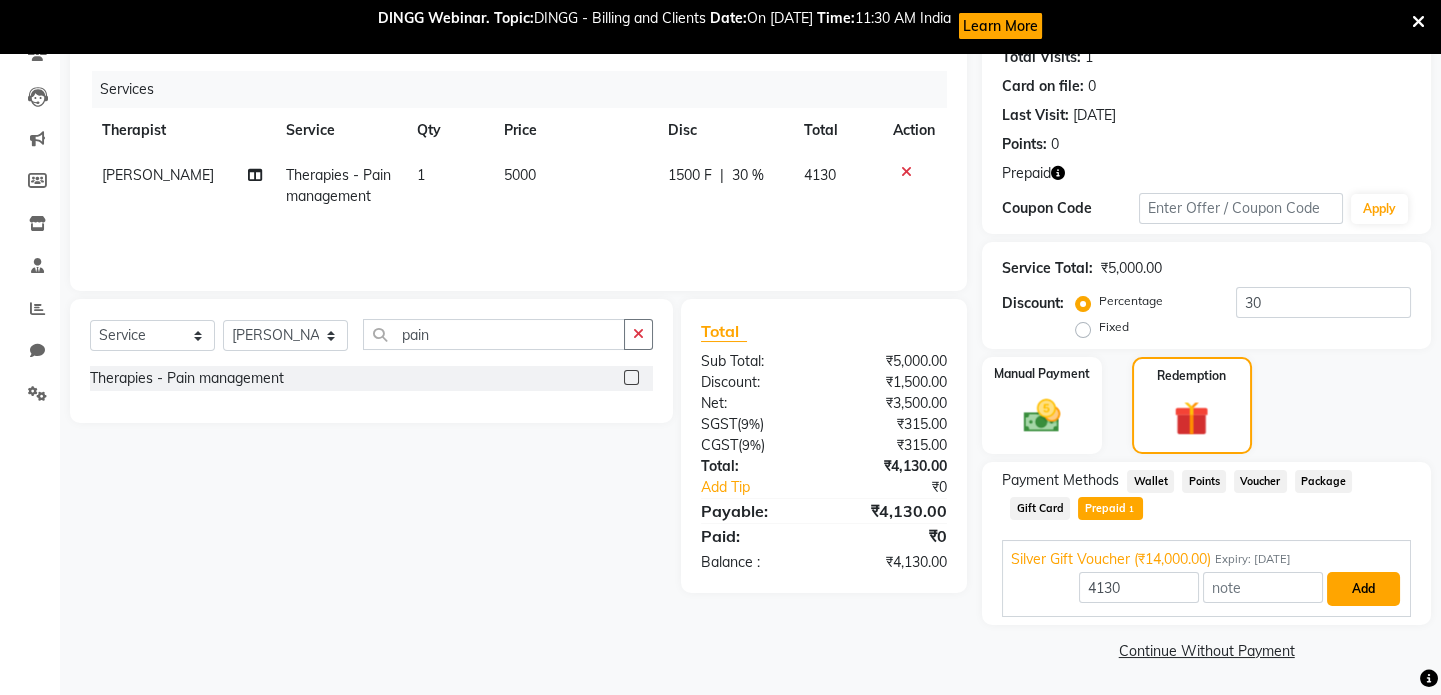 click on "Add" at bounding box center [1363, 589] 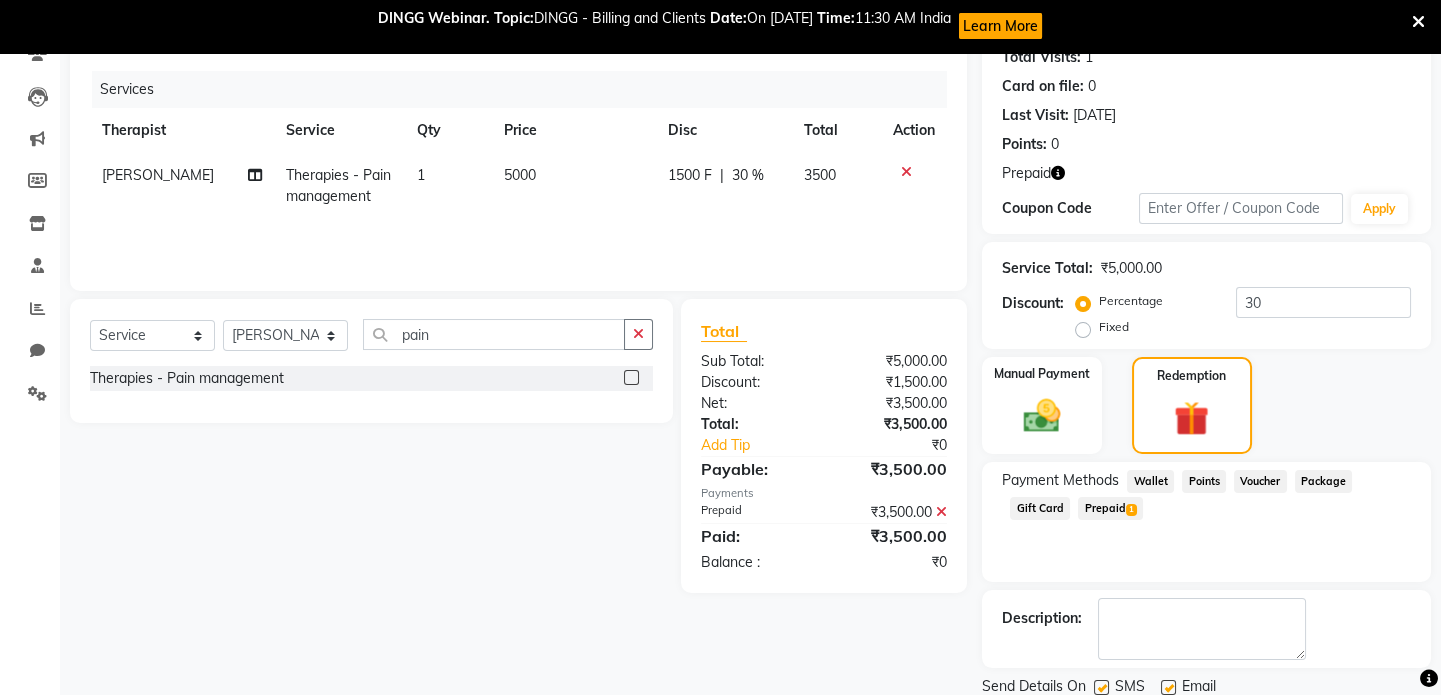 scroll, scrollTop: 300, scrollLeft: 0, axis: vertical 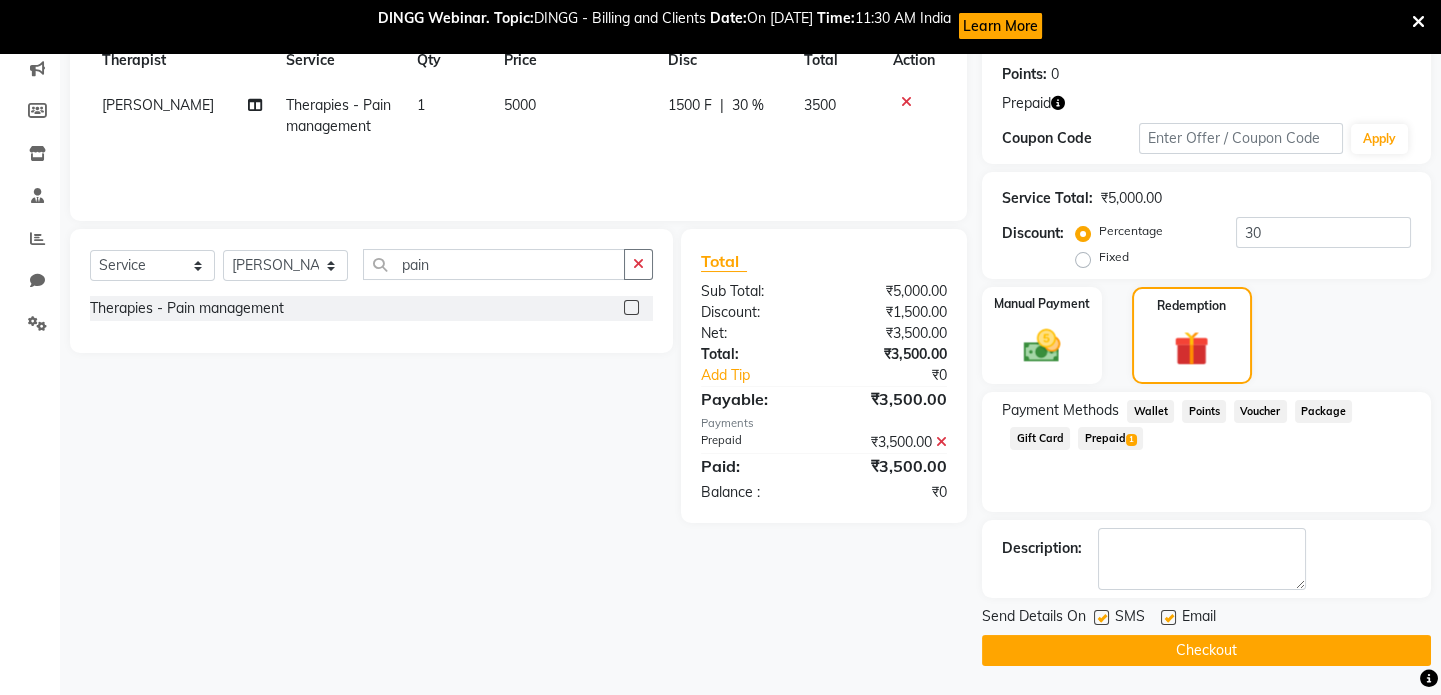 click on "Checkout" 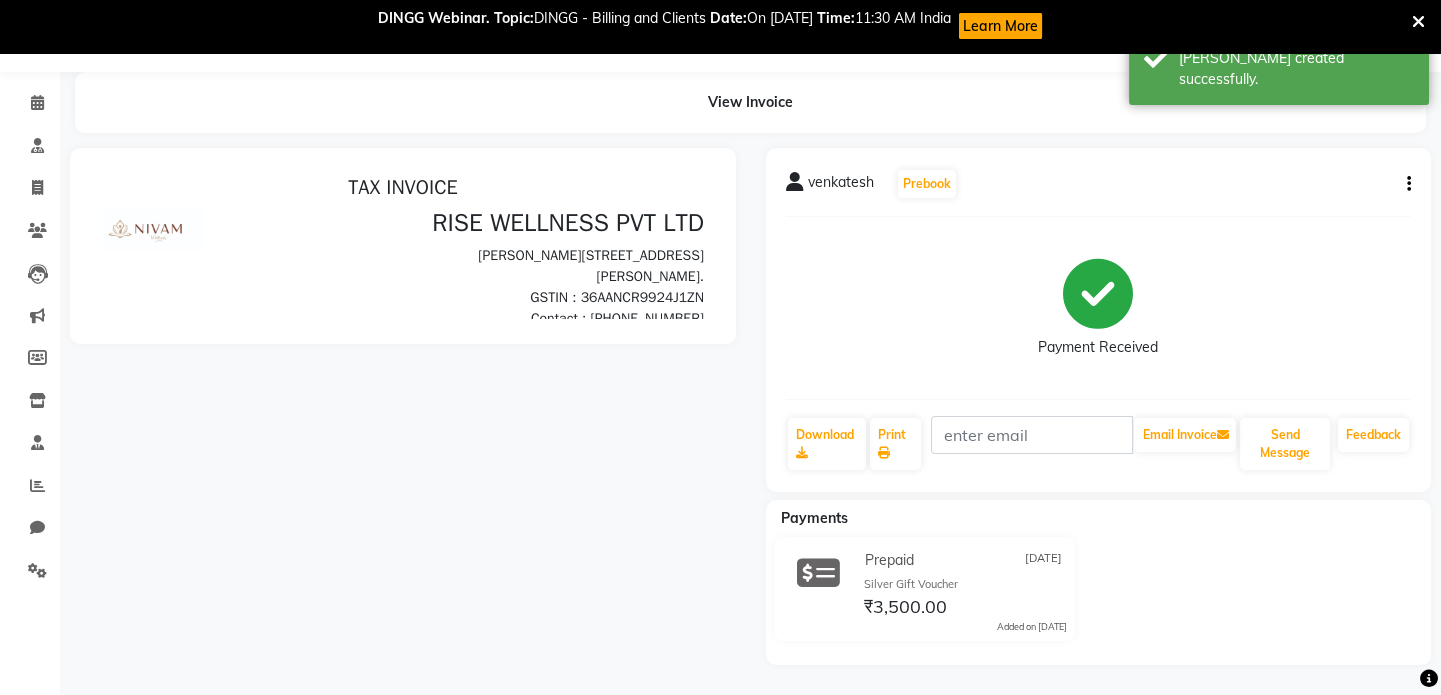 scroll, scrollTop: 0, scrollLeft: 0, axis: both 